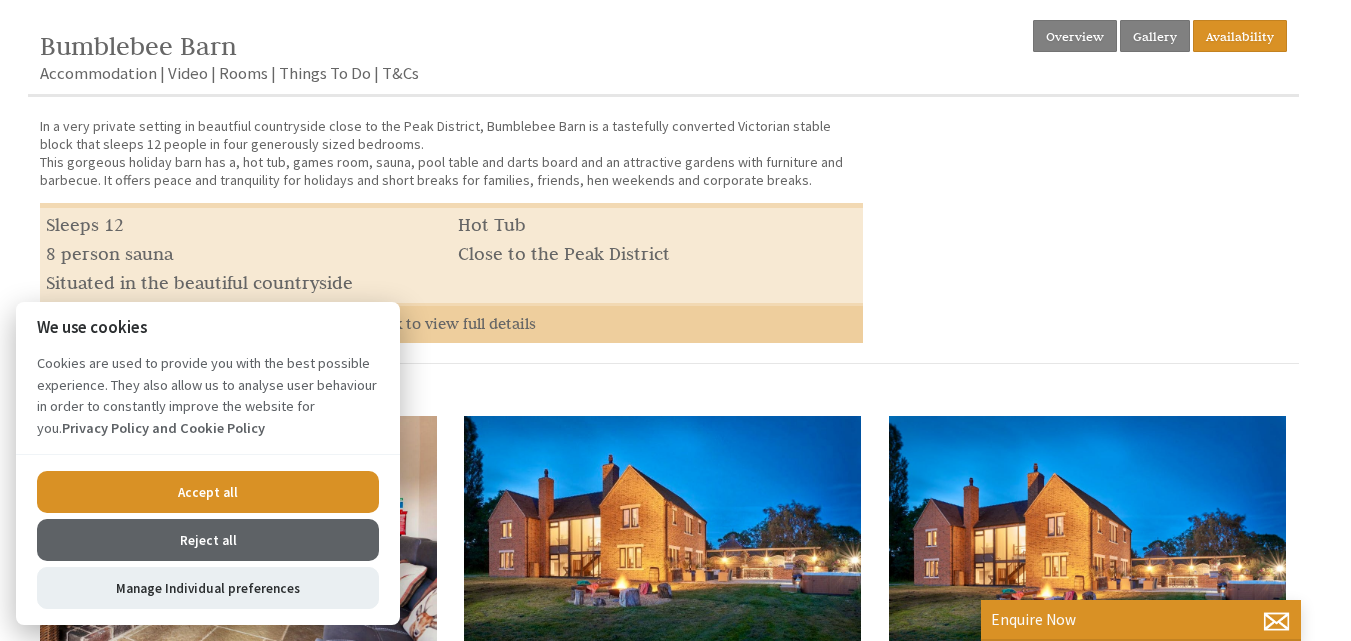 scroll, scrollTop: 700, scrollLeft: 0, axis: vertical 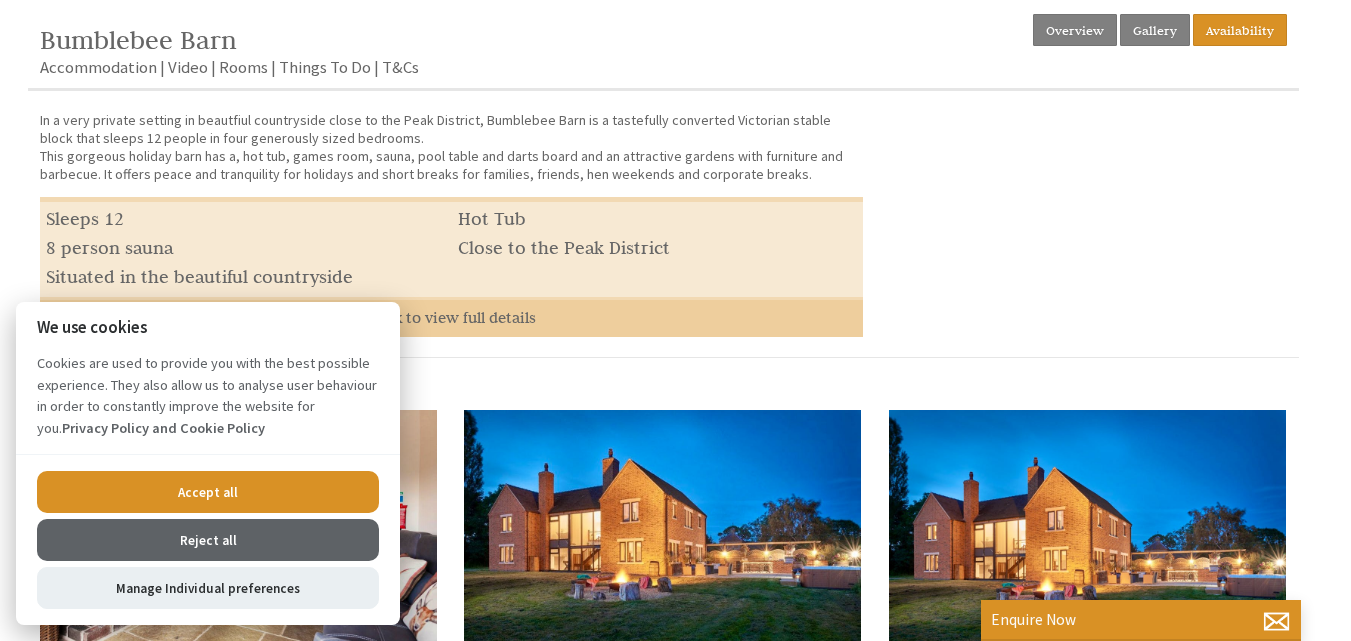 click on "8 person sauna" at bounding box center (246, 247) 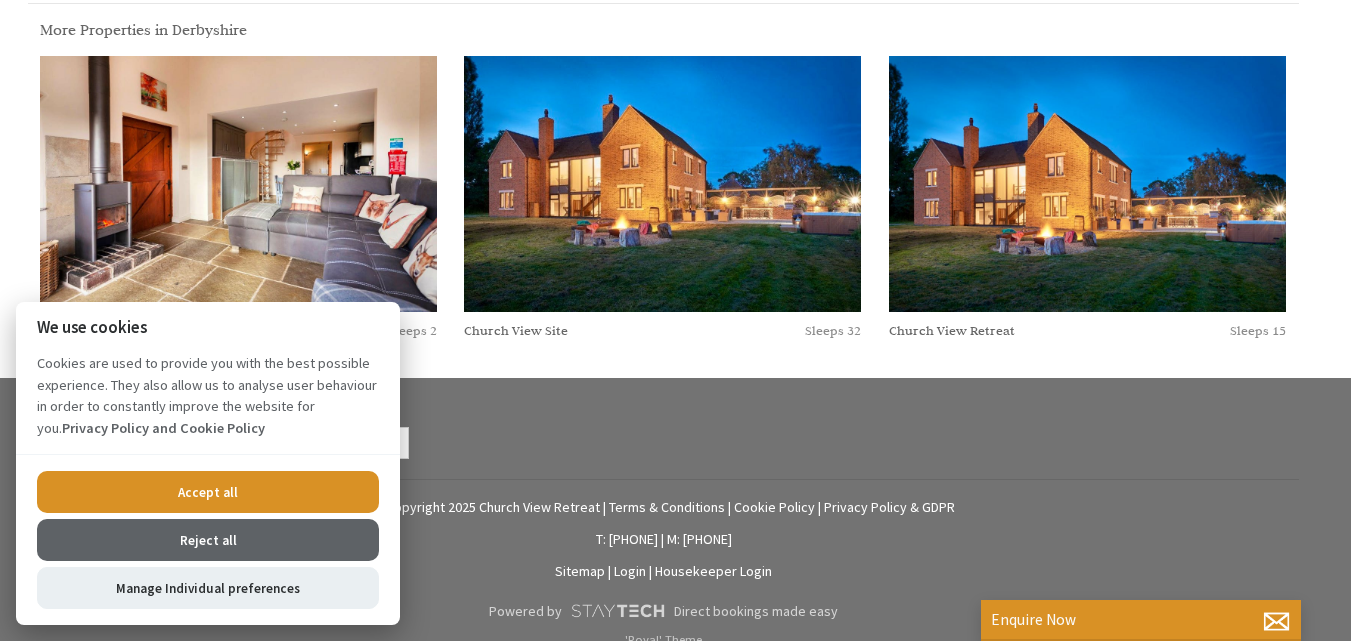 scroll, scrollTop: 1104, scrollLeft: 0, axis: vertical 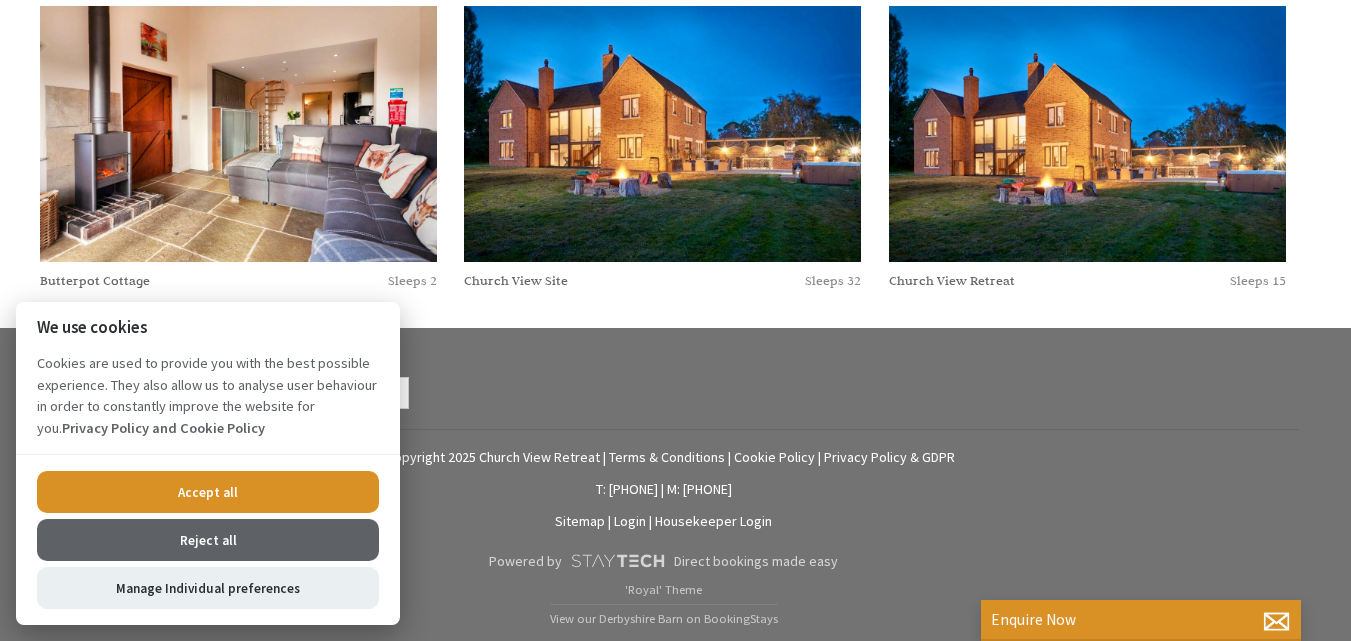 click on "Accept all" at bounding box center [208, 492] 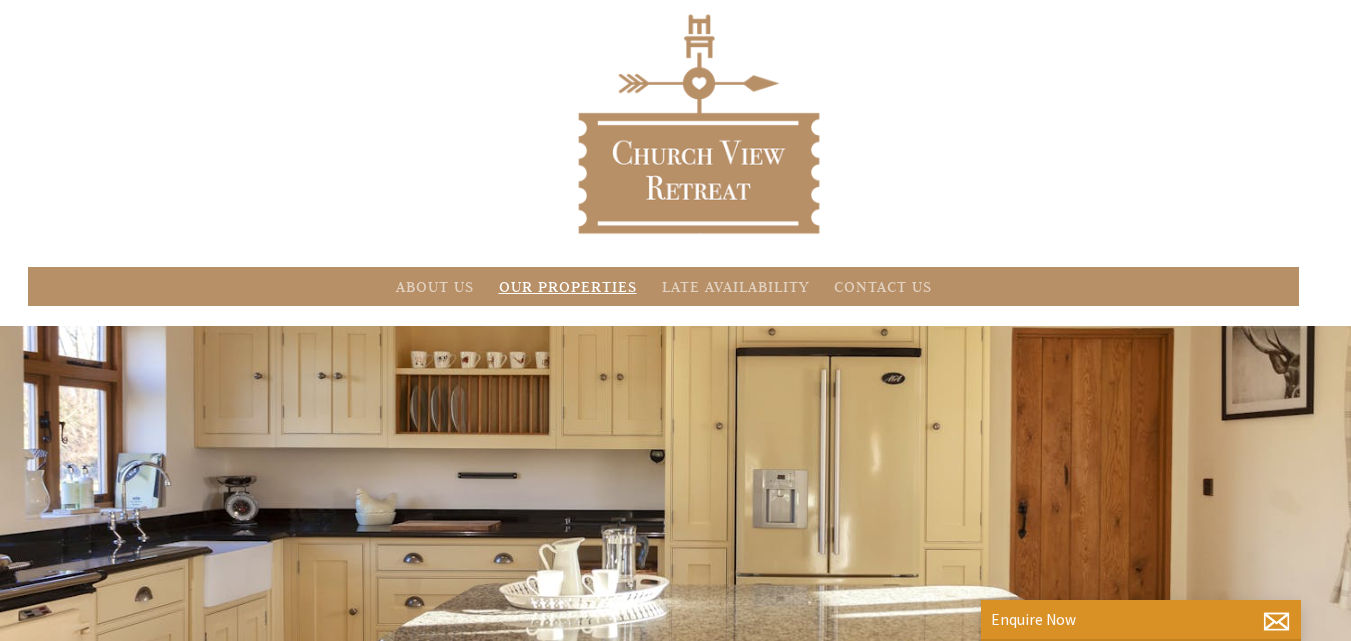 scroll, scrollTop: 0, scrollLeft: 0, axis: both 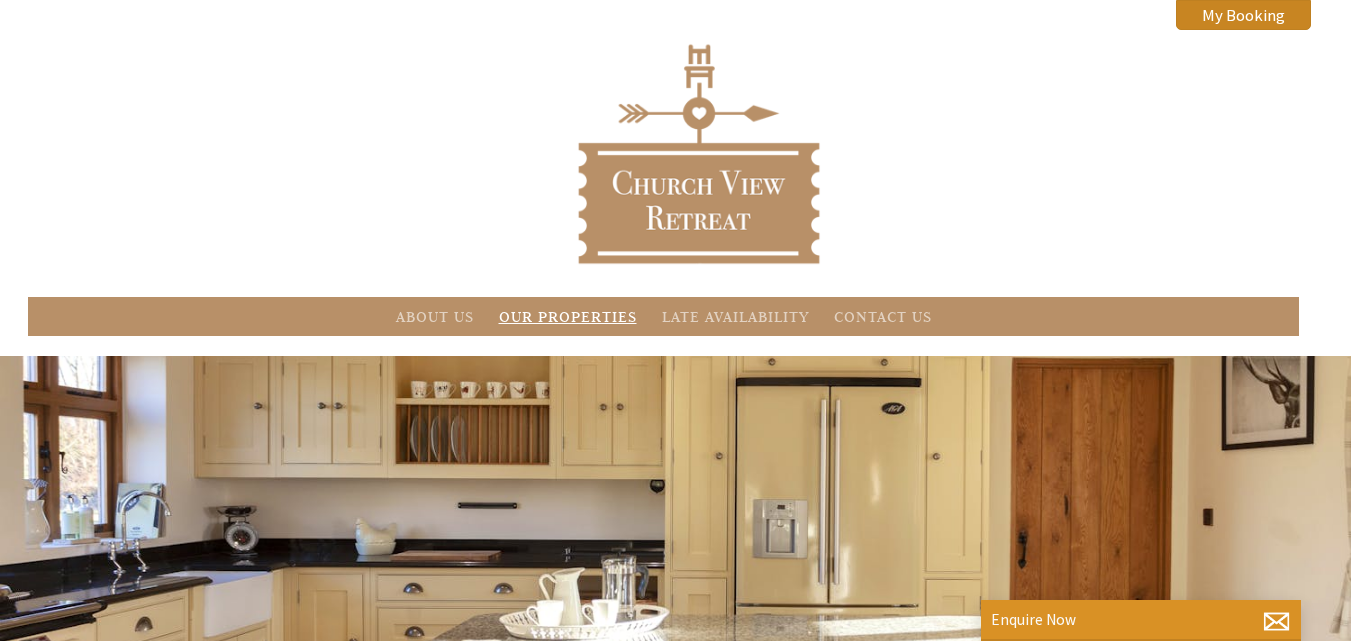 click on "Our Properties" at bounding box center [568, 316] 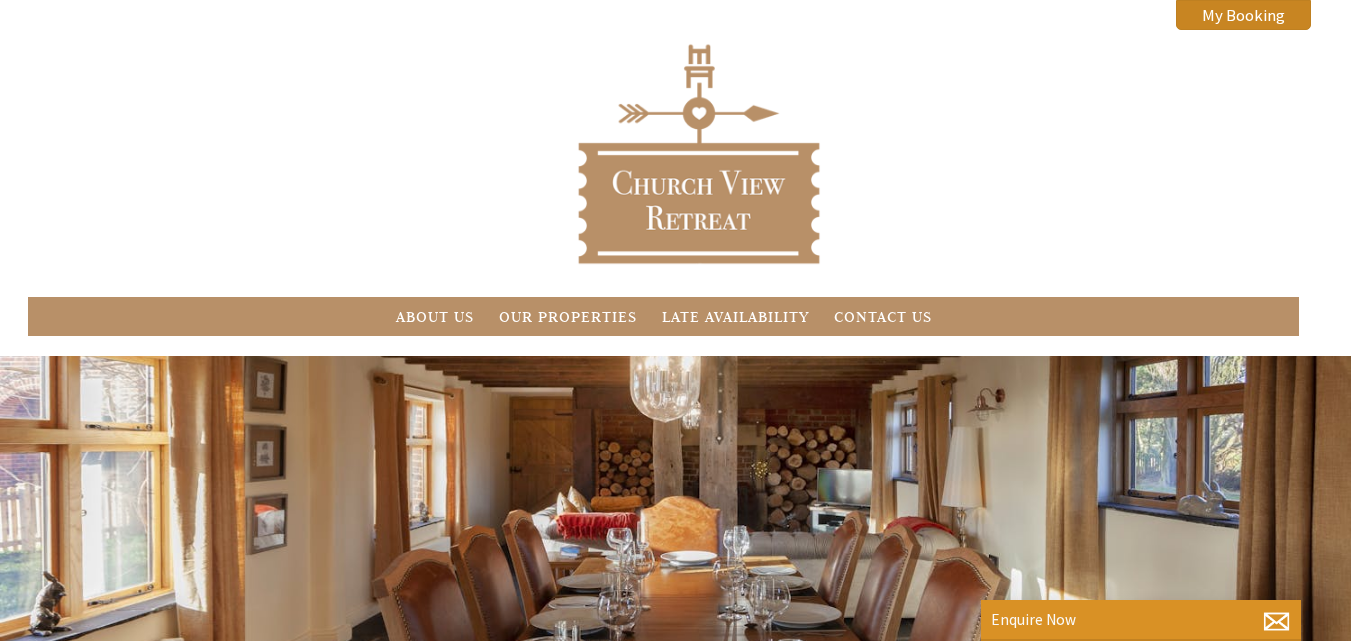 scroll, scrollTop: 0, scrollLeft: 18, axis: horizontal 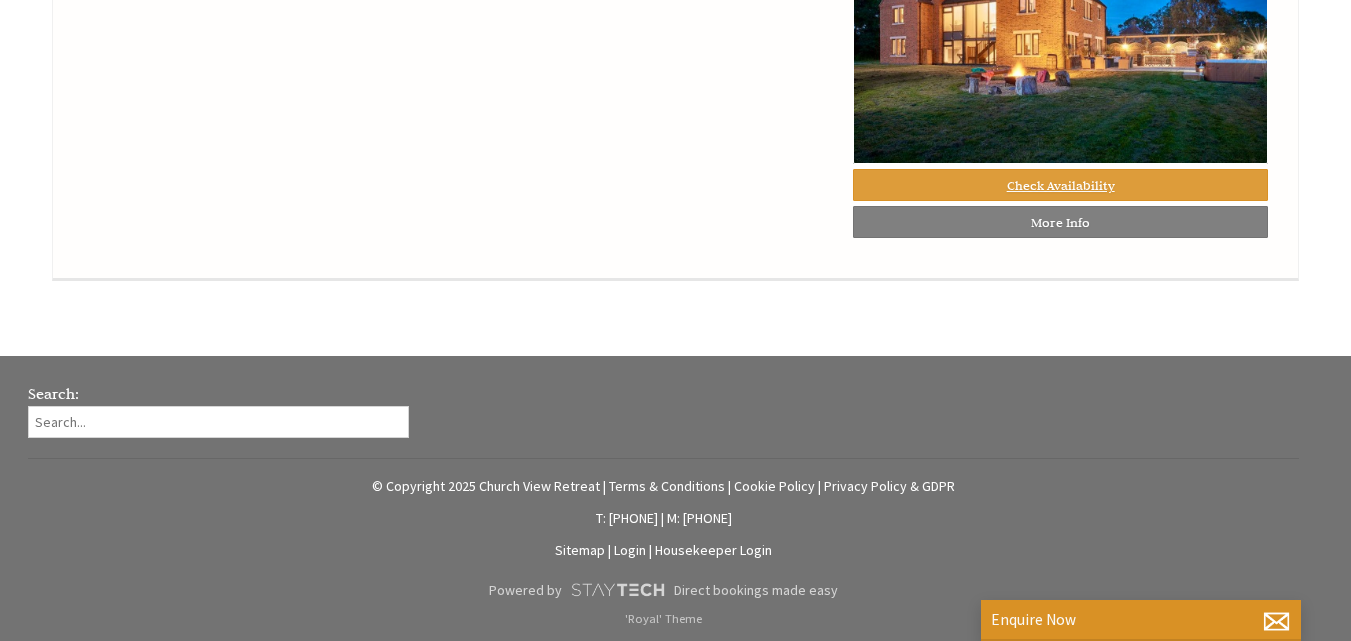 click on "Check Availability" at bounding box center [1060, 185] 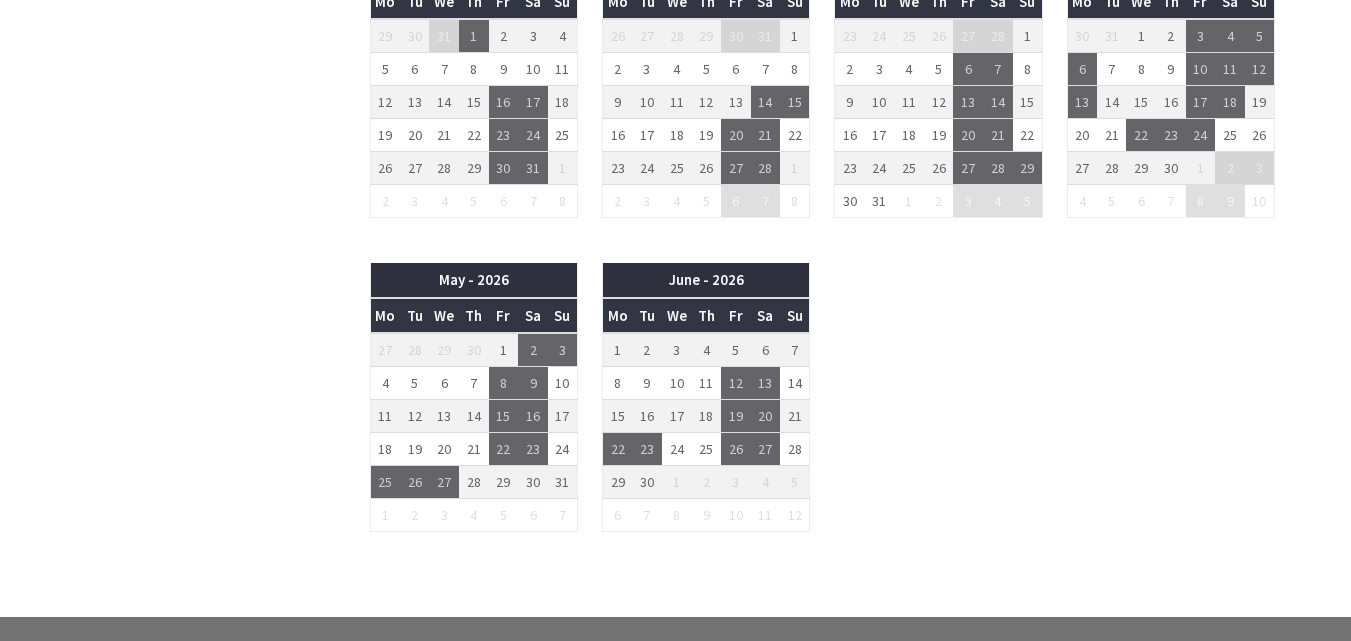 scroll, scrollTop: 1868, scrollLeft: 0, axis: vertical 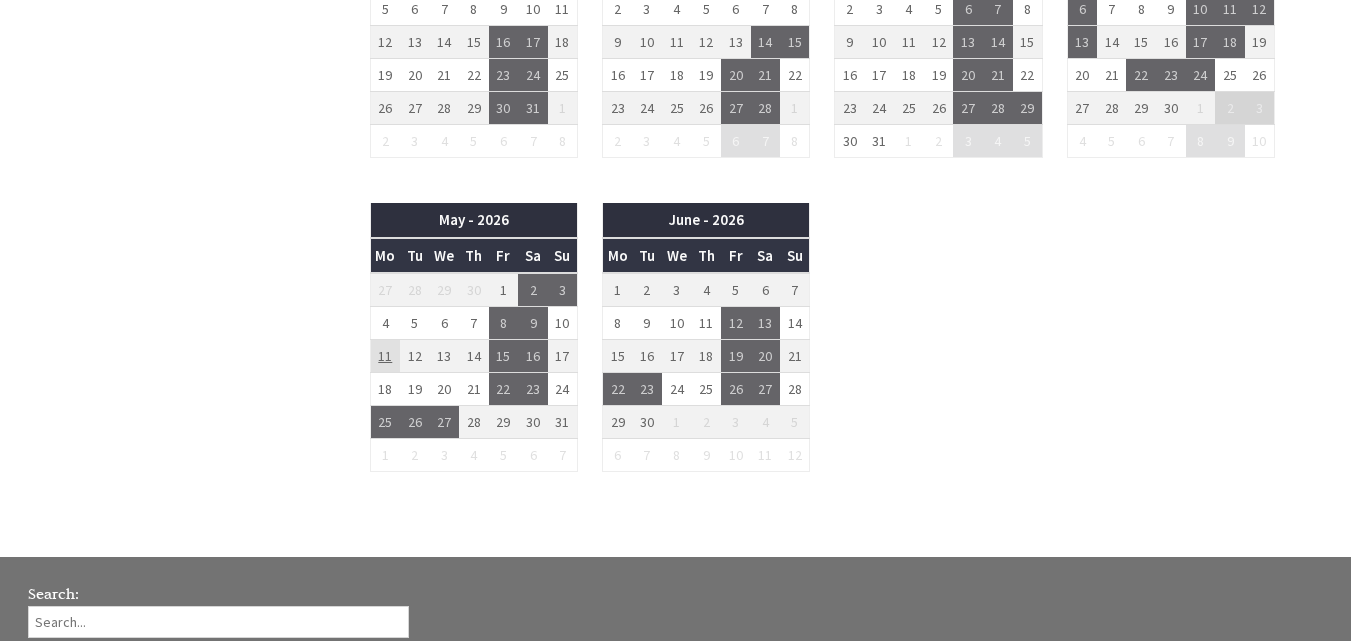 click on "11" at bounding box center [385, 356] 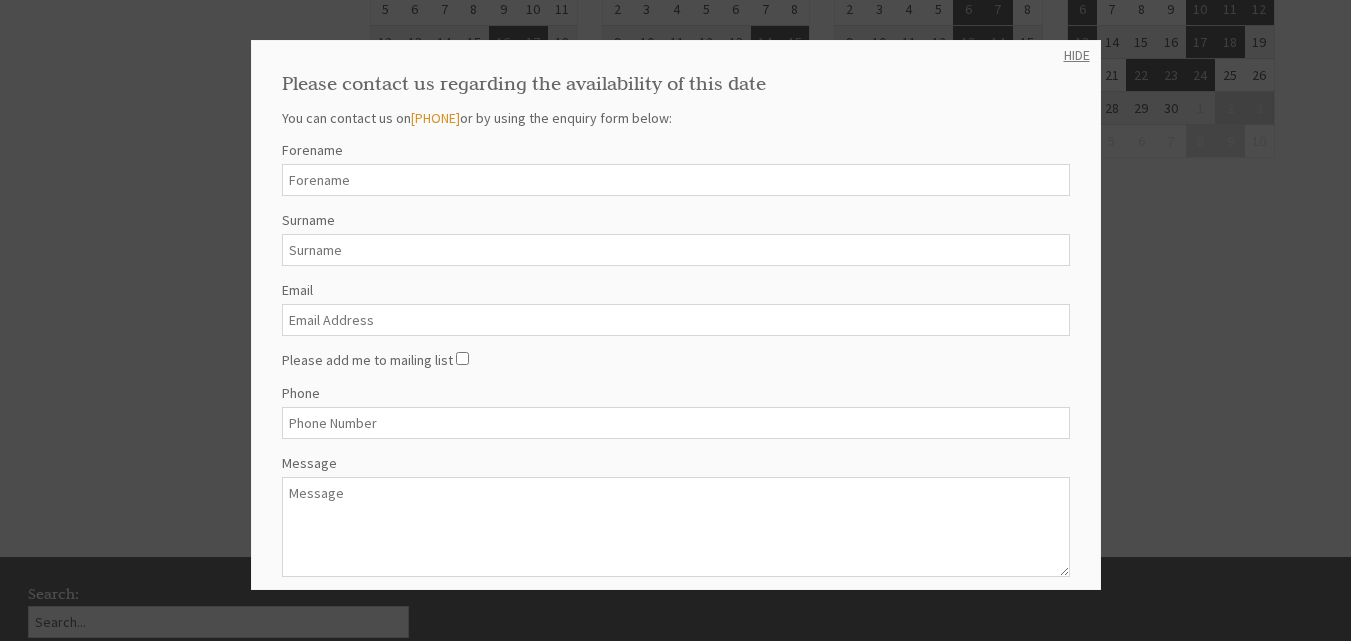 click on "HIDE" at bounding box center [1077, 55] 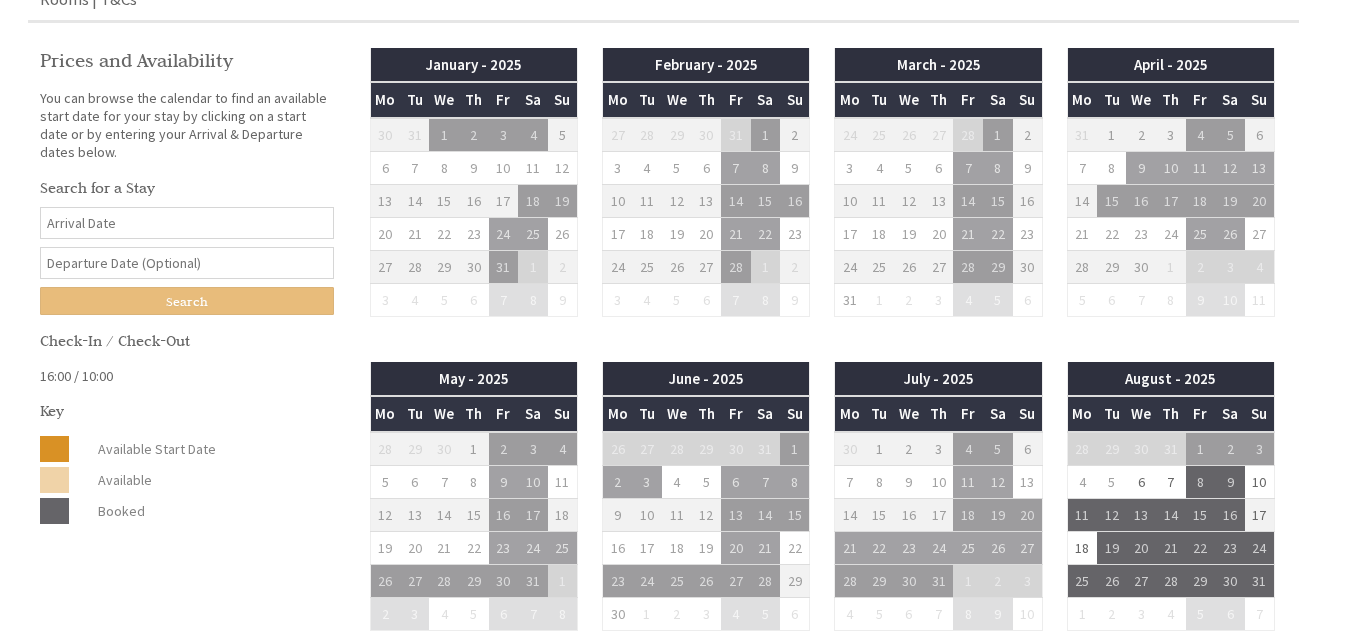 scroll, scrollTop: 668, scrollLeft: 0, axis: vertical 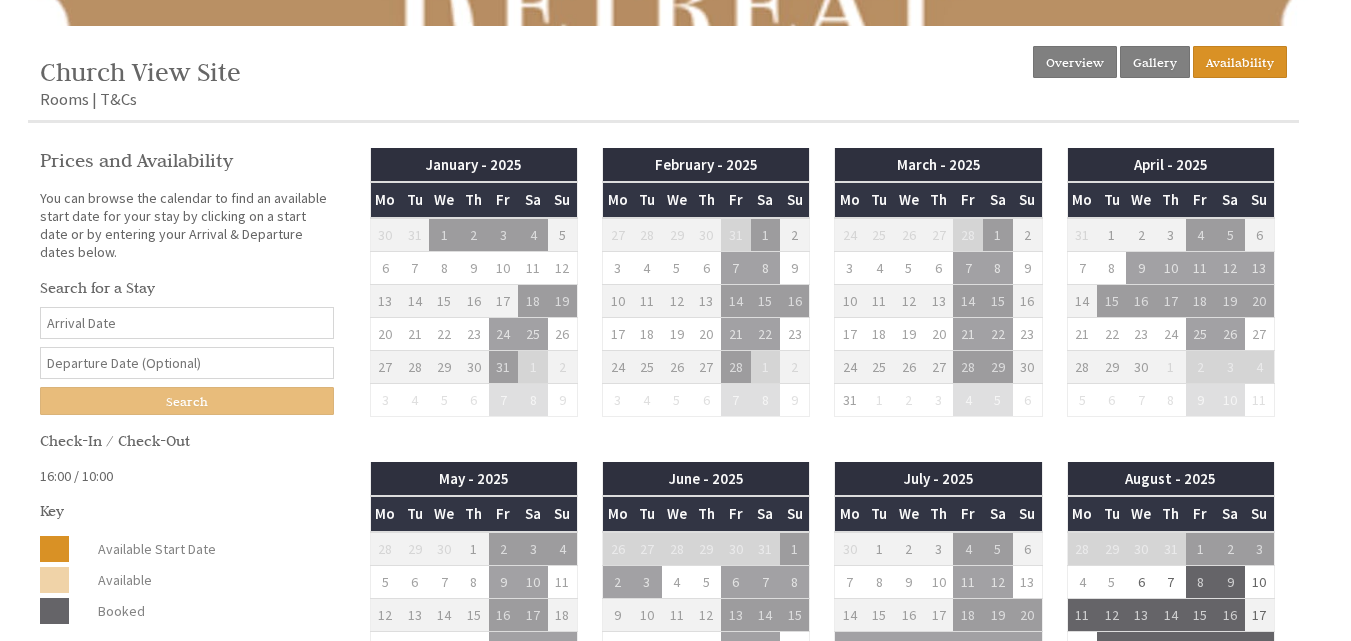 click on "Date" at bounding box center [187, 323] 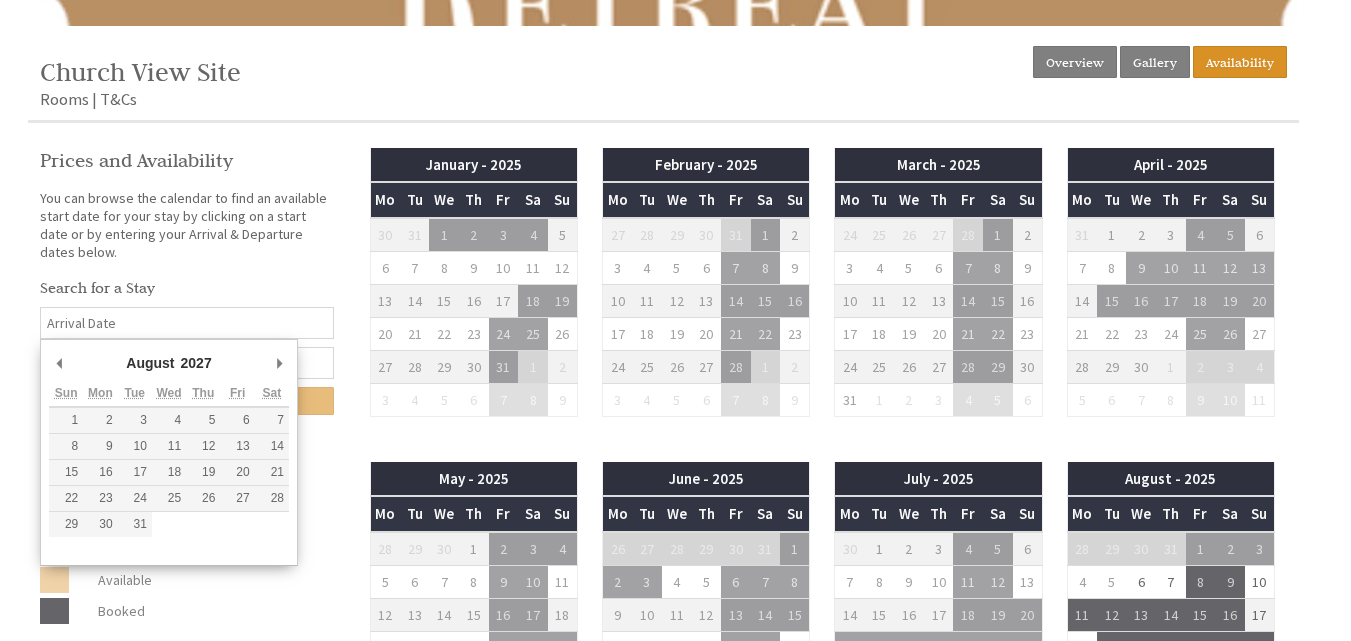 type on "26/08/2027" 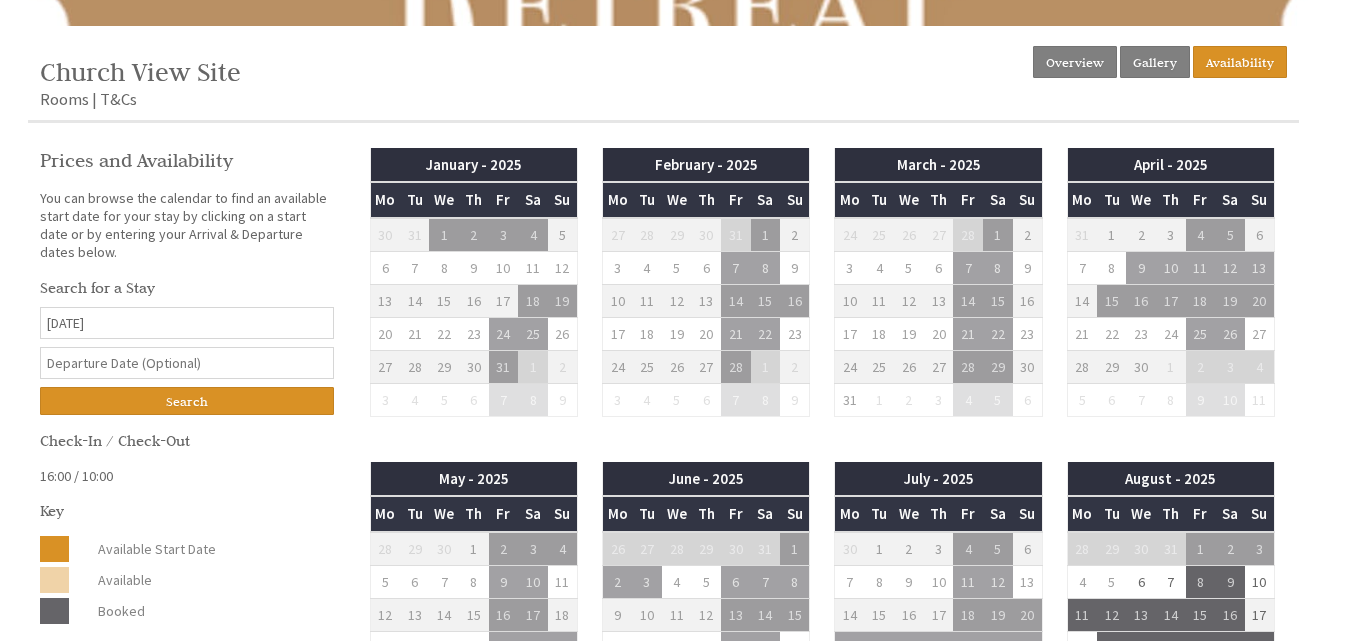 click at bounding box center [187, 363] 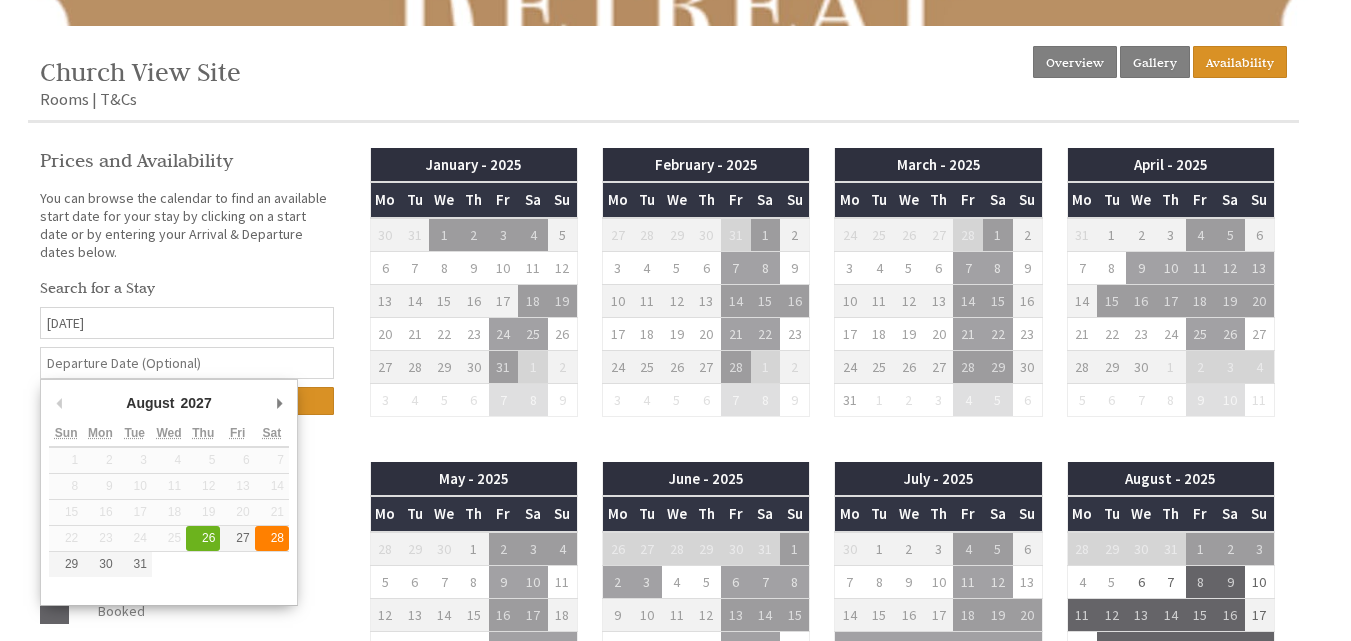 type on "28/08/2027" 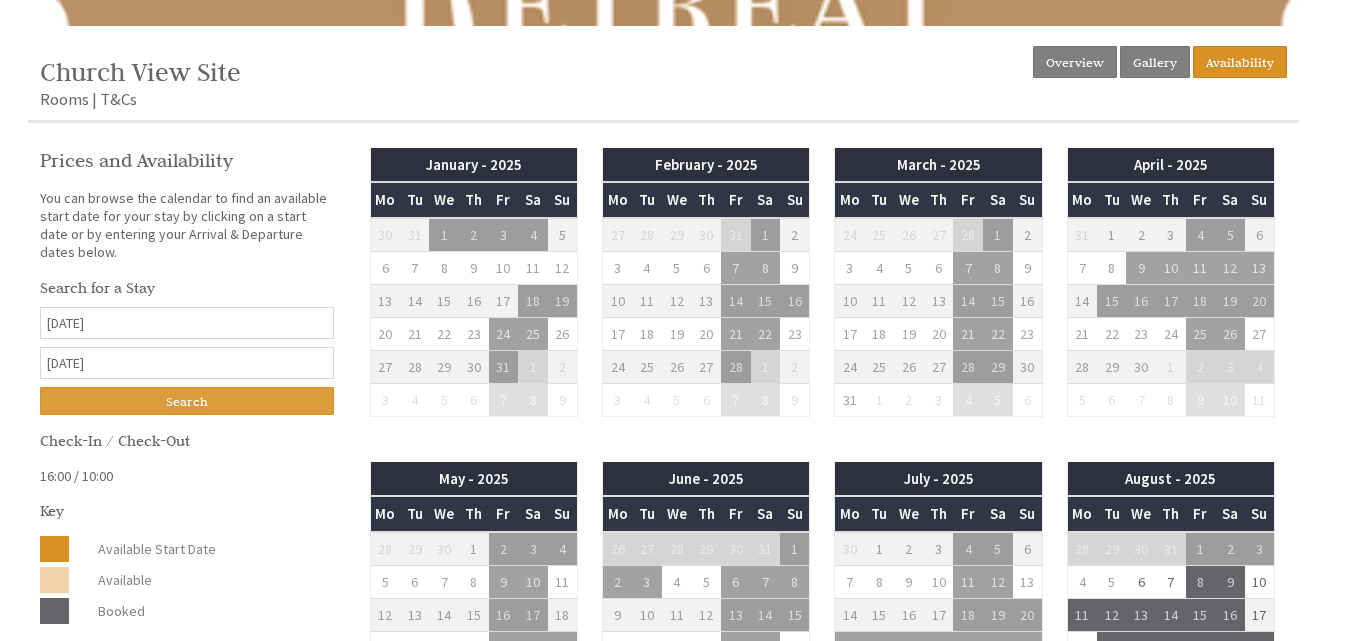 click on "Search" at bounding box center [187, 401] 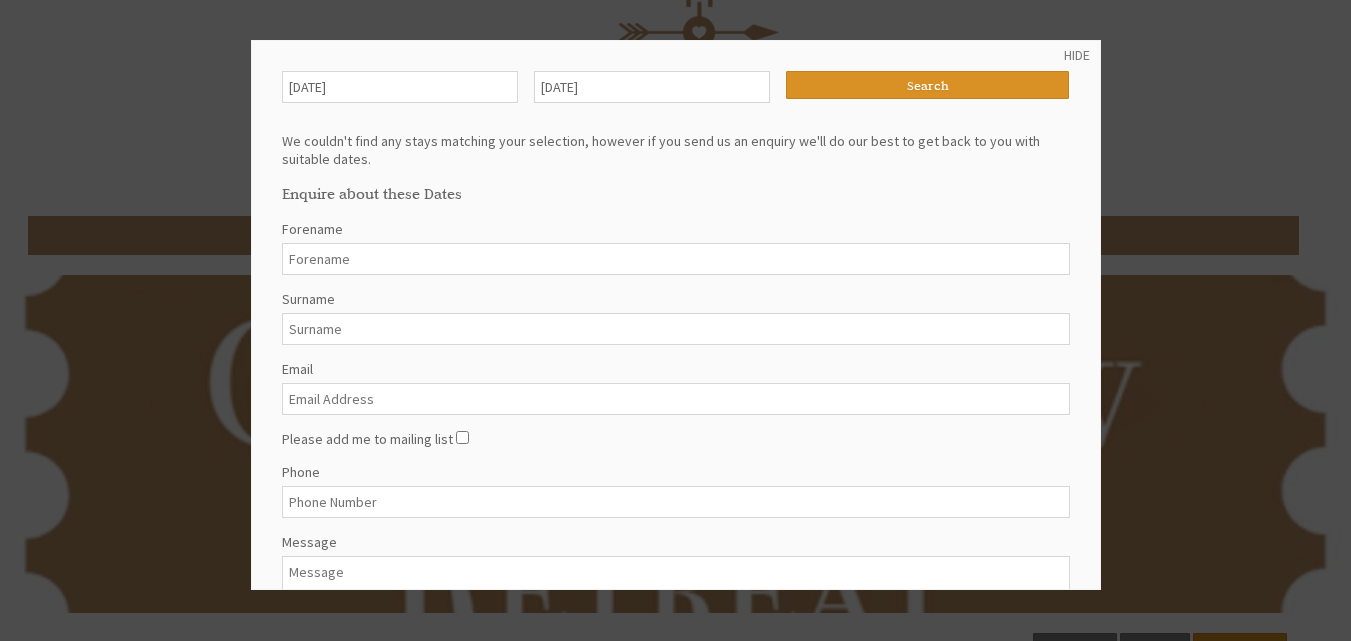 scroll, scrollTop: 0, scrollLeft: 0, axis: both 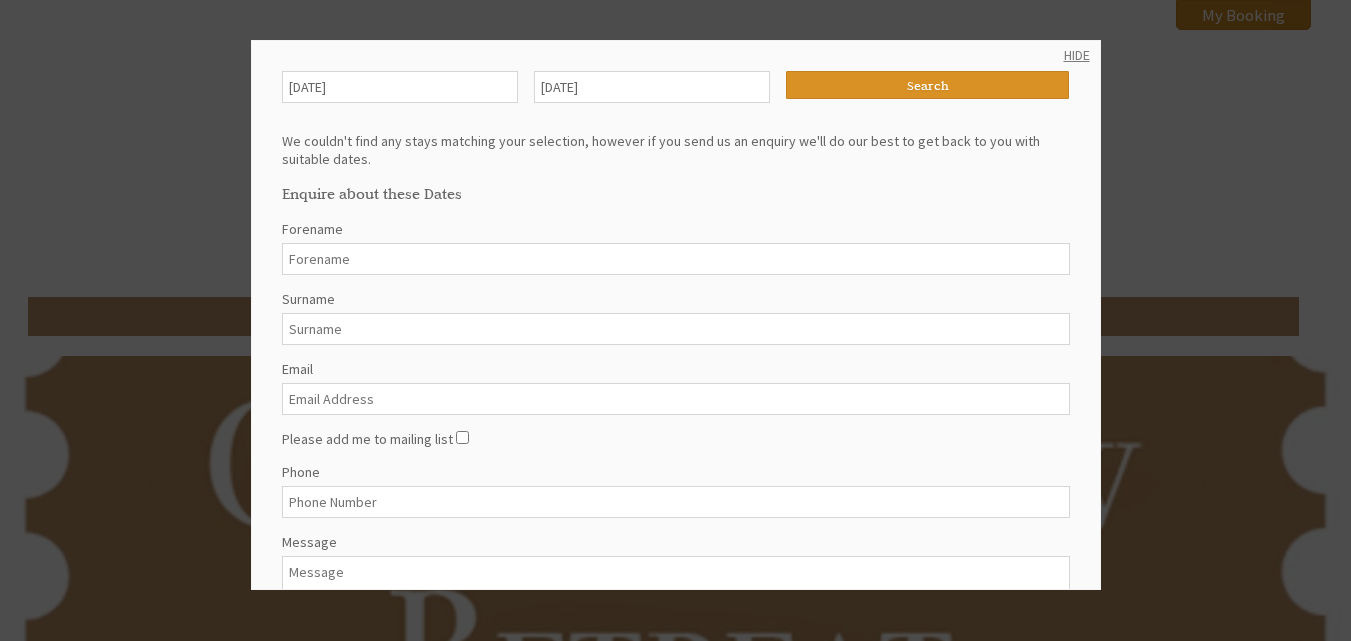 click on "HIDE" at bounding box center (1077, 55) 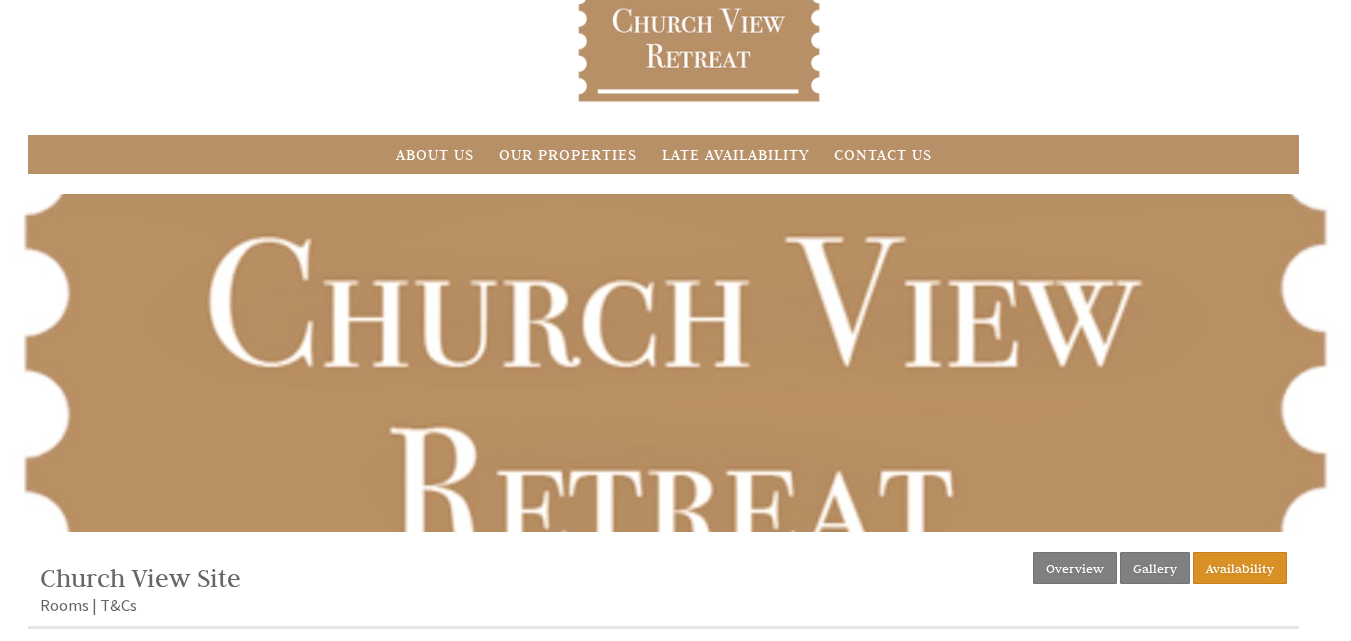 scroll, scrollTop: 0, scrollLeft: 0, axis: both 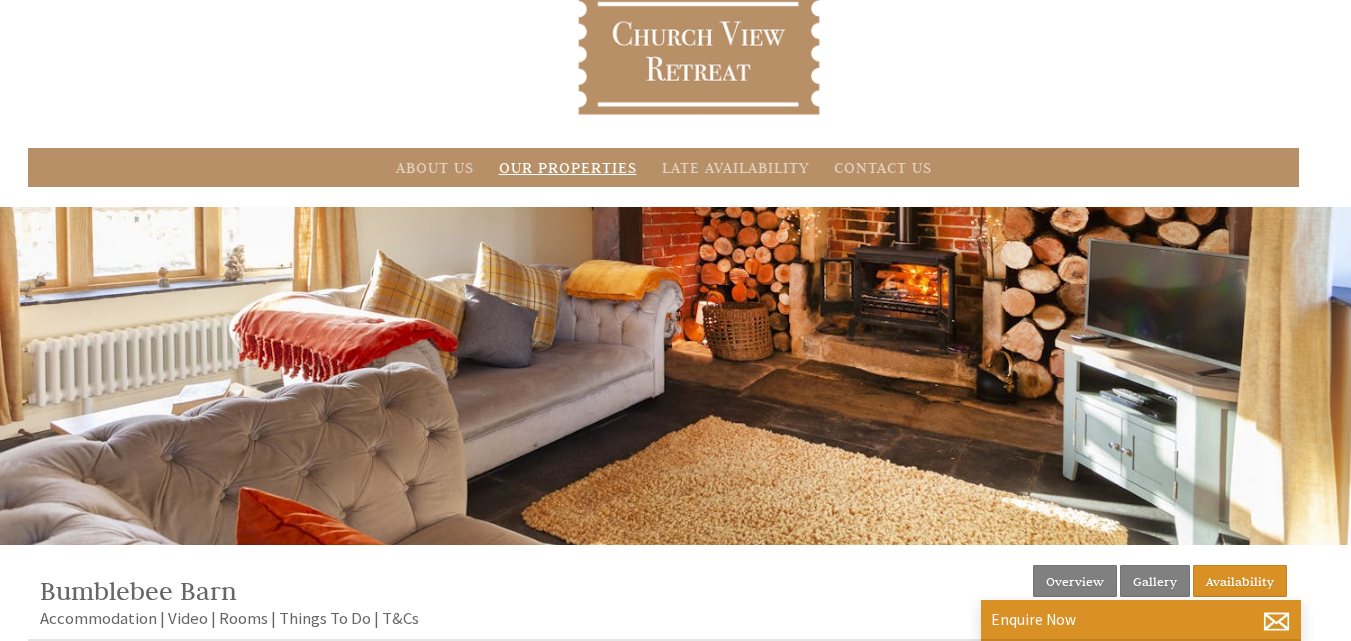 click on "Our Properties" at bounding box center [568, 167] 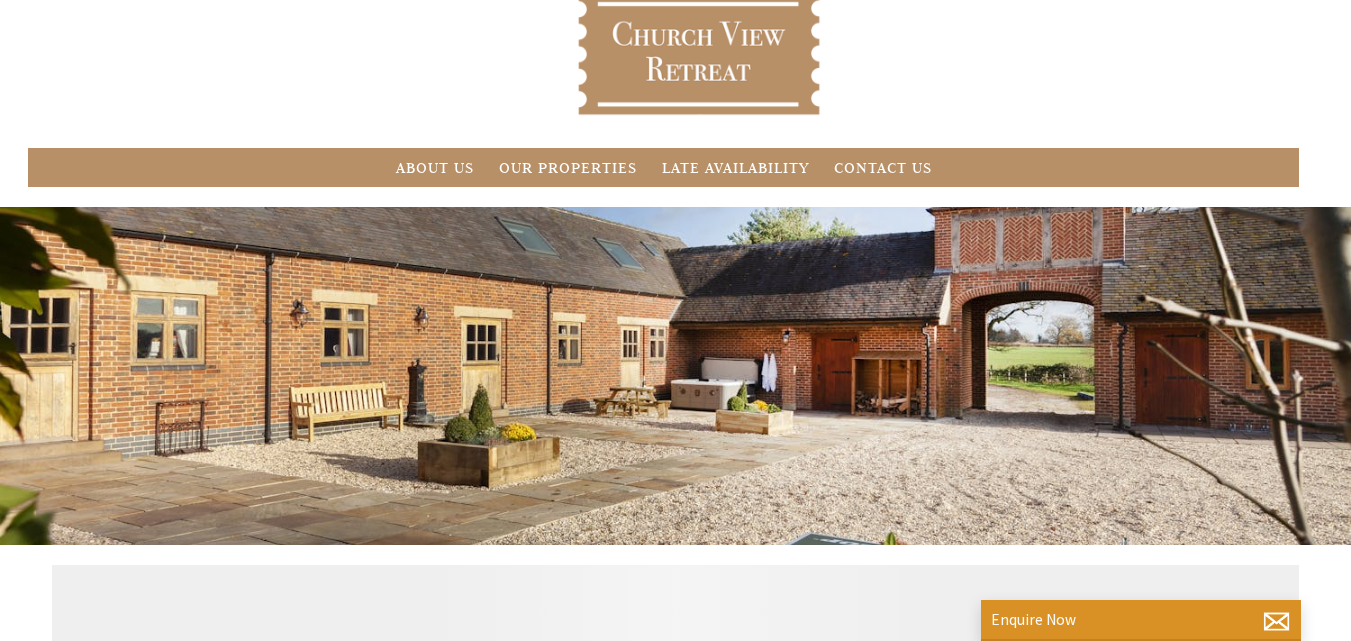 scroll, scrollTop: 0, scrollLeft: 0, axis: both 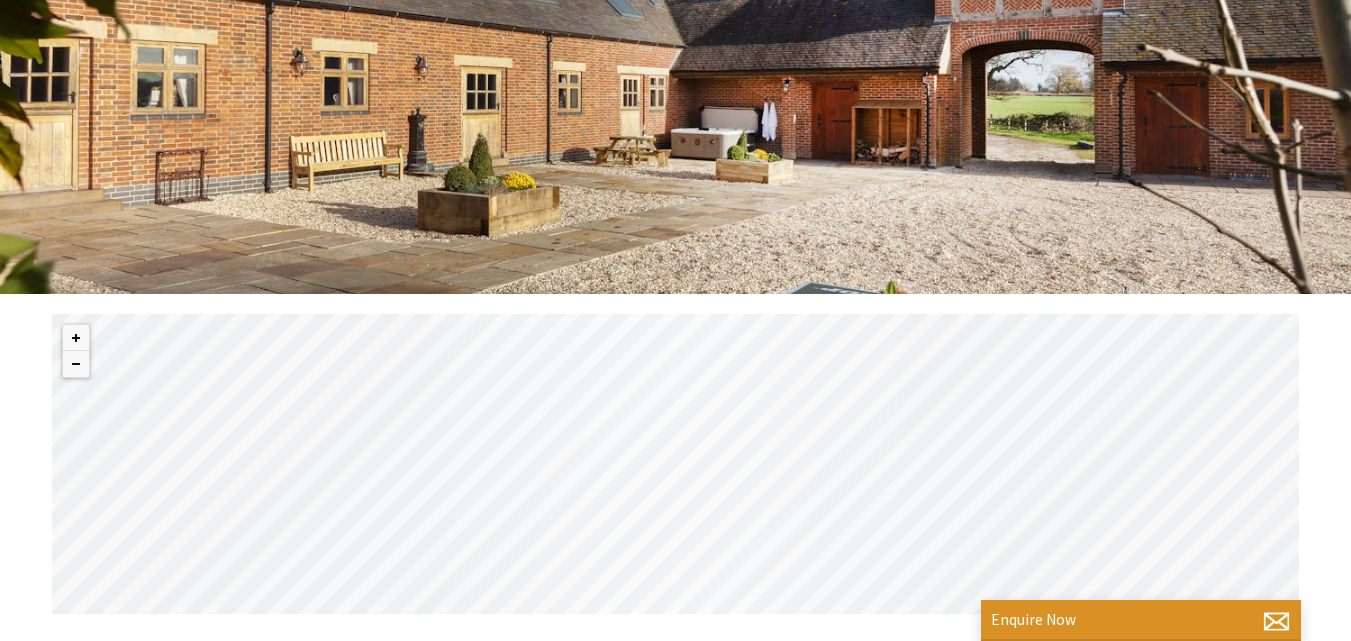 click on "© MapTiler   © OpenStreetMap contributors" at bounding box center (675, 464) 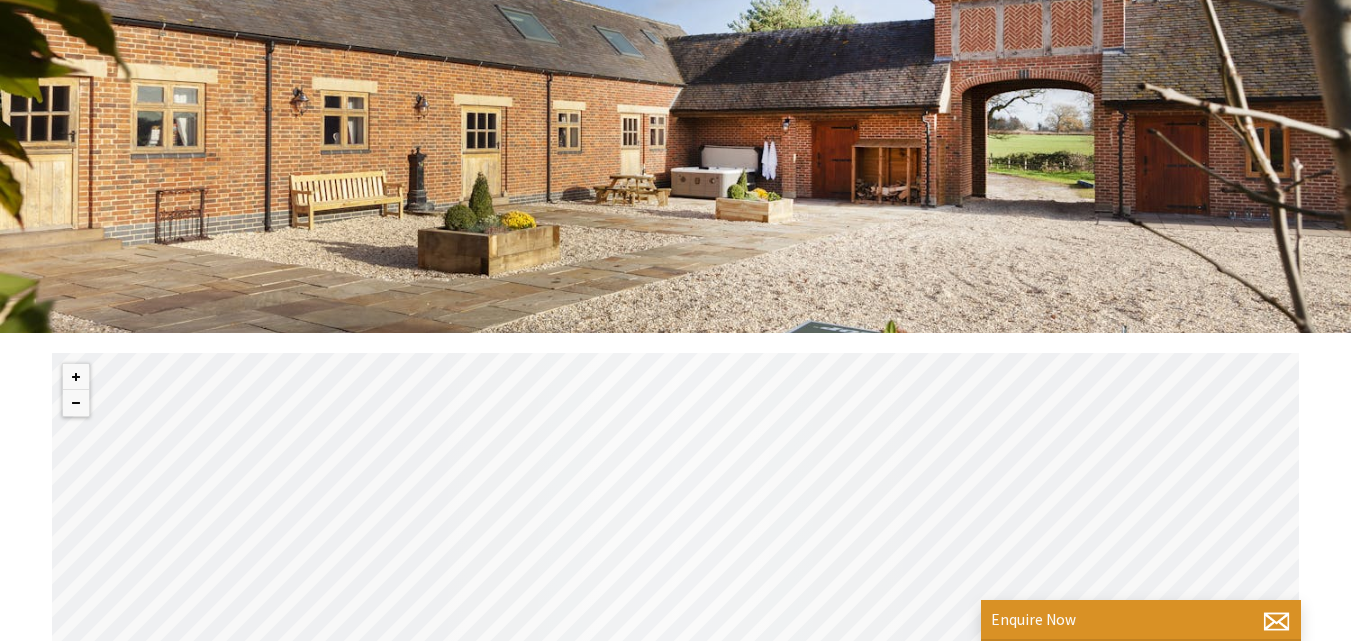 scroll, scrollTop: 400, scrollLeft: 0, axis: vertical 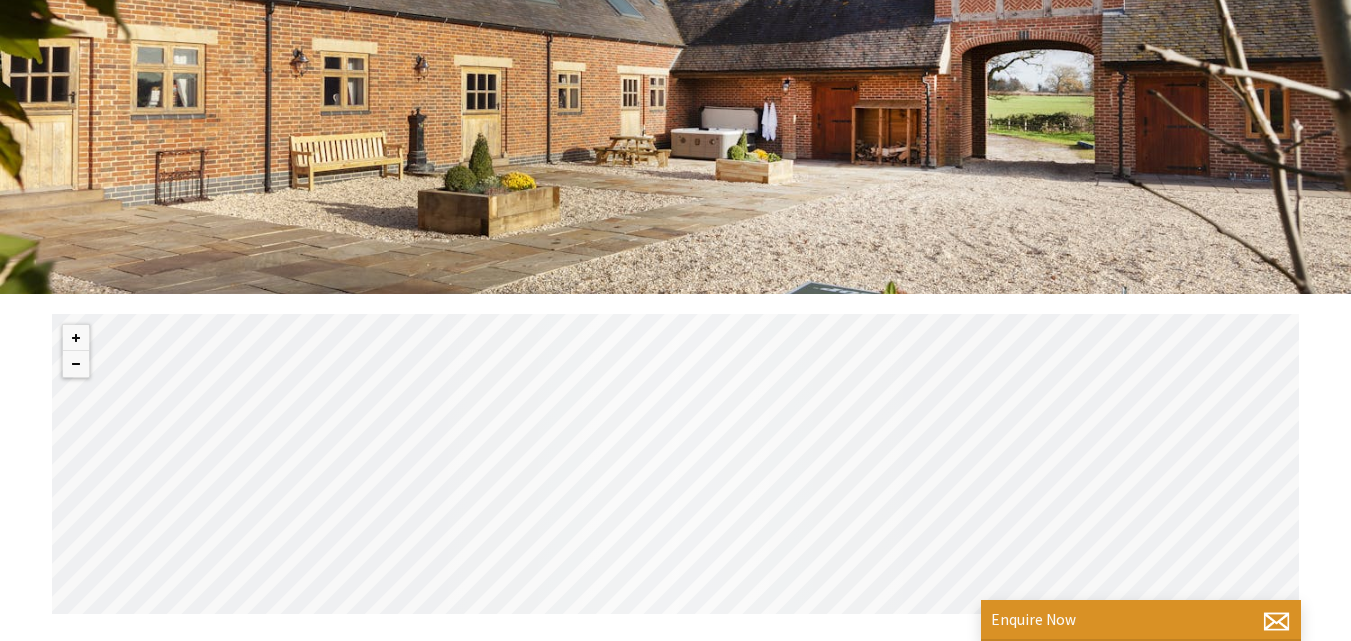 drag, startPoint x: 881, startPoint y: 442, endPoint x: 772, endPoint y: 542, distance: 147.92227 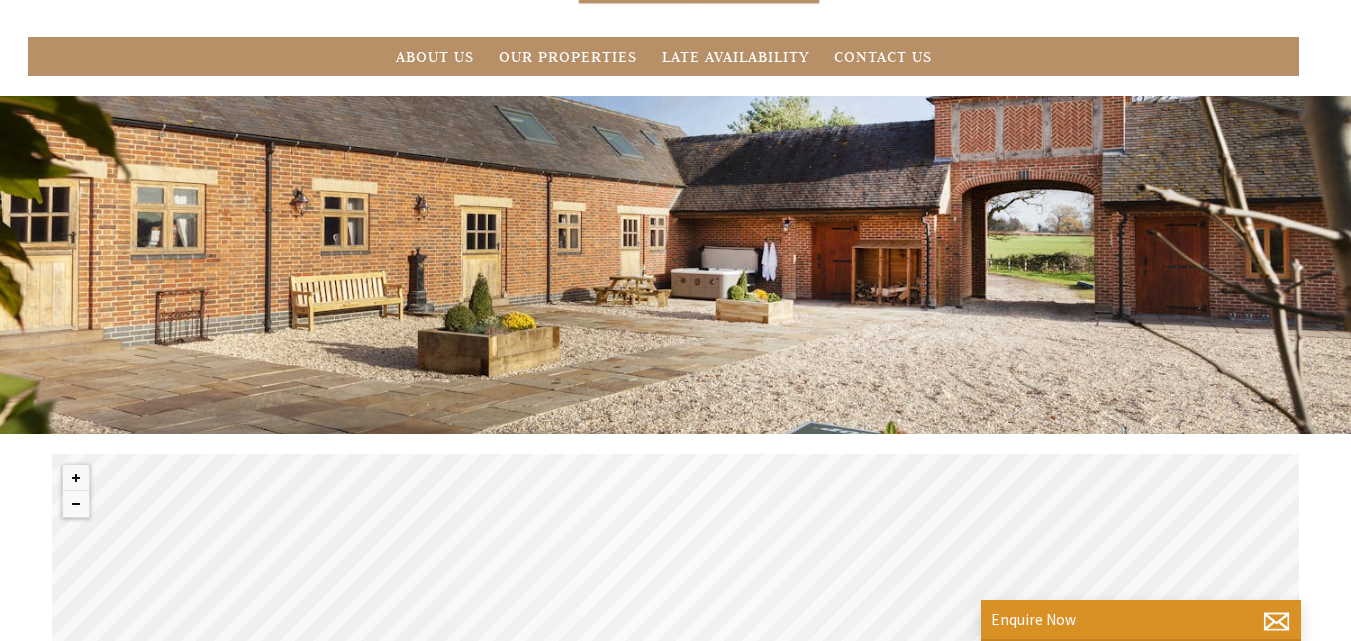 scroll, scrollTop: 300, scrollLeft: 0, axis: vertical 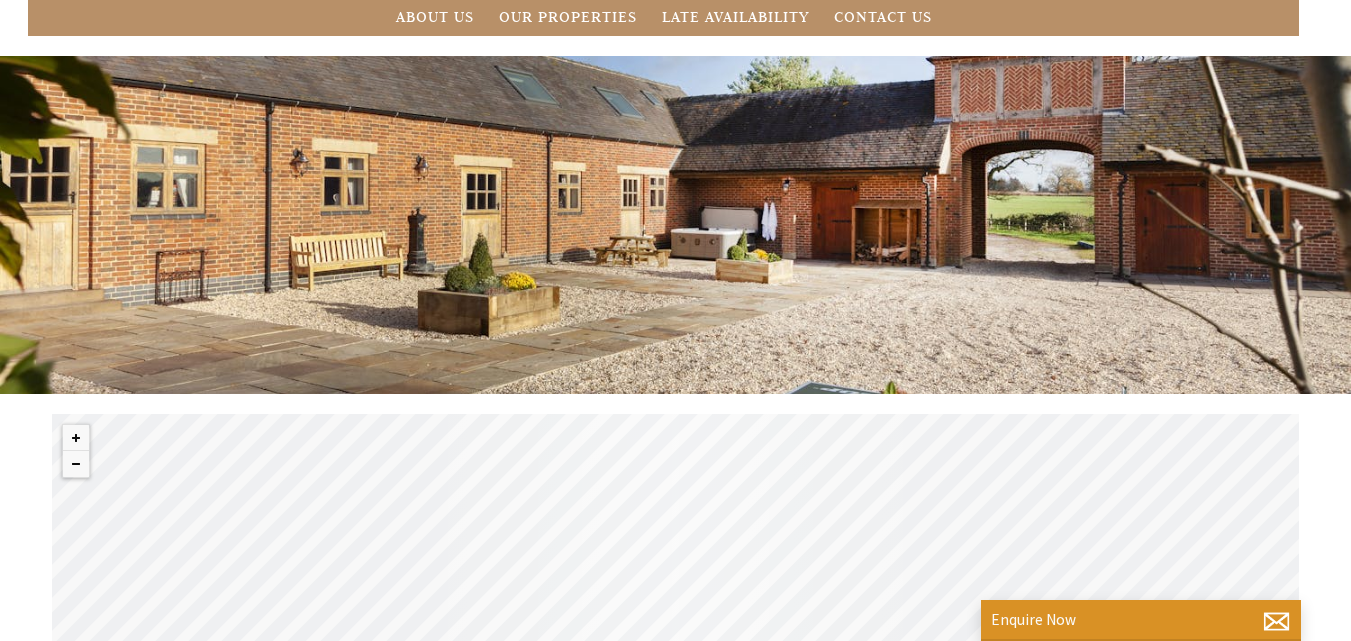 click on "© MapTiler   © OpenStreetMap contributors" at bounding box center [675, 564] 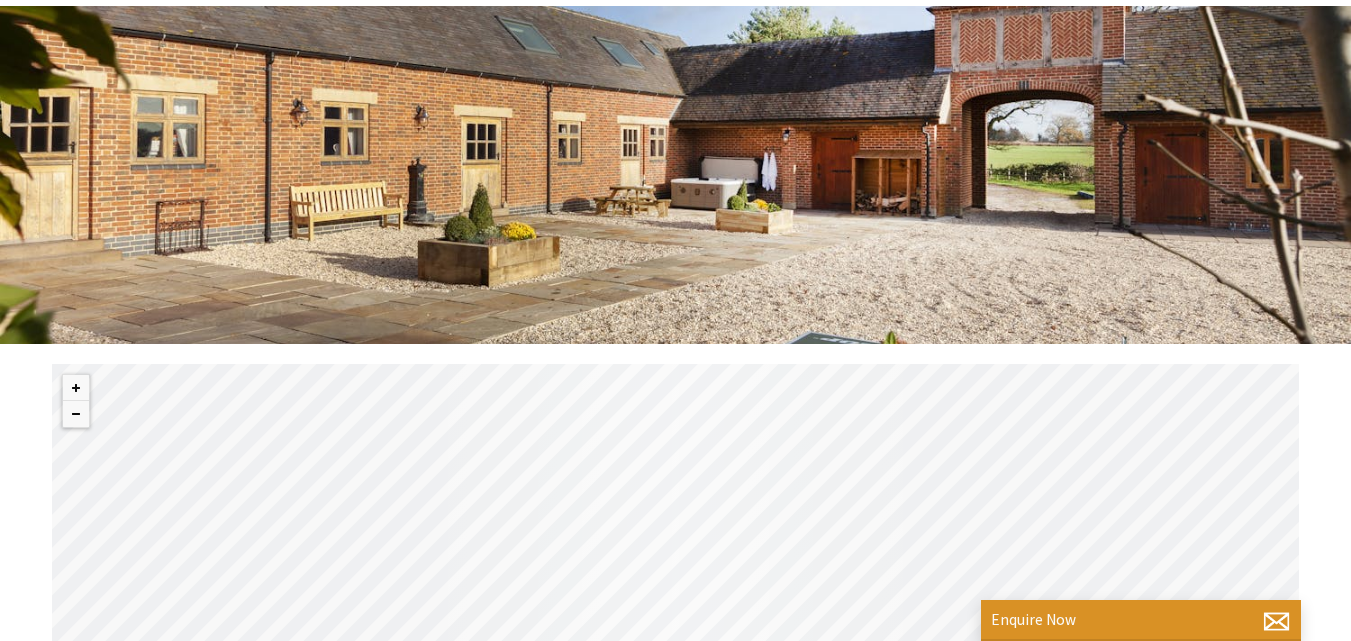 scroll, scrollTop: 500, scrollLeft: 0, axis: vertical 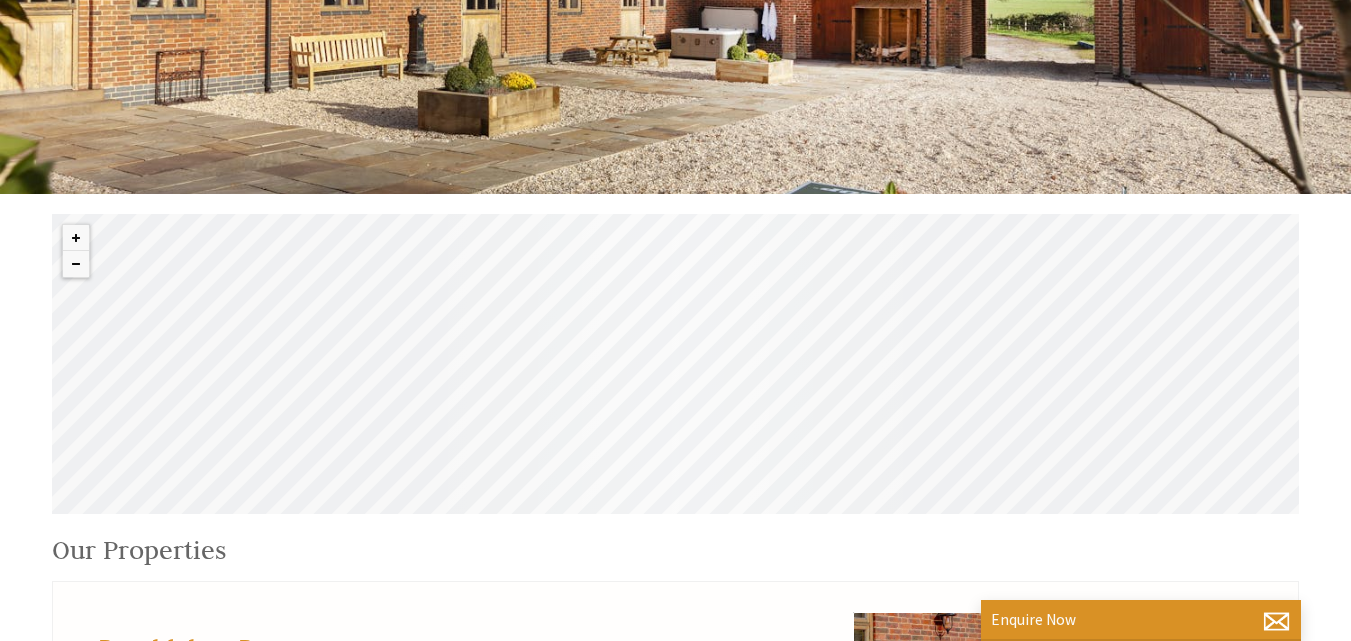 click on "© MapTiler   © OpenStreetMap contributors" at bounding box center [675, 364] 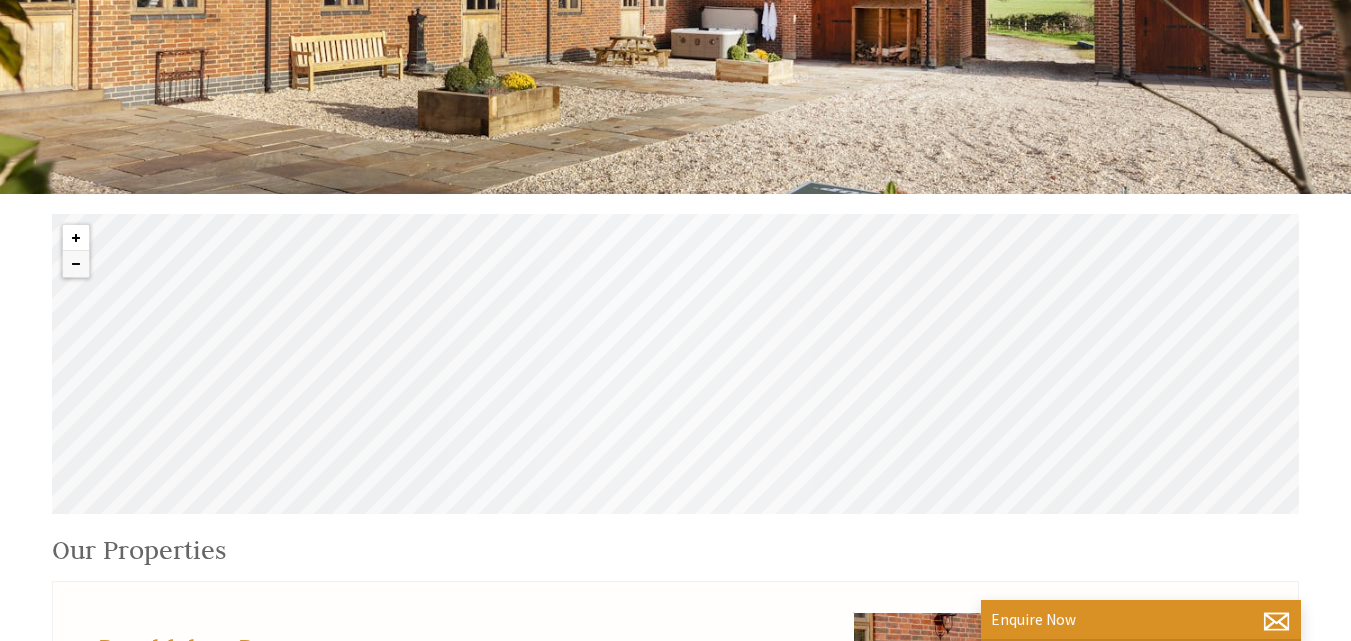 click at bounding box center [76, 238] 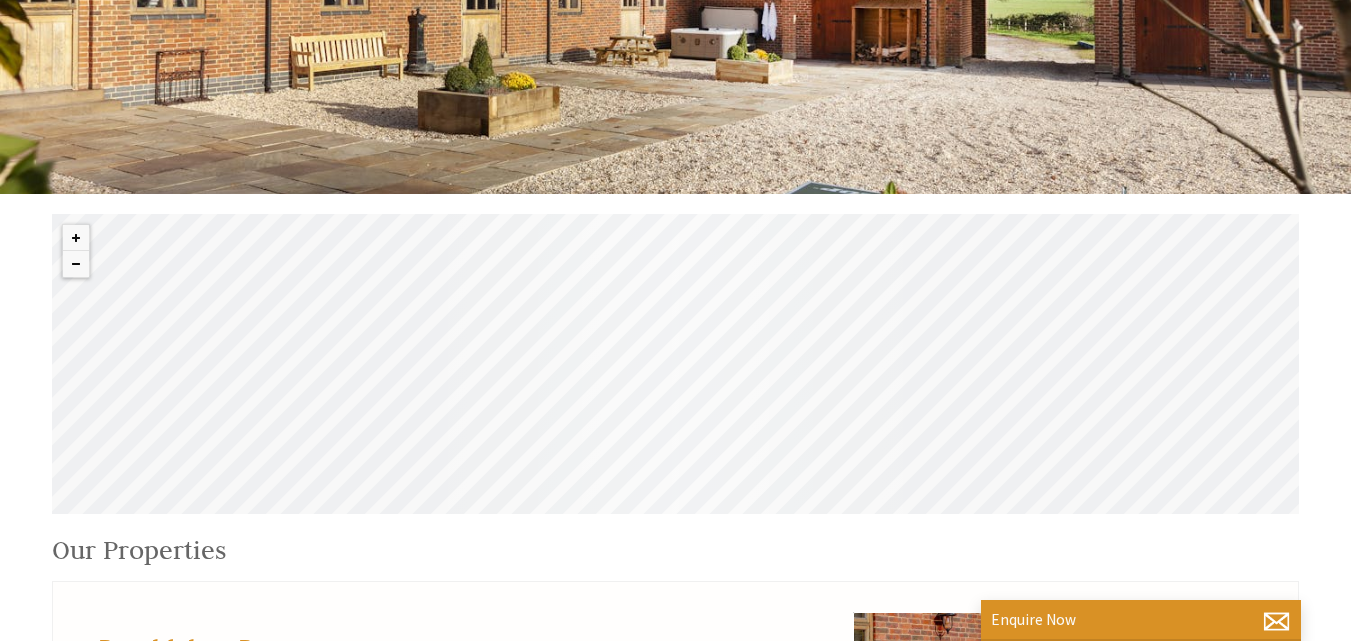 drag, startPoint x: 327, startPoint y: 346, endPoint x: 353, endPoint y: 516, distance: 171.97675 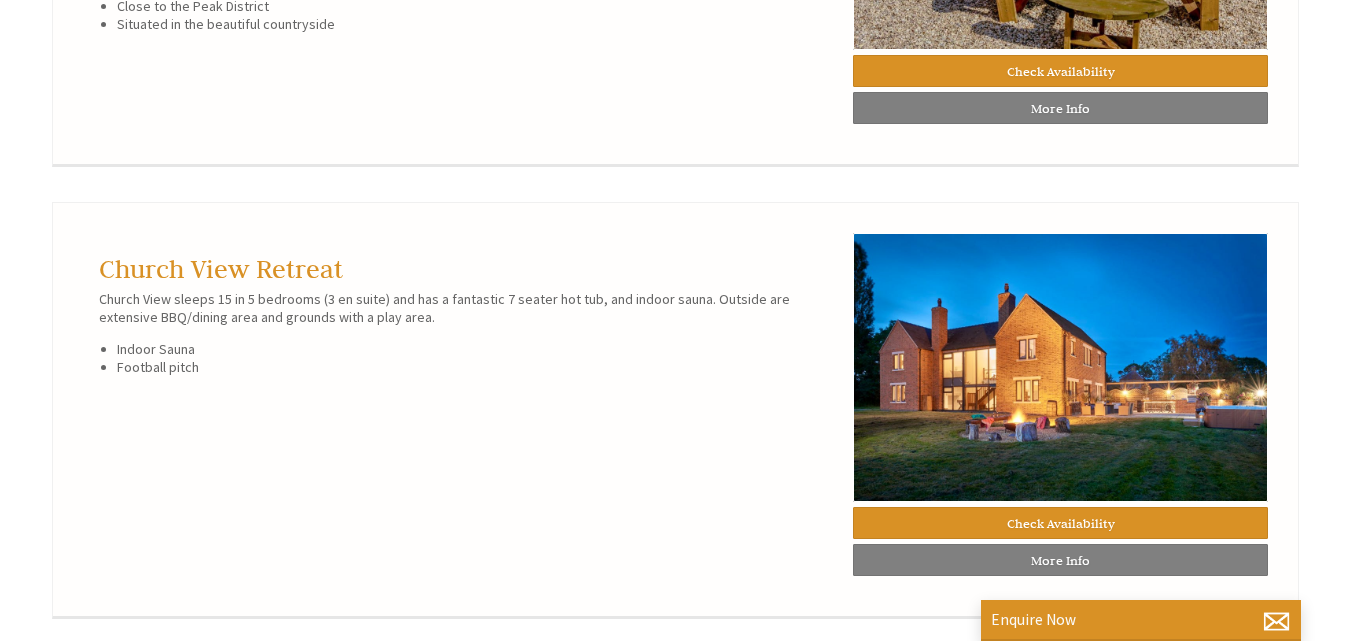 scroll, scrollTop: 1430, scrollLeft: 0, axis: vertical 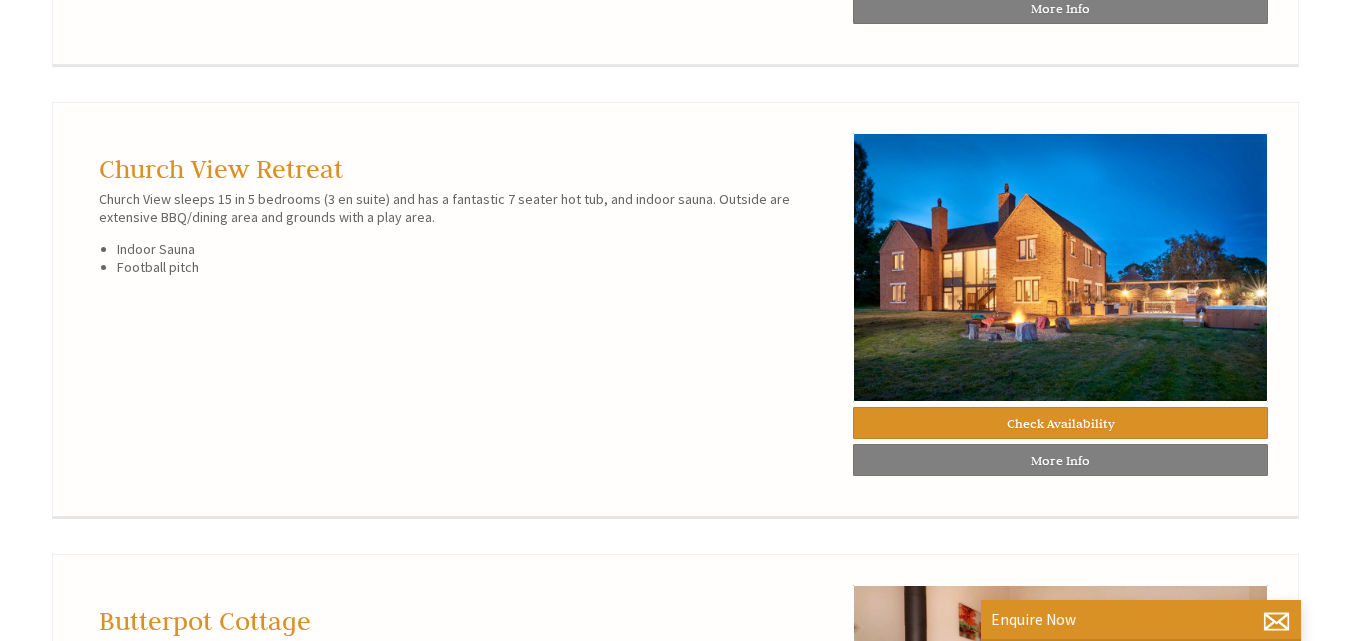 click at bounding box center (675, 307) 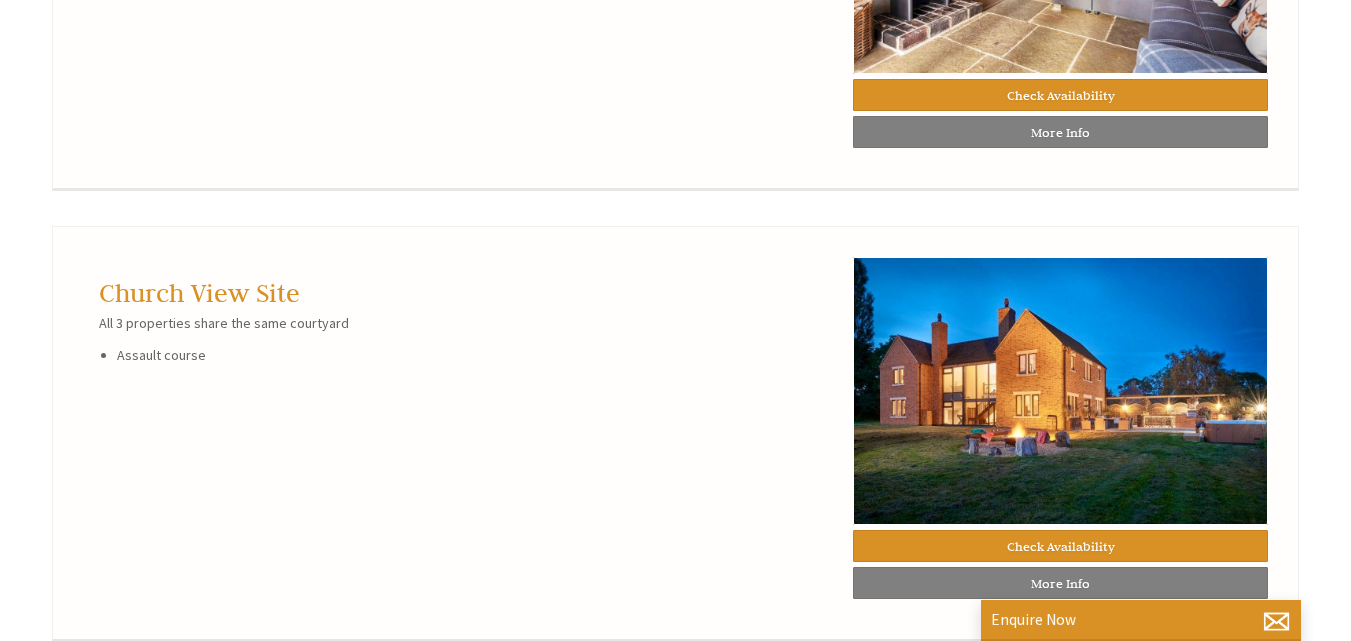 scroll, scrollTop: 2230, scrollLeft: 0, axis: vertical 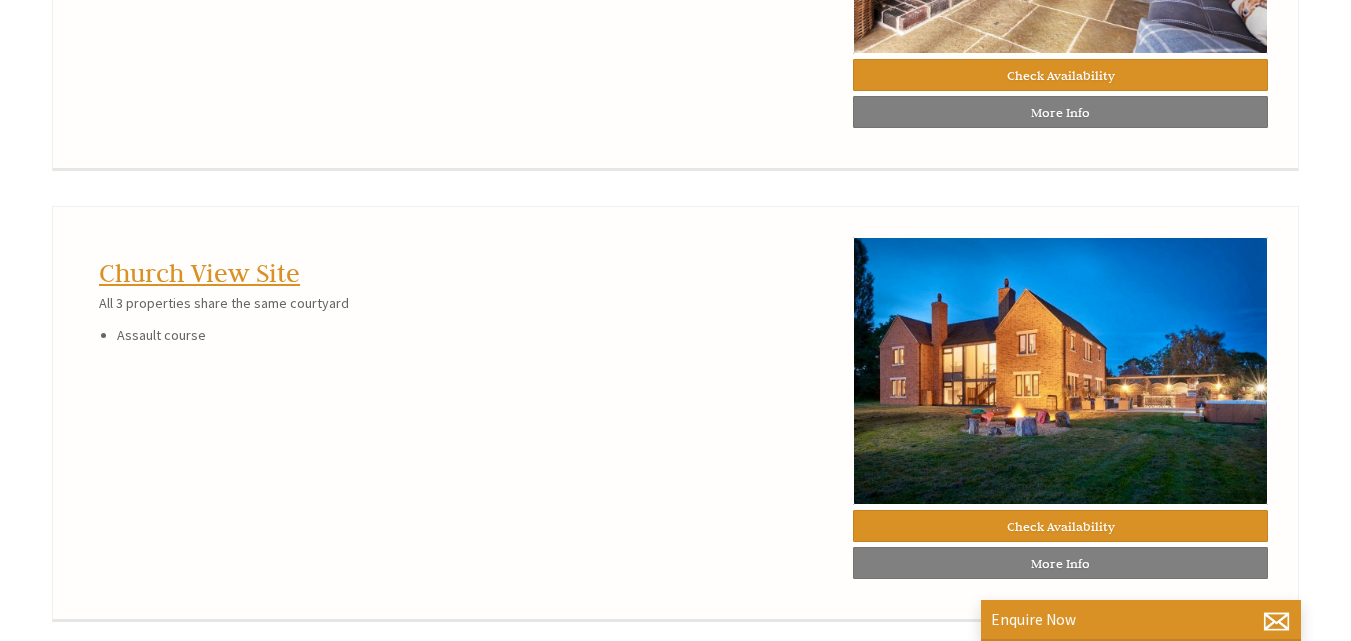 click on "Church View Site" at bounding box center (199, 273) 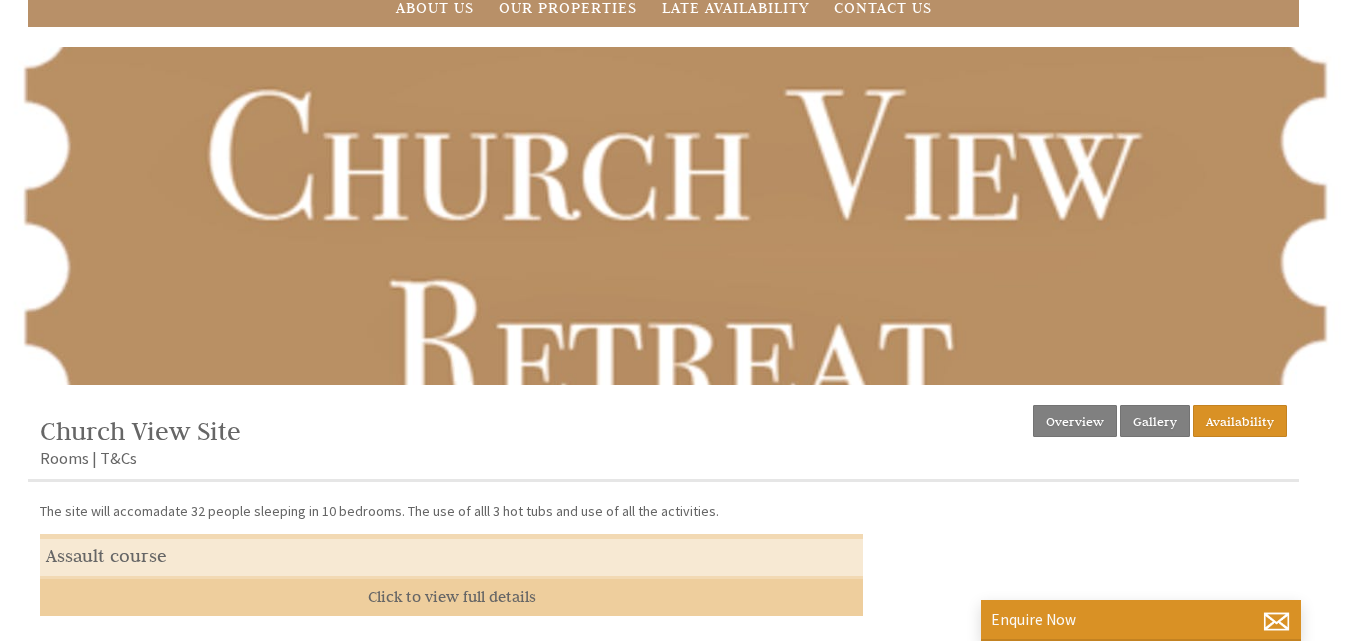 scroll, scrollTop: 637, scrollLeft: 0, axis: vertical 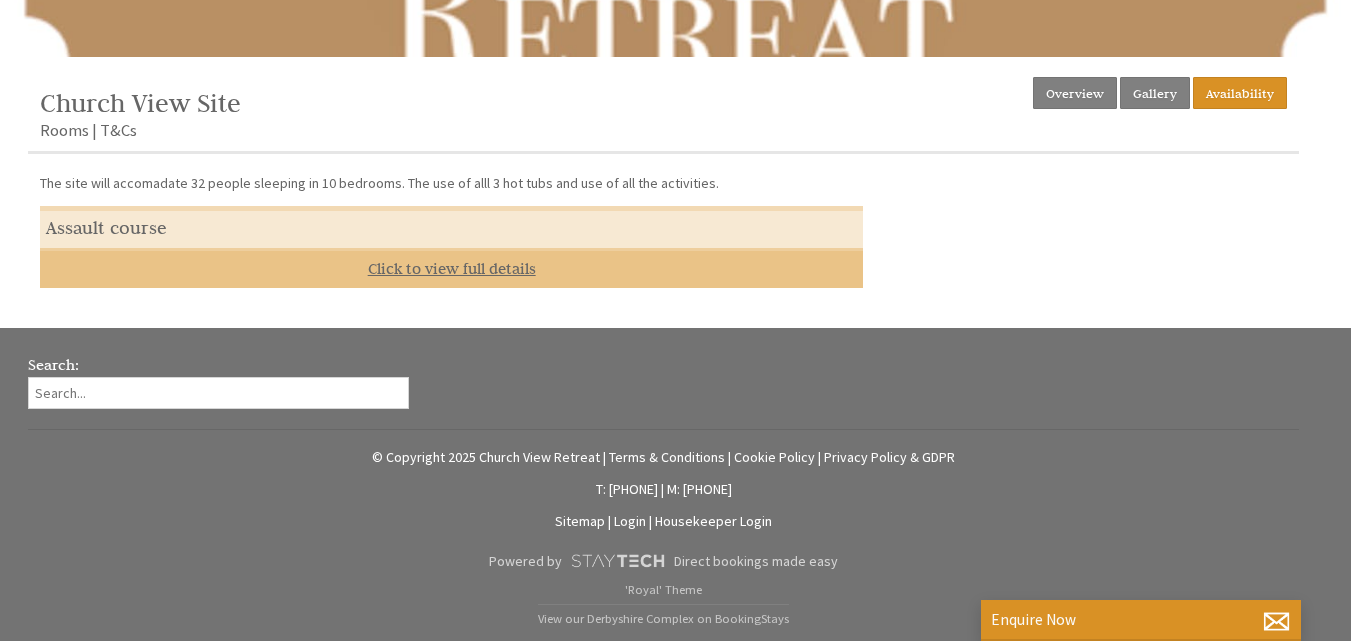 click on "Click to view full details" at bounding box center [451, 268] 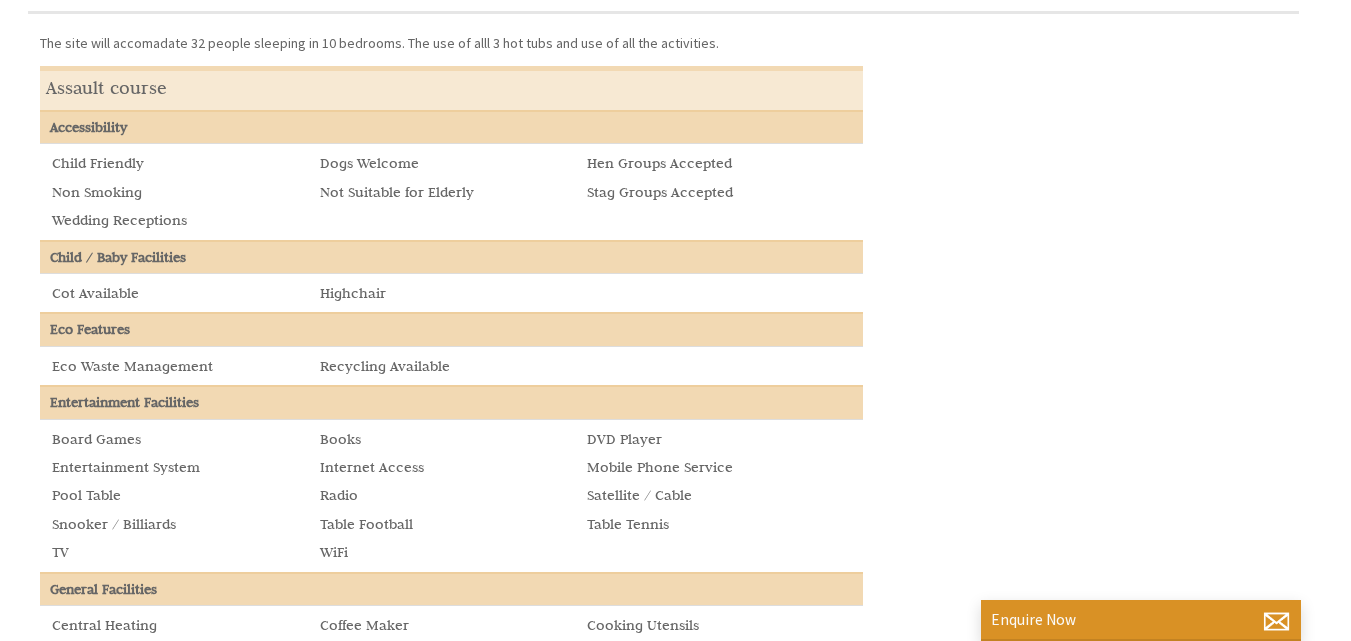 scroll, scrollTop: 837, scrollLeft: 0, axis: vertical 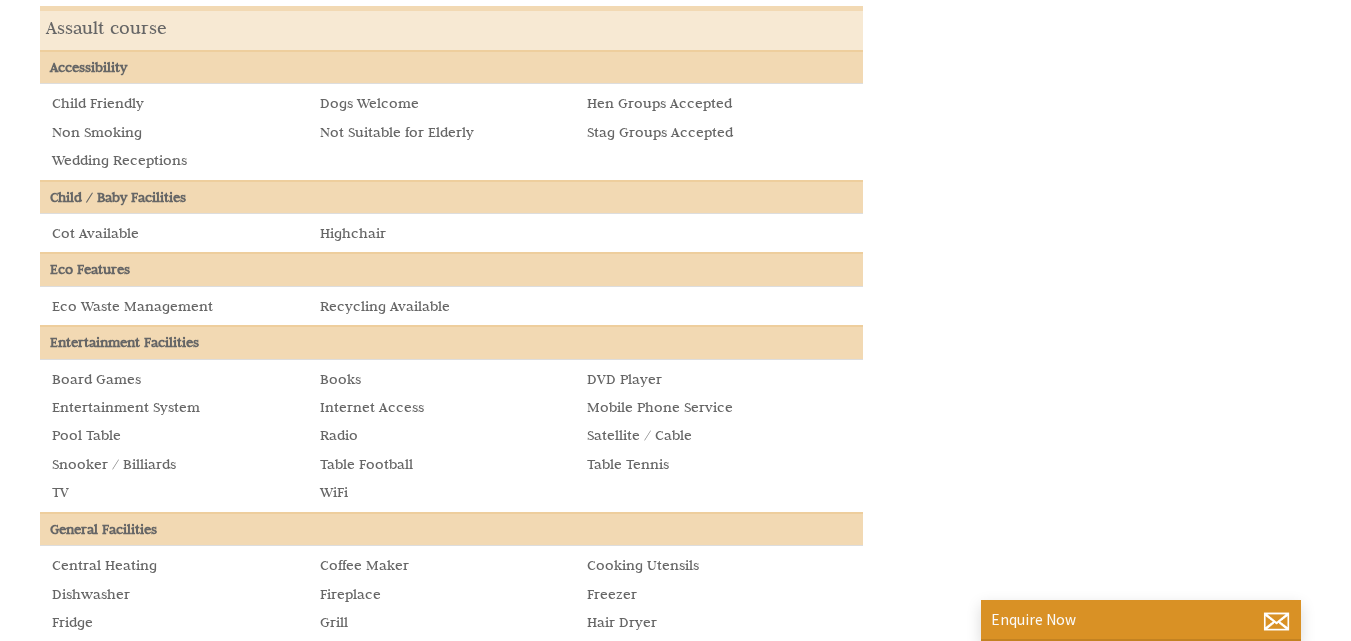 click on "Properties
Church View Site
Overview
Gallery
Availability
Rooms
T&Cs
The site will accomadate 32 people sleeping in 10 bedrooms. The use of alll 3 hot tubs and use of all the activities.
Assault course
Accessibility
Child Friendly
Dogs Welcome
Hen Groups Accepted
Non Smoking
Not Suitable for Elderly Highchair" at bounding box center (663, 634) 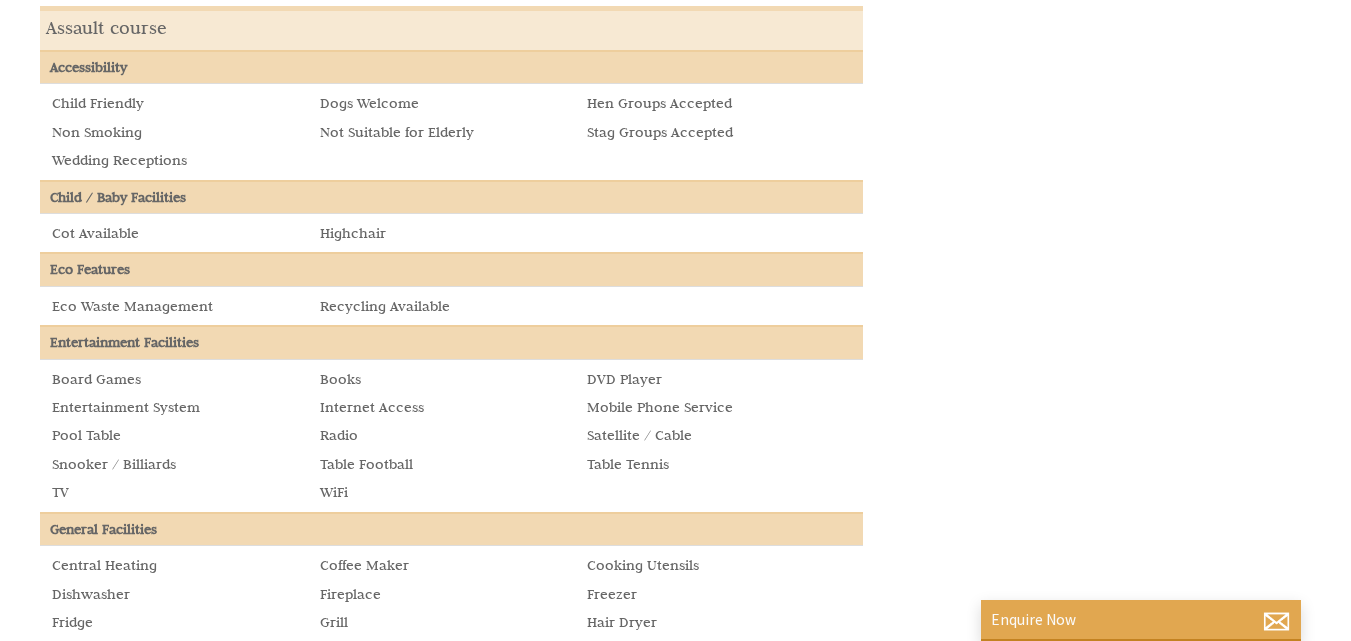 click on "Enquire Now" at bounding box center [1141, 620] 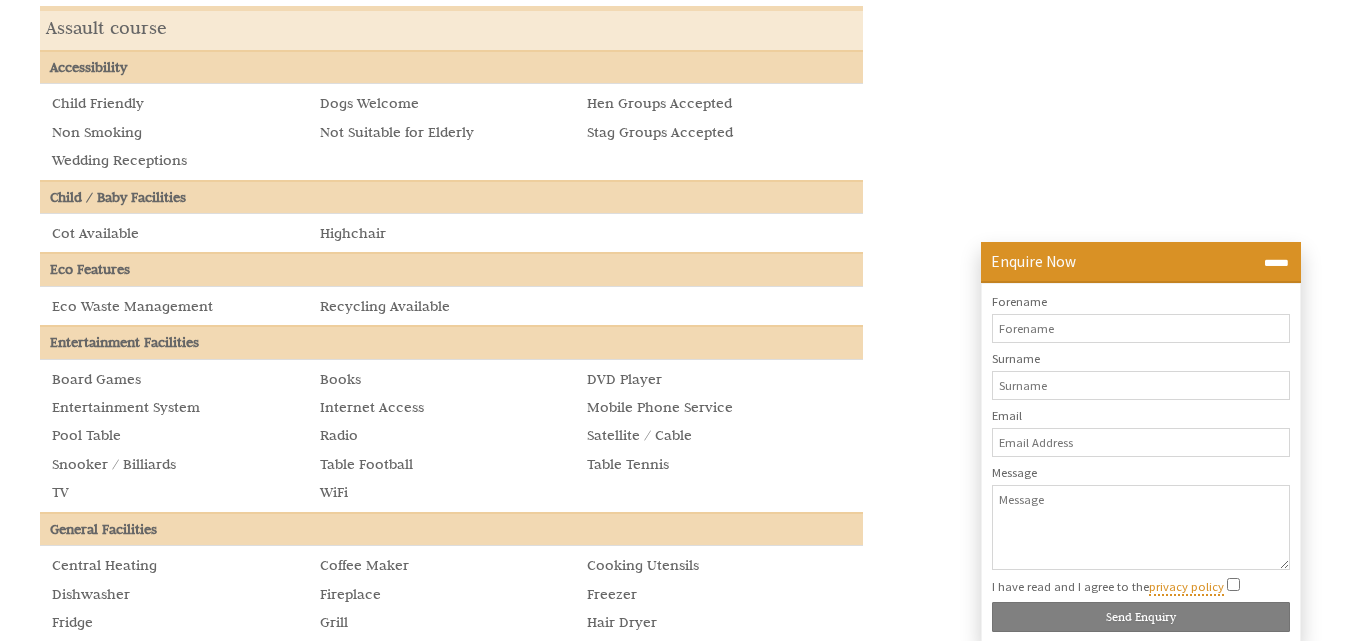 scroll, scrollTop: 0, scrollLeft: 0, axis: both 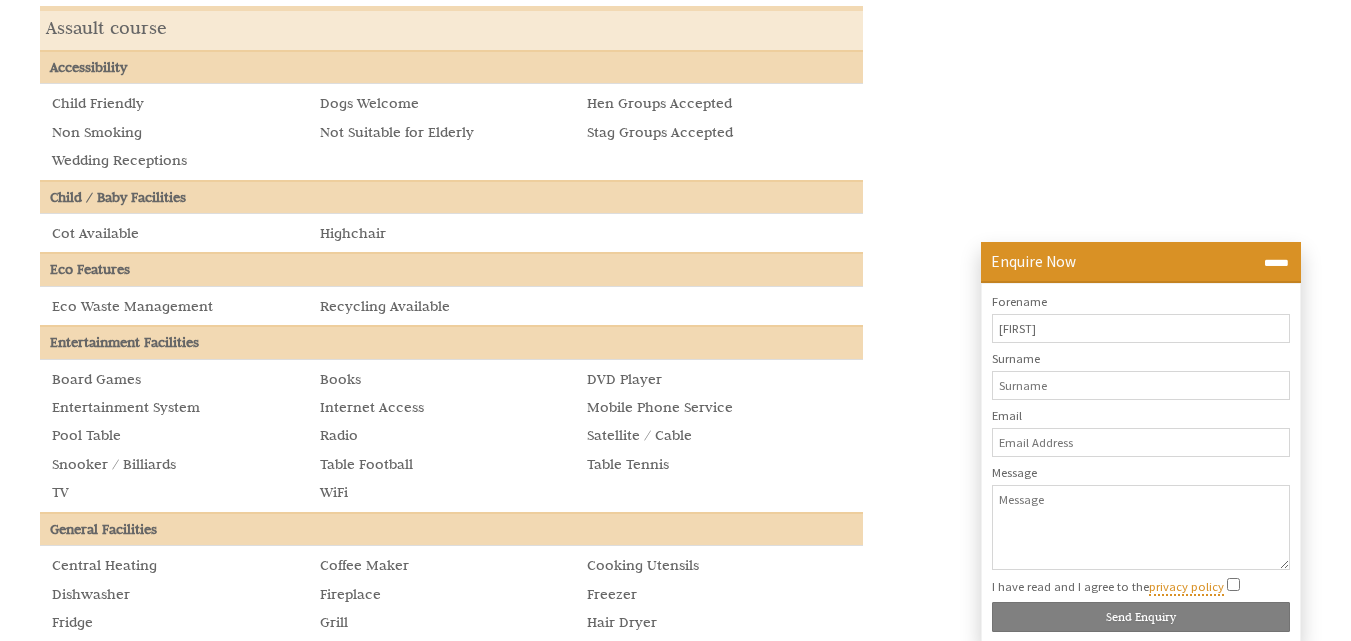 type on "[FIRST]" 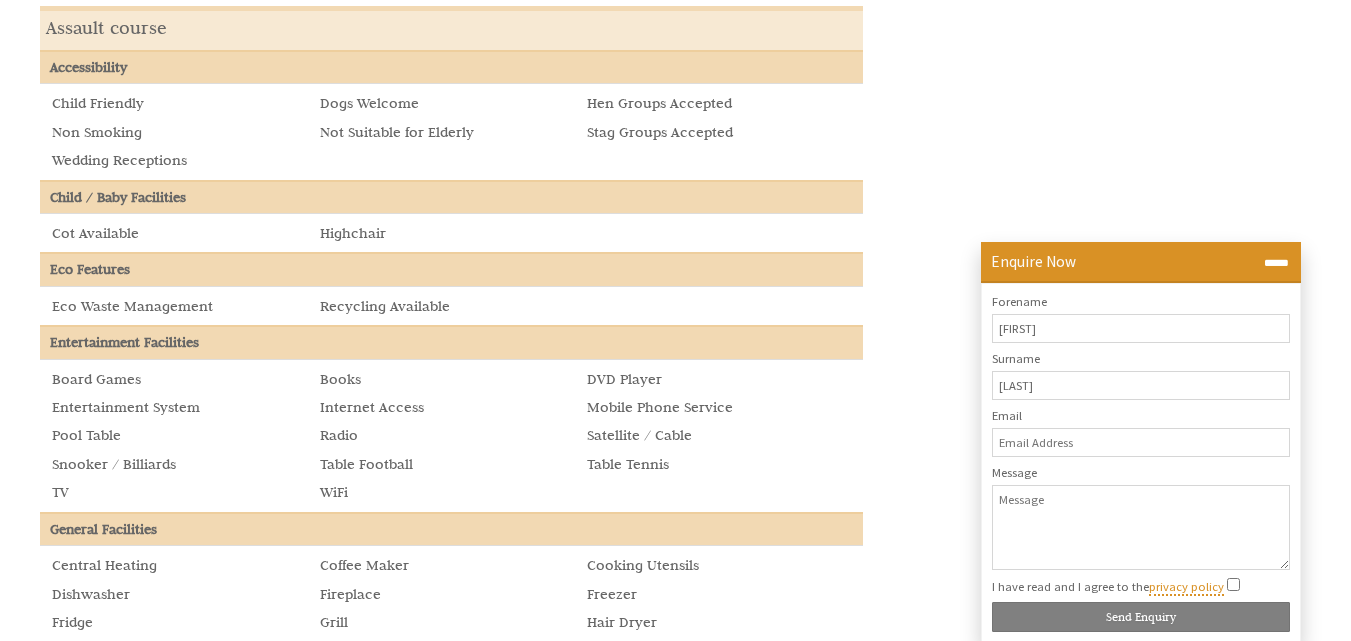 type on "[LAST]" 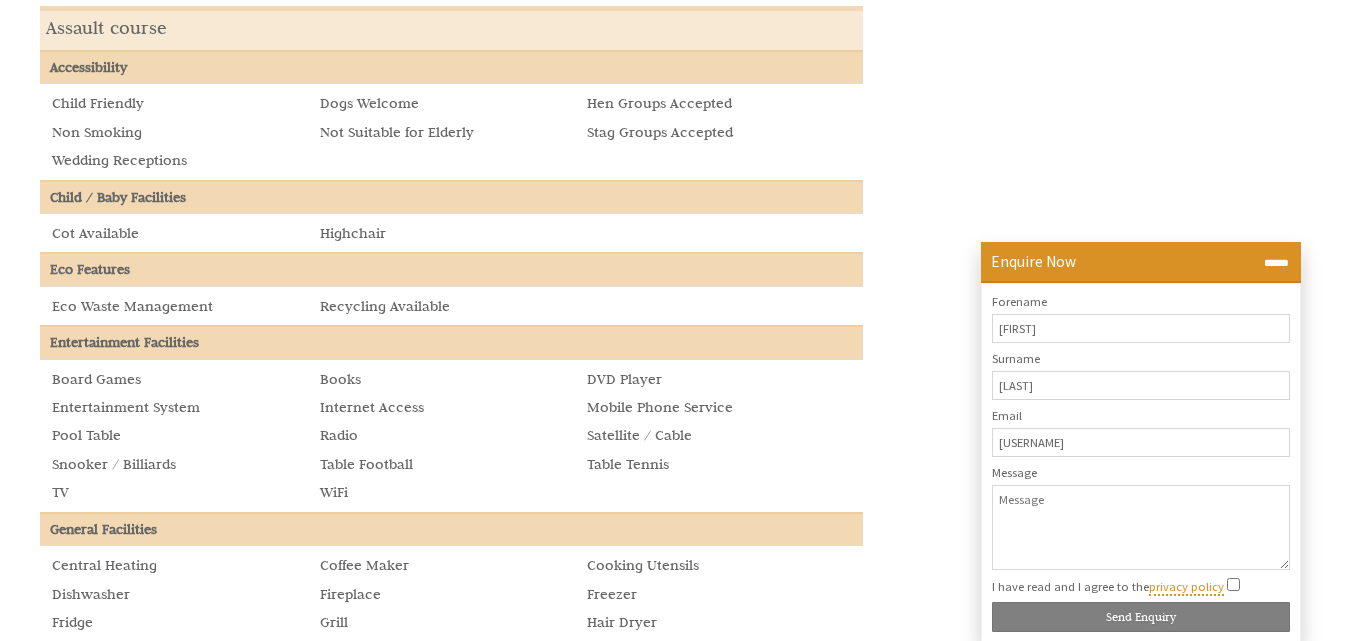 click on "Send Enquiry" at bounding box center [1141, 617] 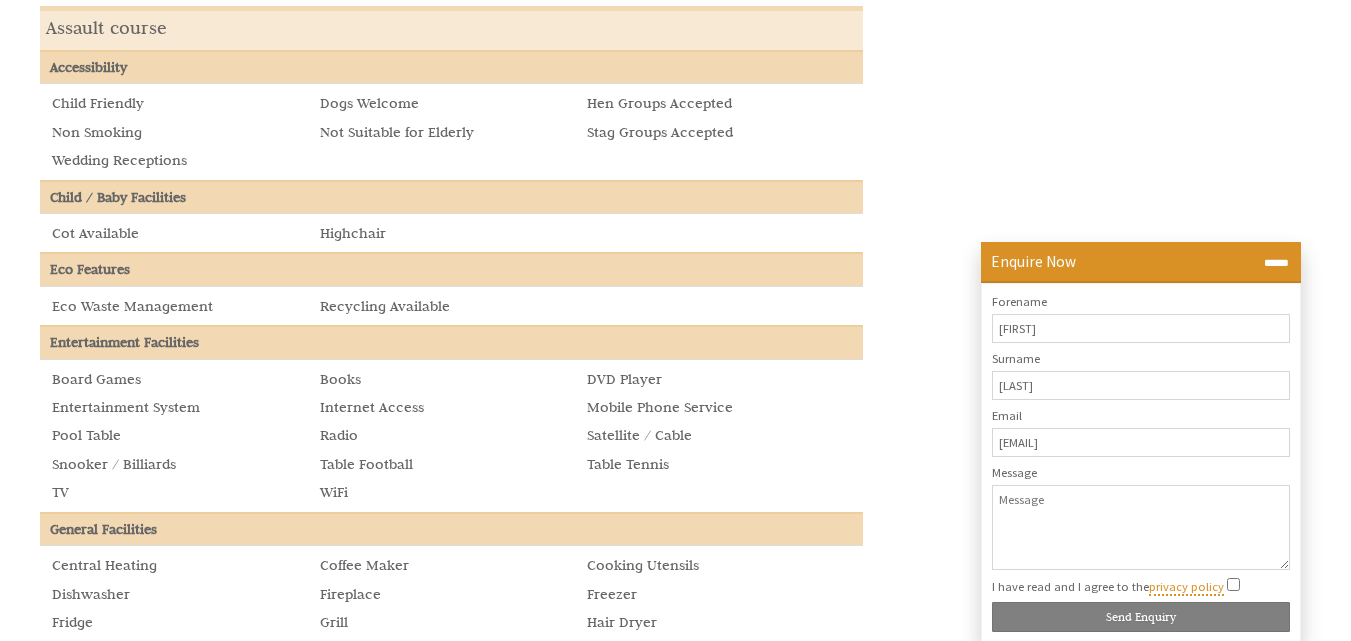 type on "[EMAIL]" 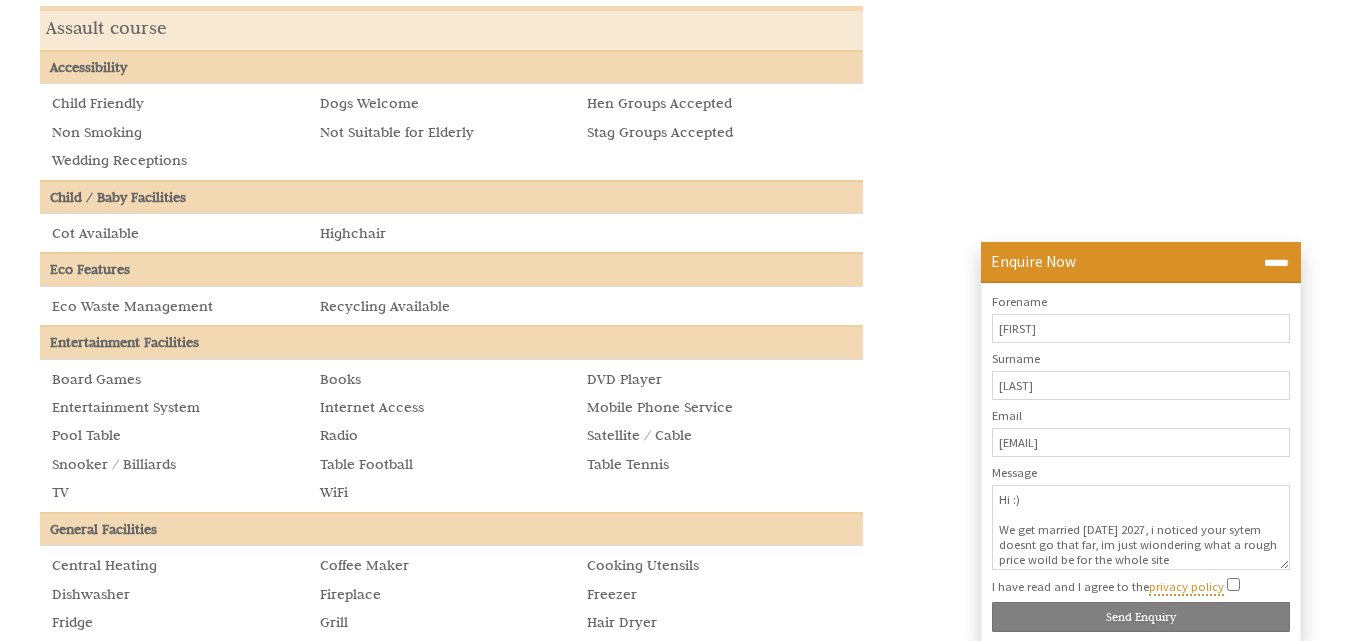 click on "Hi :)
We get married [DATE] 2027, i noticed your sytem doesnt go that far, im just wiondering what a rough price woild be for the whole site" at bounding box center (1141, 527) 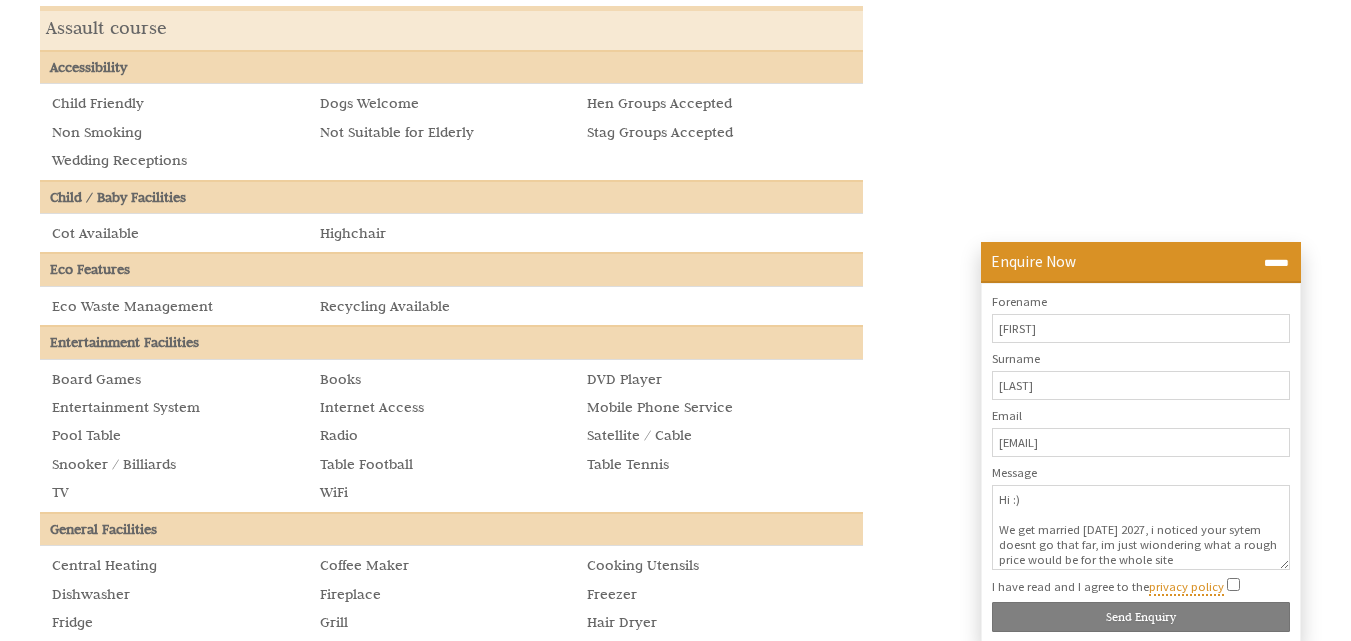 click on "Hi :)
We get married [DATE] 2027, i noticed your sytem doesnt go that far, im just wiondering what a rough price would be for the whole site" at bounding box center [1141, 527] 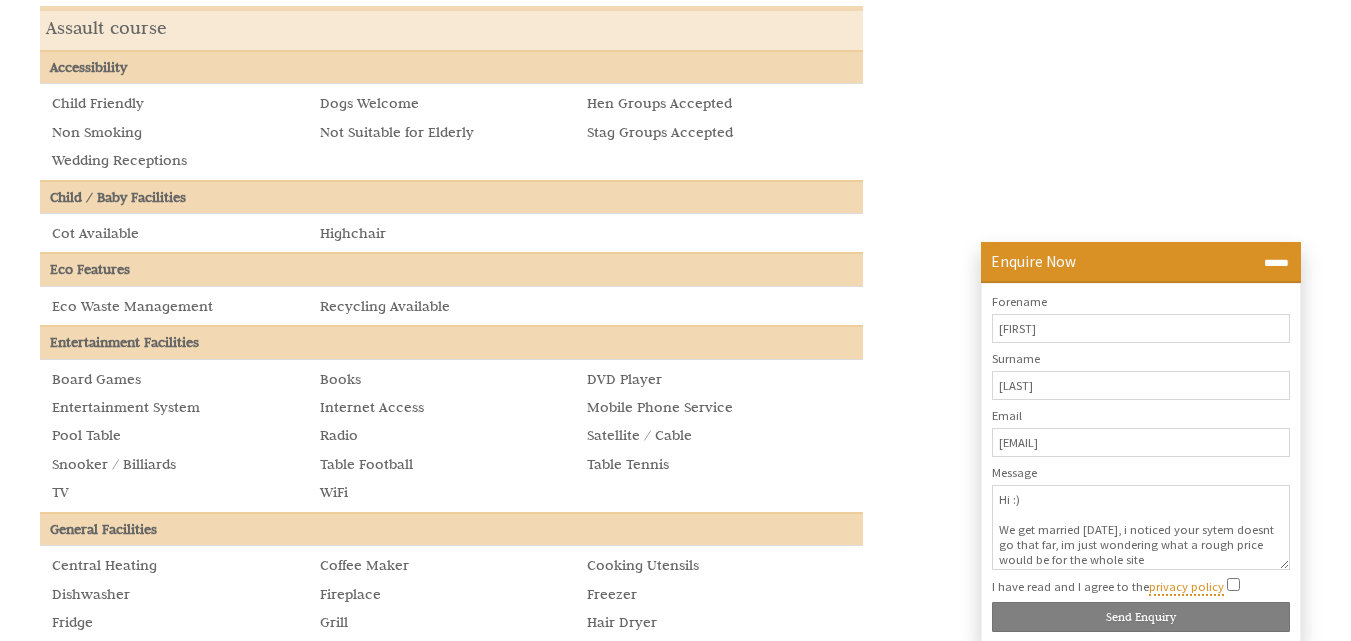 scroll, scrollTop: 4, scrollLeft: 0, axis: vertical 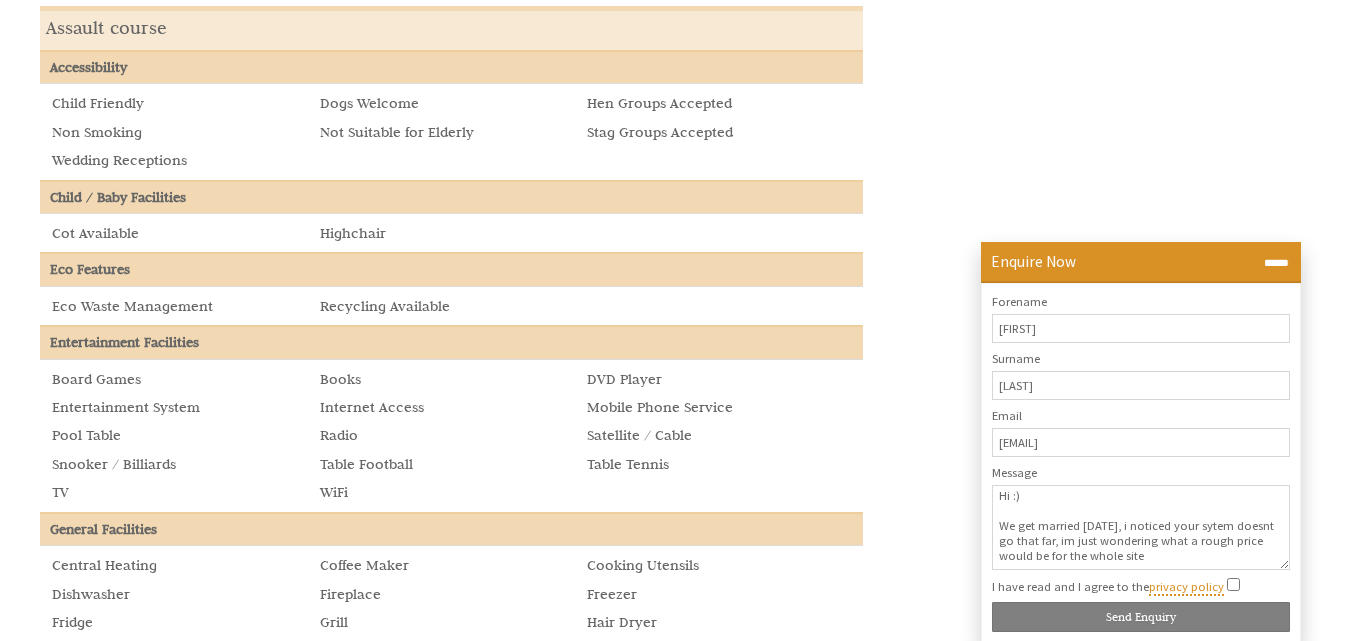 drag, startPoint x: 1028, startPoint y: 562, endPoint x: 1230, endPoint y: 547, distance: 202.55617 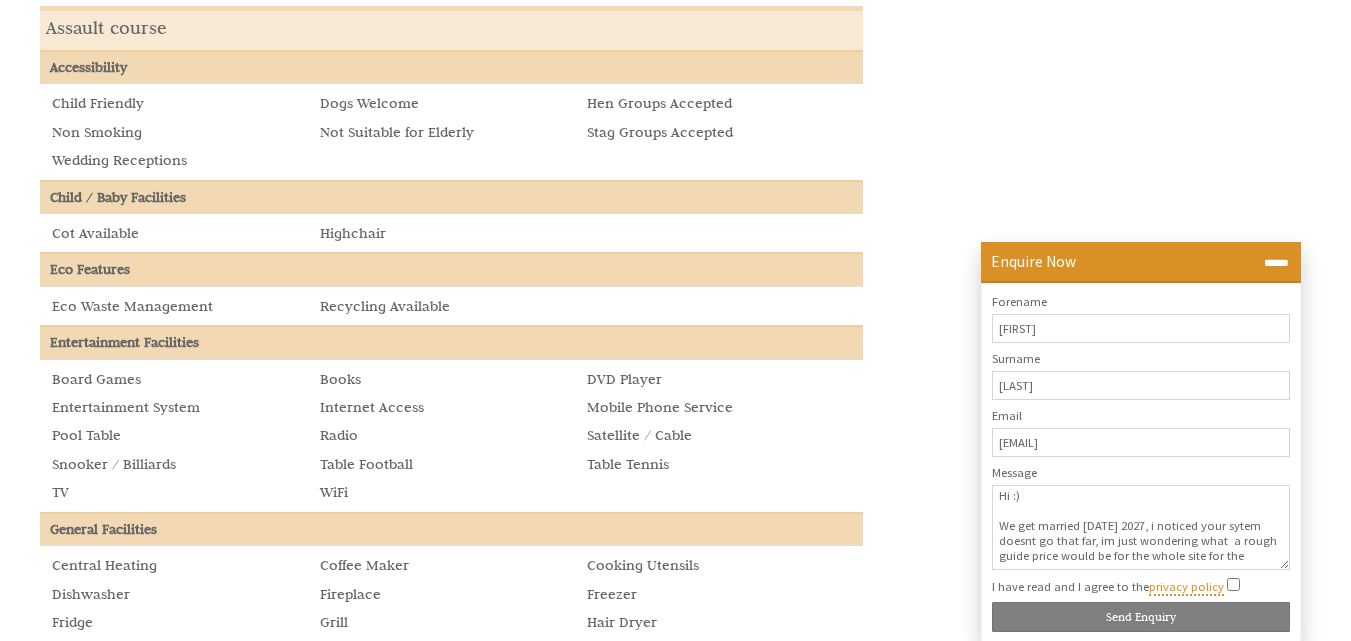 click on "Hi :)
We get married [DATE] 2027, i noticed your sytem doesnt go that far, im just wondering what  a rough guide price would be for the whole site for the" at bounding box center [1141, 527] 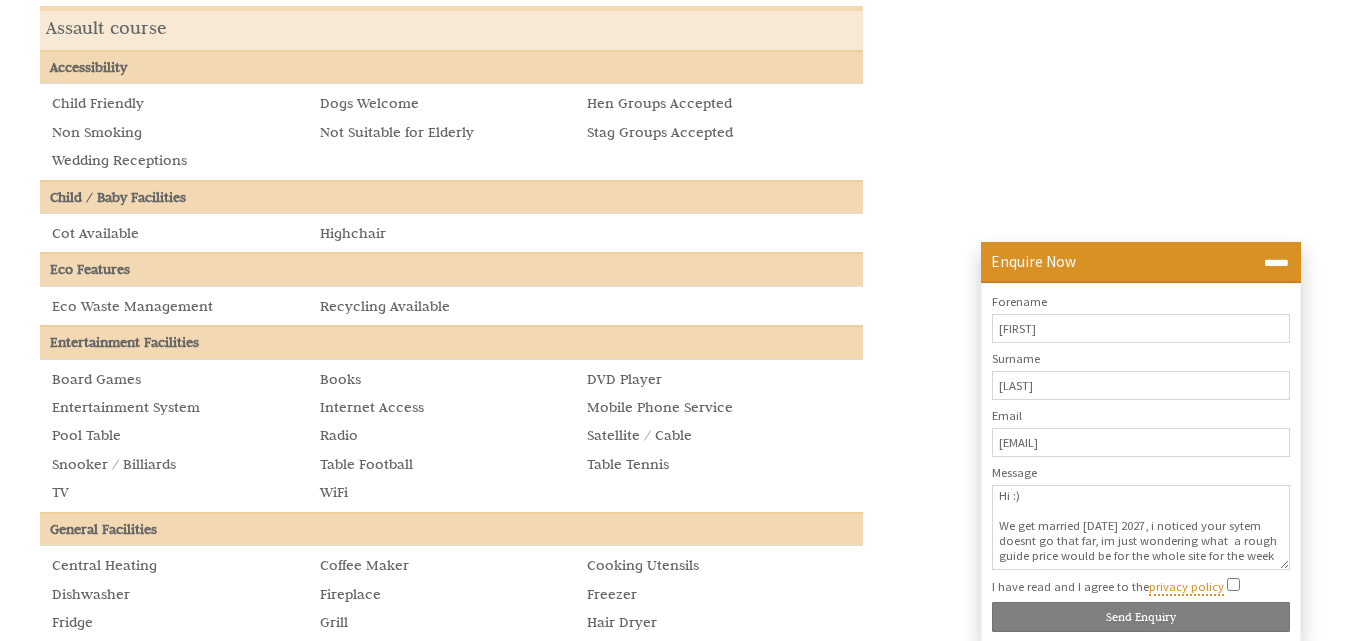 scroll, scrollTop: 13, scrollLeft: 0, axis: vertical 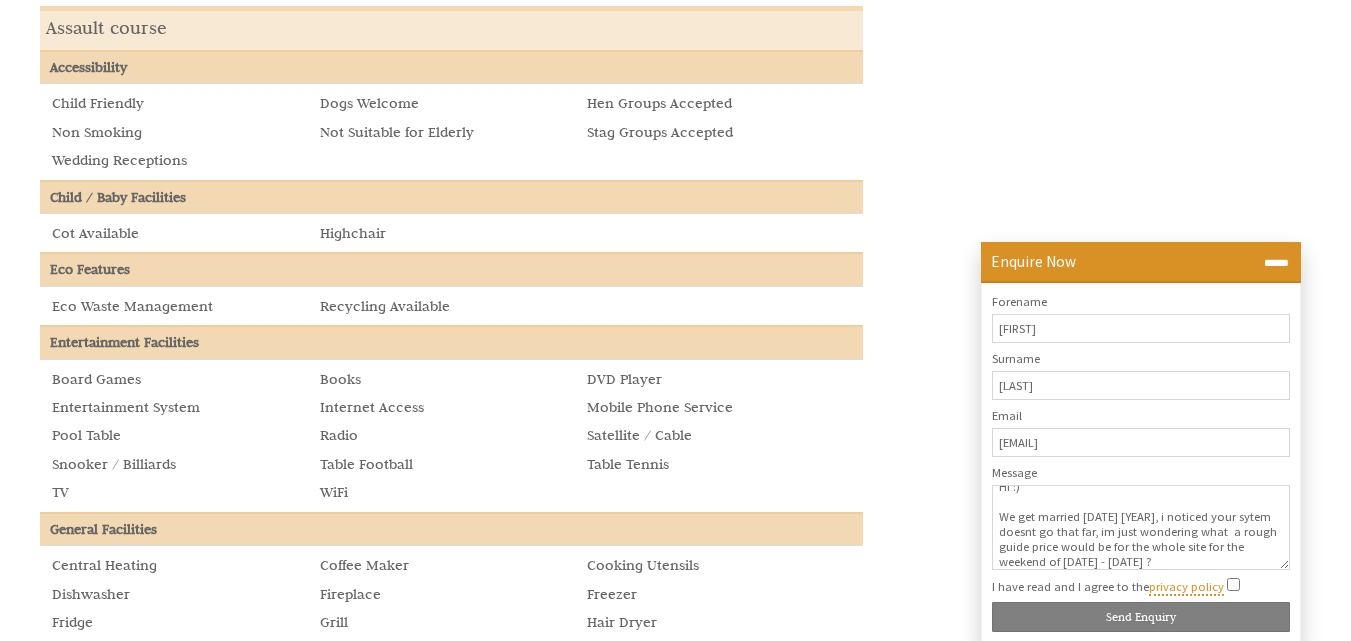 click on "Hi :)
We get married [DATE] [YEAR], i noticed your sytem doesnt go that far, im just wondering what  a rough guide price would be for the whole site for the weekend of [DATE] - [DATE] ?" at bounding box center (1141, 527) 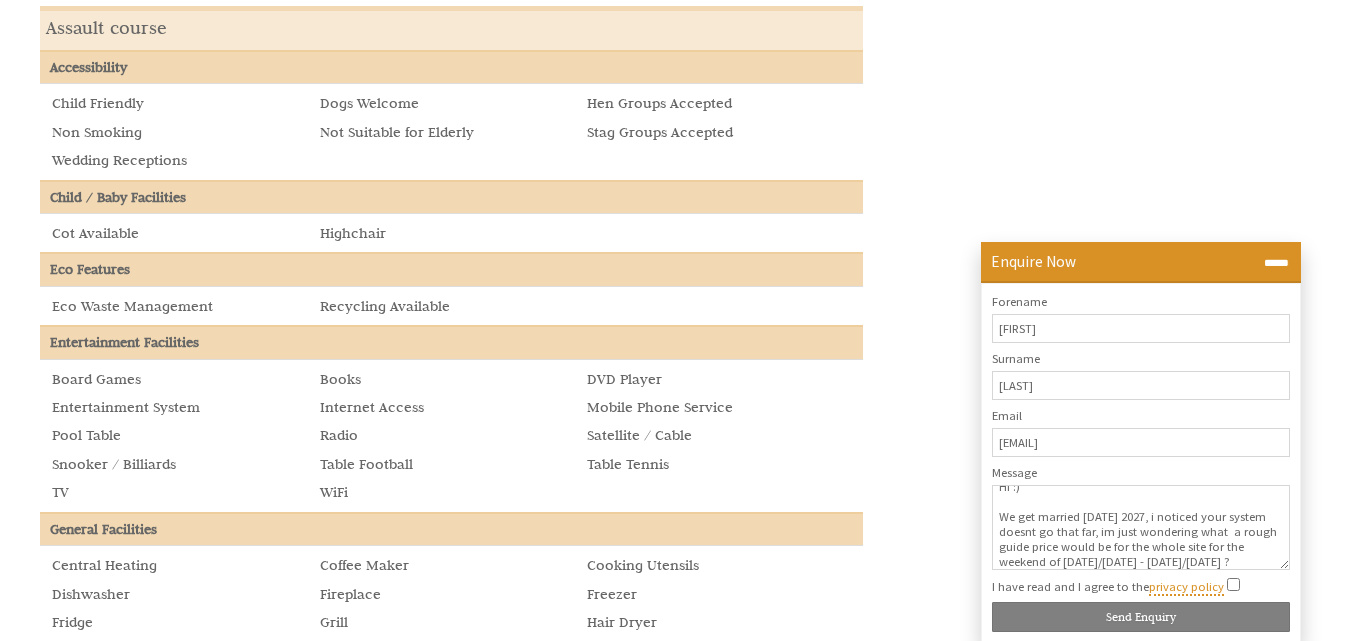 click on "Hi :)
We get married [DATE] 2027, i noticed your system doesnt go that far, im just wondering what  a rough guide price would be for the whole site for the weekend of [DATE]/[DATE] - [DATE]/[DATE] ?" at bounding box center [1141, 527] 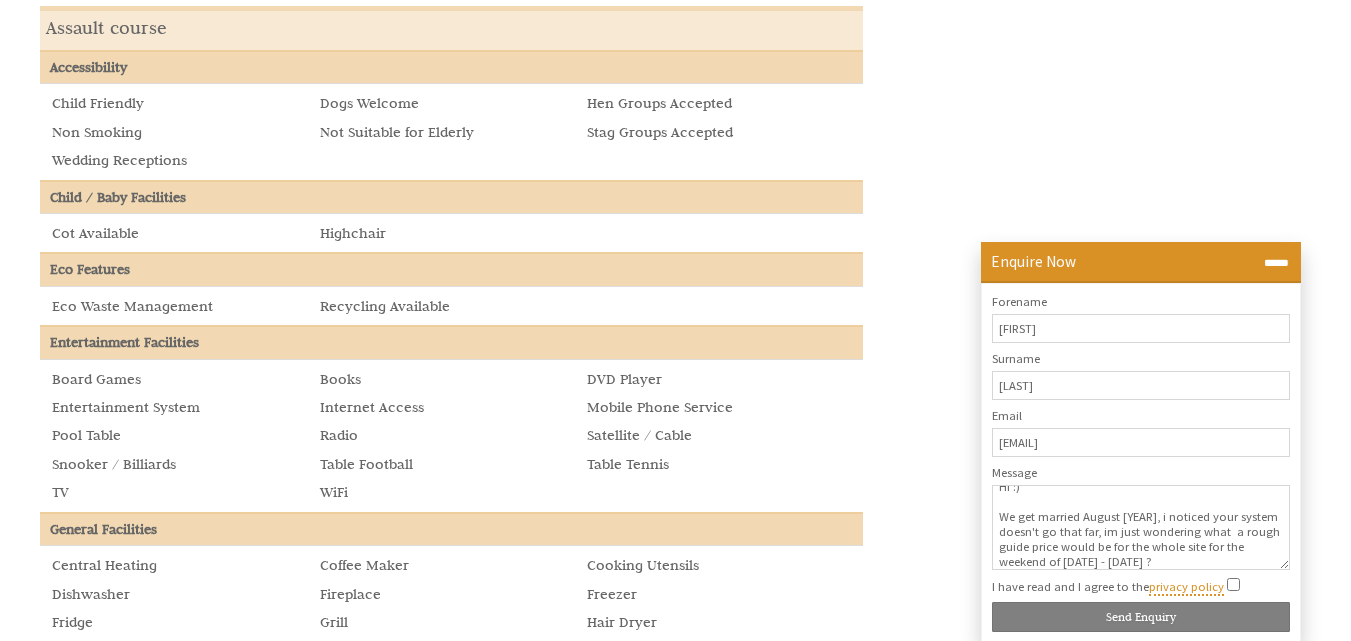 click on "Hi :)
We get married August [YEAR], i noticed your system doesn't go that far, im just wondering what  a rough guide price would be for the whole site for the weekend of [DATE] - [DATE] ?" at bounding box center [1141, 527] 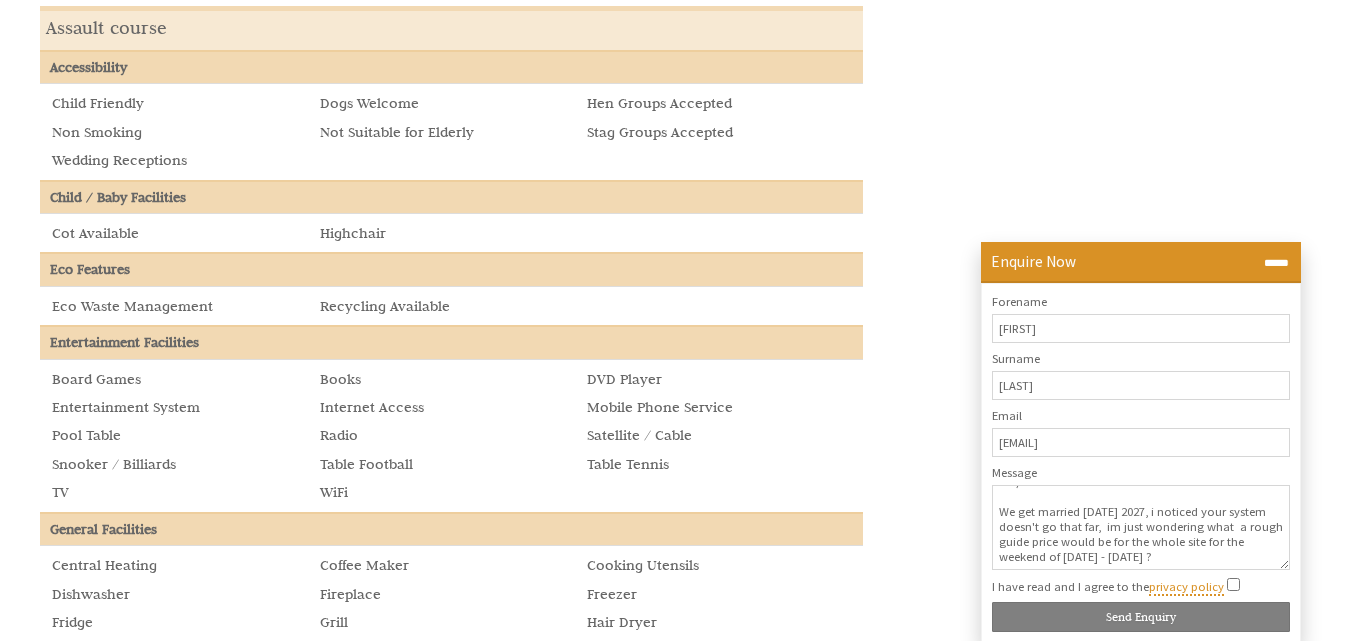 scroll, scrollTop: 19, scrollLeft: 0, axis: vertical 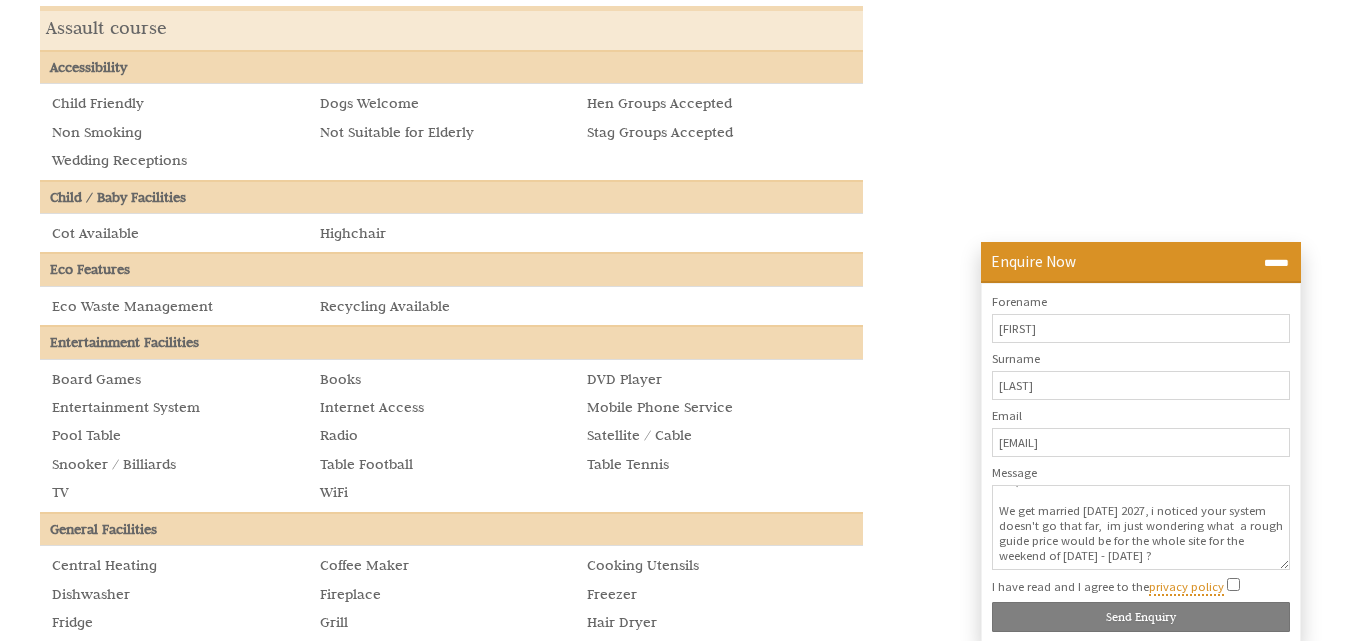 click on "Hi :)
We get married [DATE] 2027, i noticed your system doesn't go that far,  im just wondering what  a rough guide price would be for the whole site for the weekend of [DATE] - [DATE] ?" at bounding box center [1141, 527] 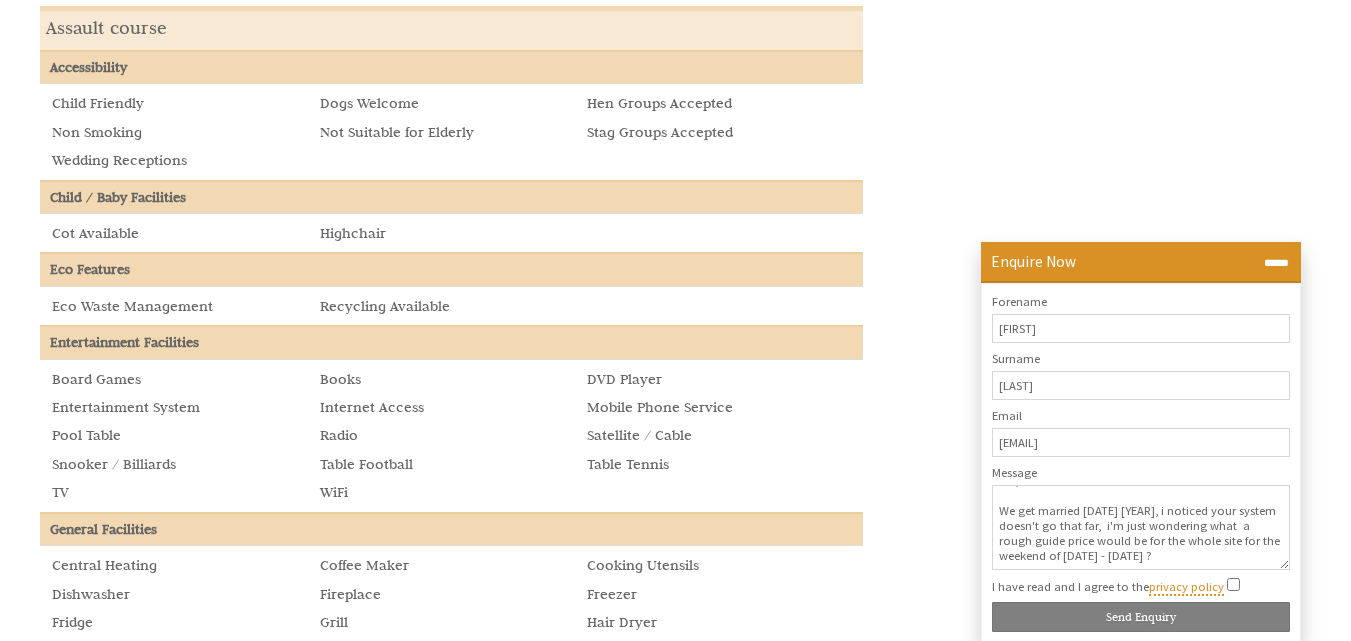 click on "Hi :)
We get married [DATE] [YEAR], i noticed your system doesn't go that far,  i'm just wondering what  a rough guide price would be for the whole site for the weekend of [DATE] - [DATE] ?" at bounding box center (1141, 527) 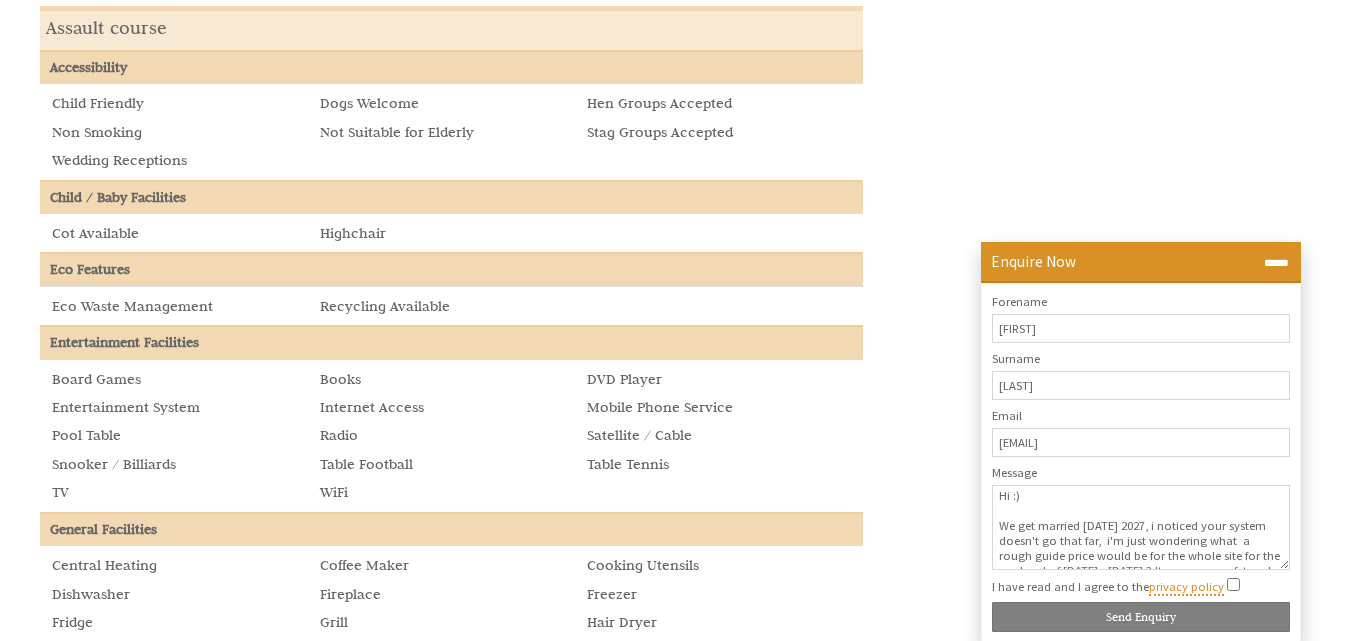scroll, scrollTop: 0, scrollLeft: 0, axis: both 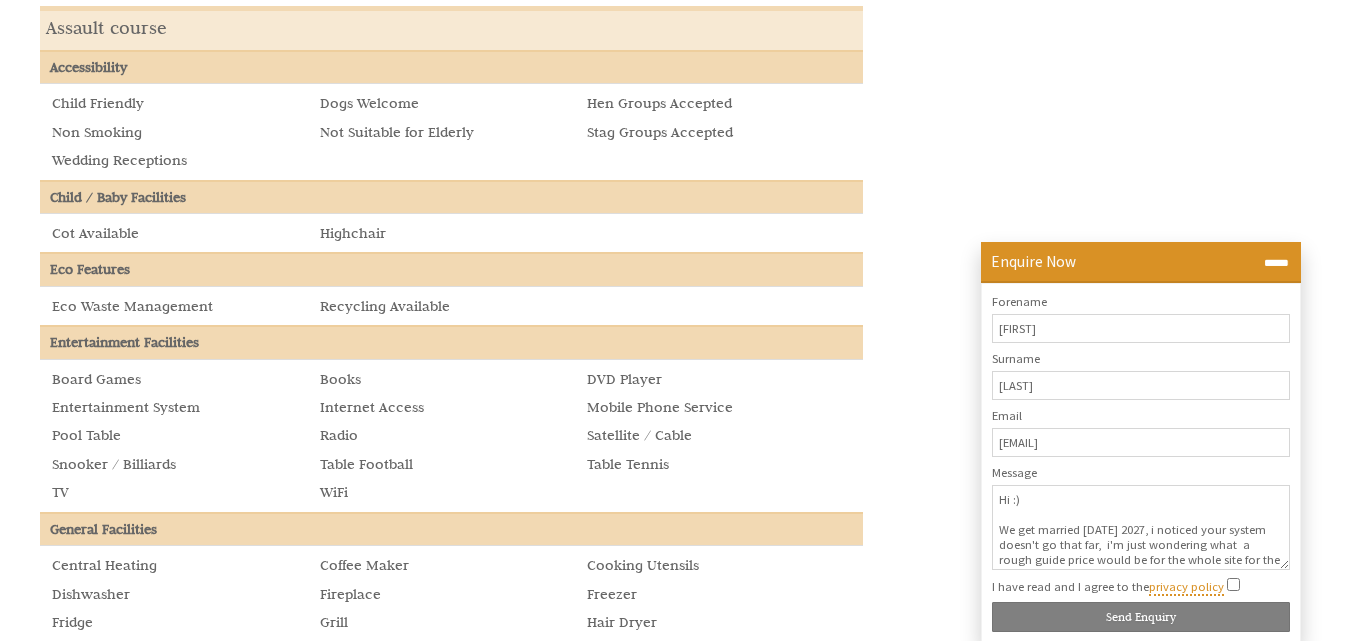click on "Hi :)
We get married [DATE] 2027, i noticed your system doesn't go that far,  i'm just wondering what  a rough guide price would be for the whole site for the weekend of [DATE] - [DATE] ? It seems so perfct and close to pur venue that I couldnt pass up the opportunyi to enquire! :)
Thank you so much,
[FIRST]" at bounding box center [1141, 527] 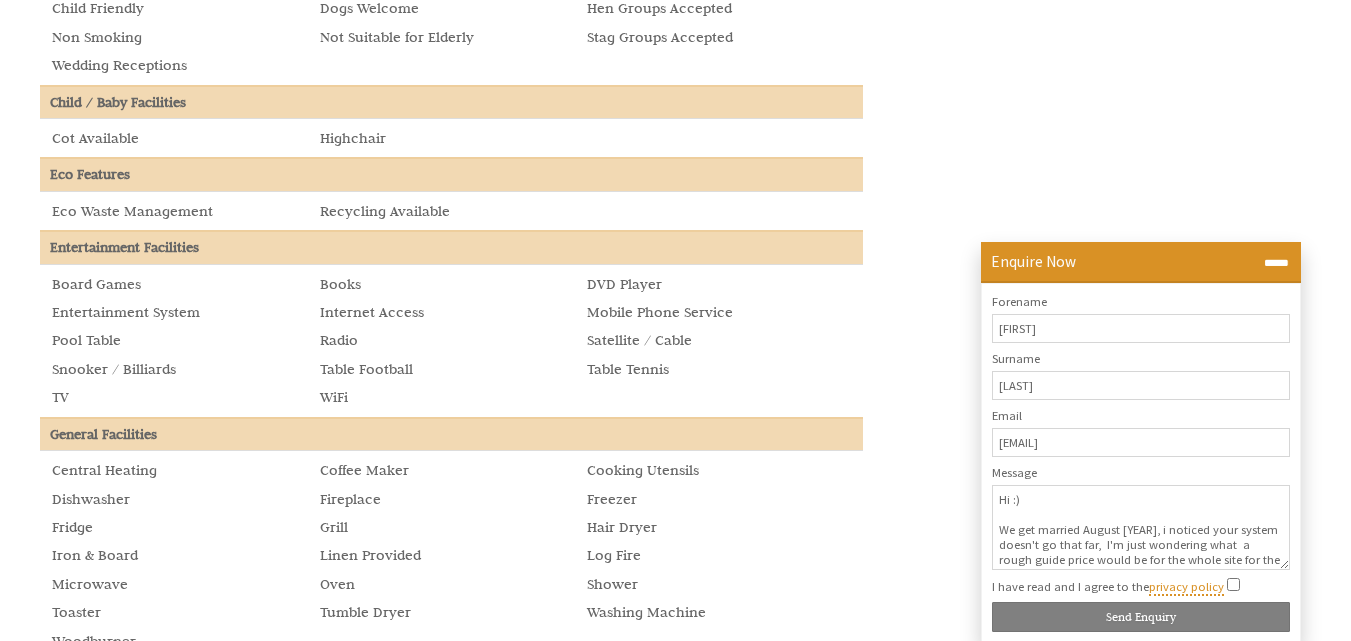 scroll, scrollTop: 937, scrollLeft: 0, axis: vertical 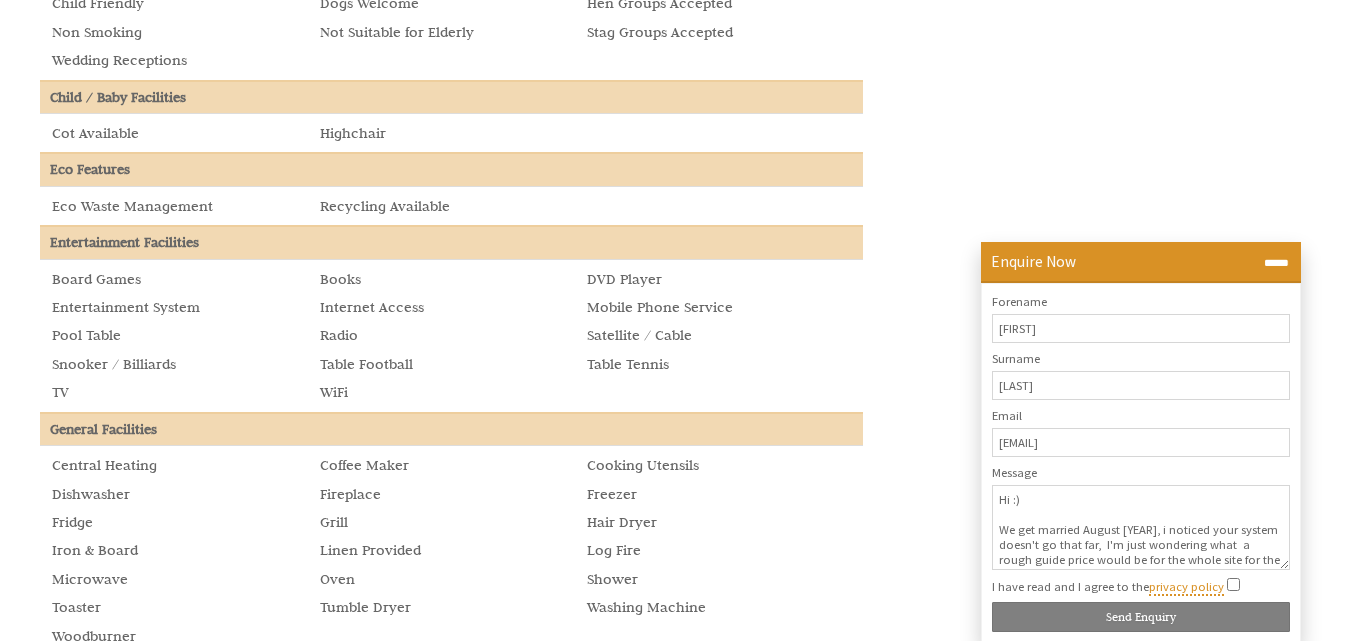 click on "Hi :)
We get married August [YEAR], i noticed your system doesn't go that far,  I'm just wondering what  a rough guide price would be for the whole site for the weekend of [DATE] - [DATE] ? It seems so perfct and close to pur venue that I couldnt pass up the opportunyi to enquire! :)
Thank you so much,
[FIRST]" at bounding box center [1141, 527] 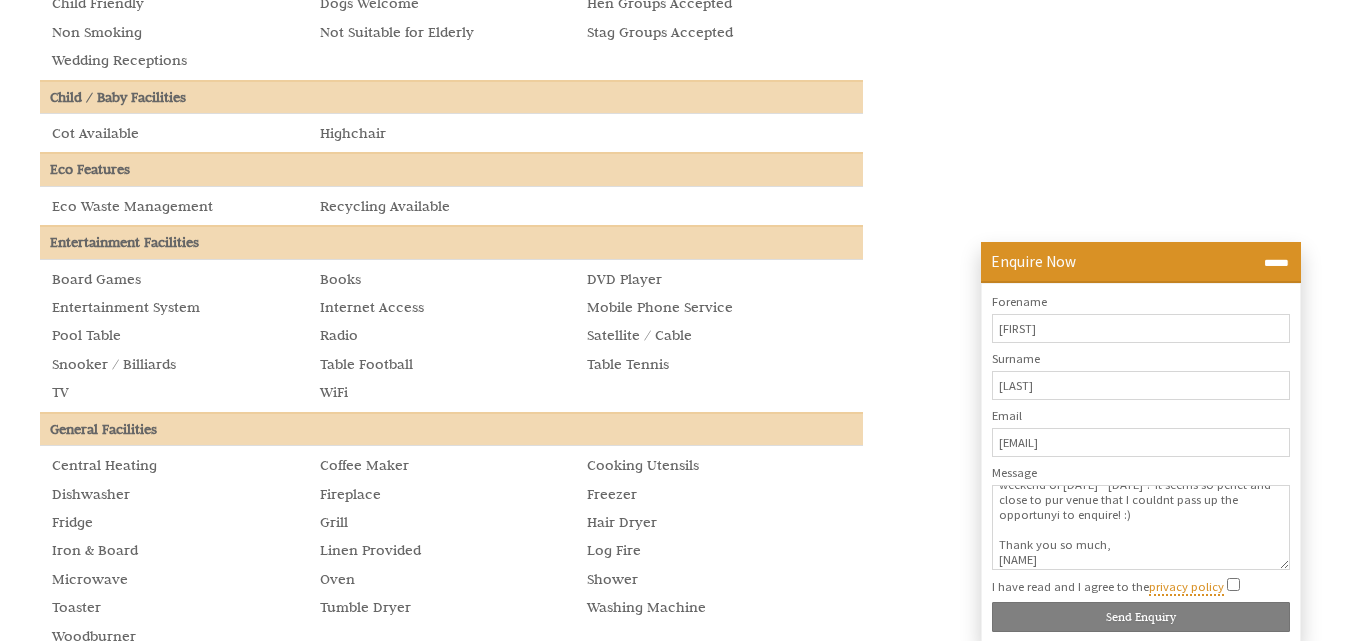 scroll, scrollTop: 94, scrollLeft: 0, axis: vertical 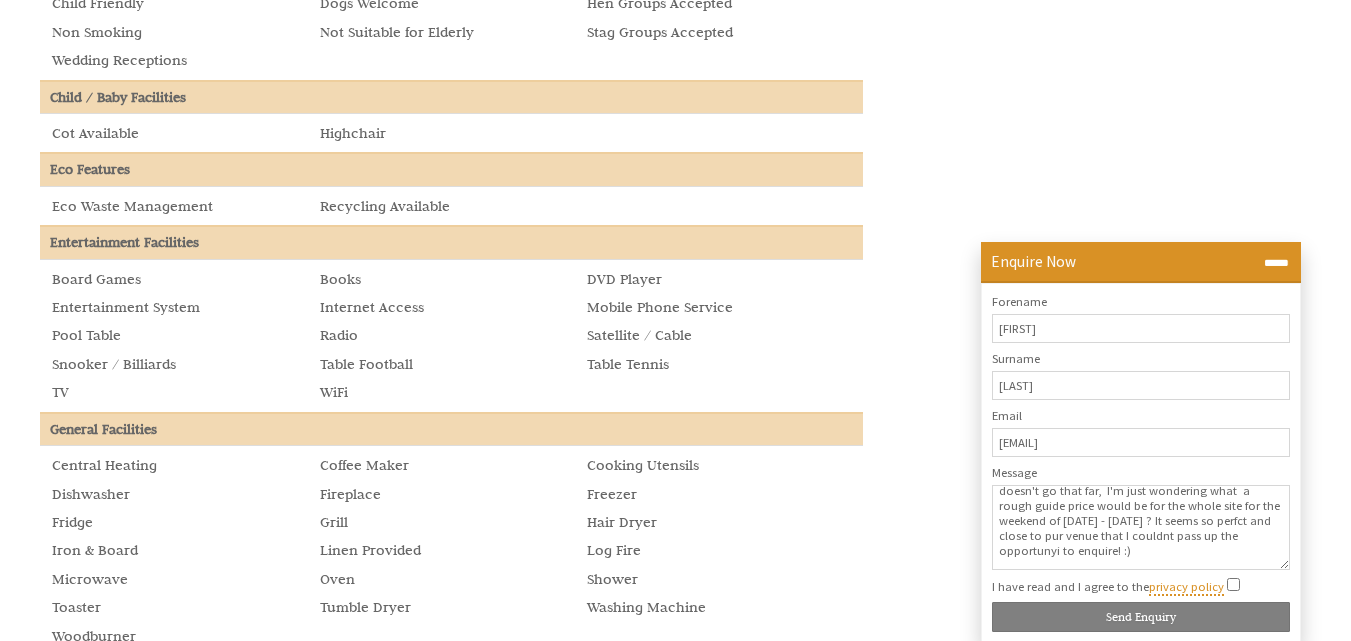 click on "Hi :)
We get married [DATE] [YEAR], I noticed your system doesn't go that far,  I'm just wondering what  a rough guide price would be for the whole site for the weekend of [DATE] - [DATE] ? It seems so perfct and close to pur venue that I couldnt pass up the opportunyi to enquire! :)
Thank you so much,
[NAME]" at bounding box center [1141, 527] 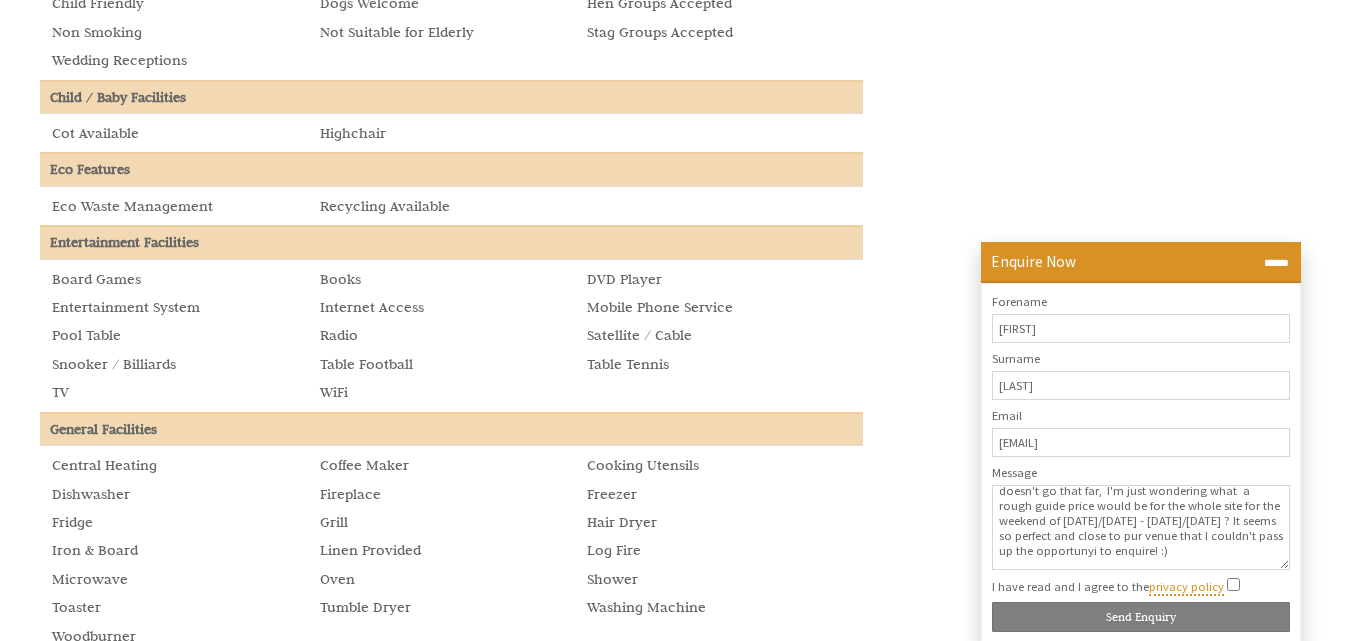 click on "Hi :)
We get married [DATE] 2027, I noticed your system doesn't go that far,  I'm just wondering what  a rough guide price would be for the whole site for the weekend of [DATE]/[DATE] - [DATE]/[DATE] ? It seems so perfect and close to pur venue that I couldn't pass up the opportunyi to enquire! :)
Thank you so much,
[FIRST]" at bounding box center (1141, 527) 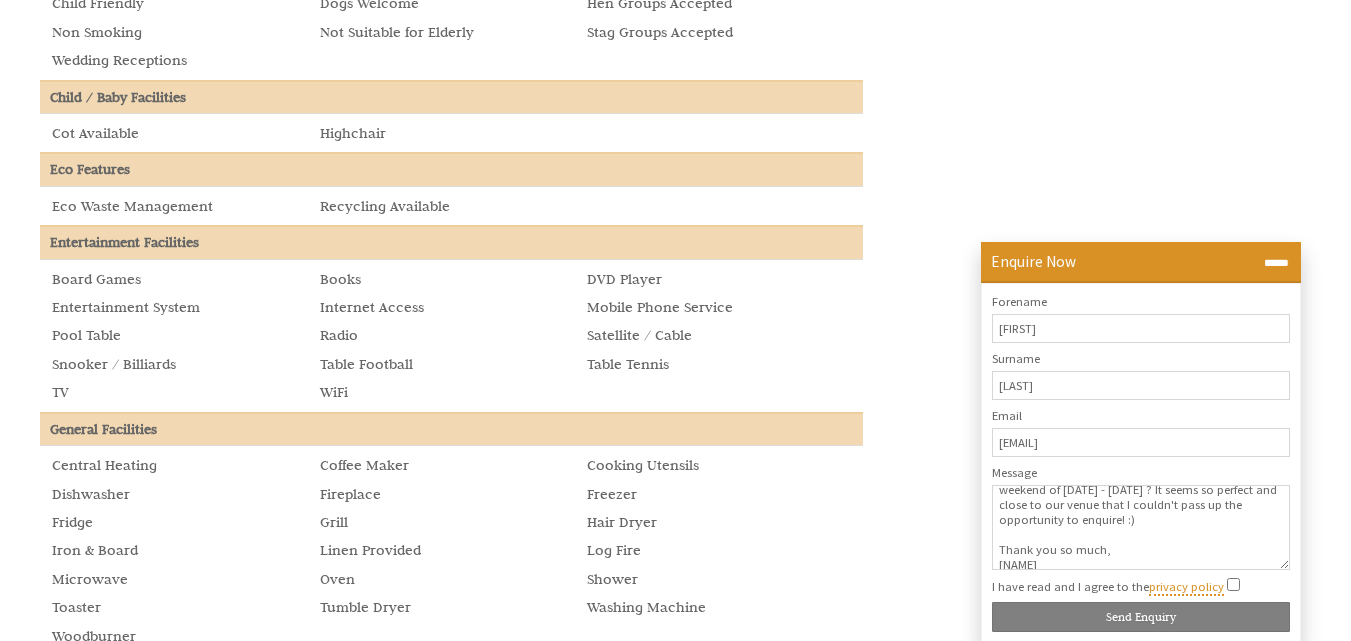 scroll, scrollTop: 94, scrollLeft: 0, axis: vertical 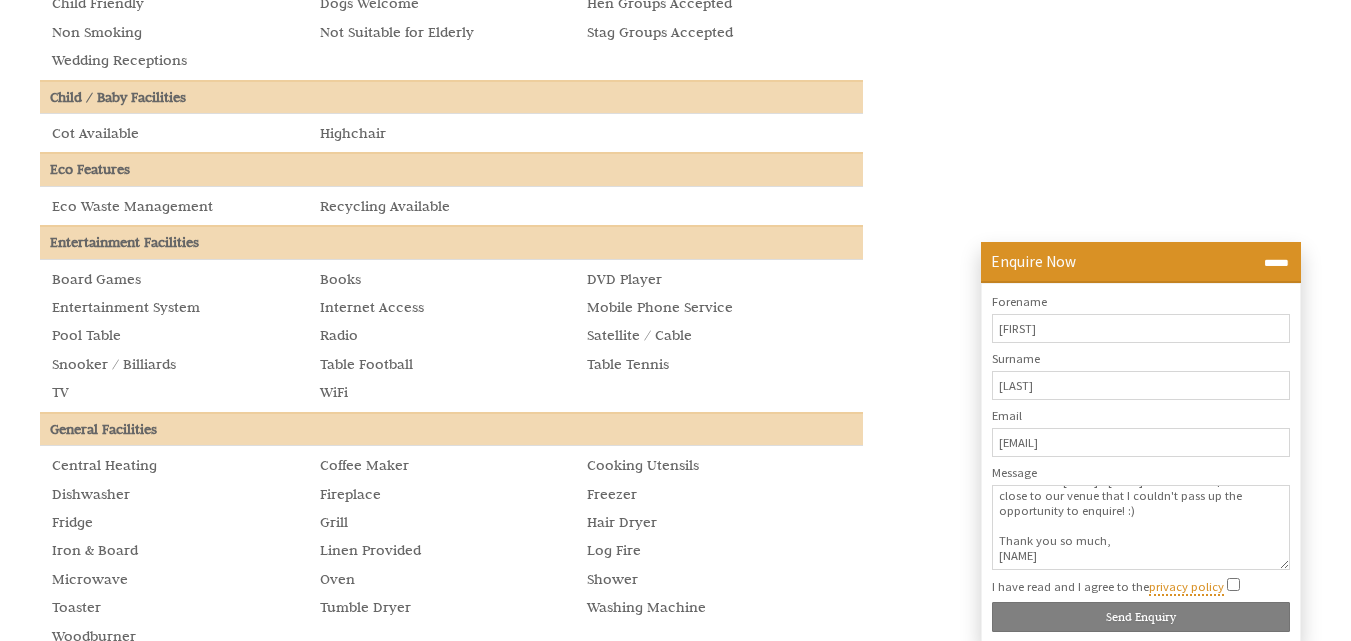 type on "Hi :)
We get married [DATE] [YEAR], I noticed your system doesn't go that far,  I'm just wondering what  a rough guide price would be for the whole site for the weekend of [DATE] - [DATE] ? It seems so perfect and close to our venue that I couldn't pass up the opportunity to enquire! :)
Thank you so much,
[NAME]" 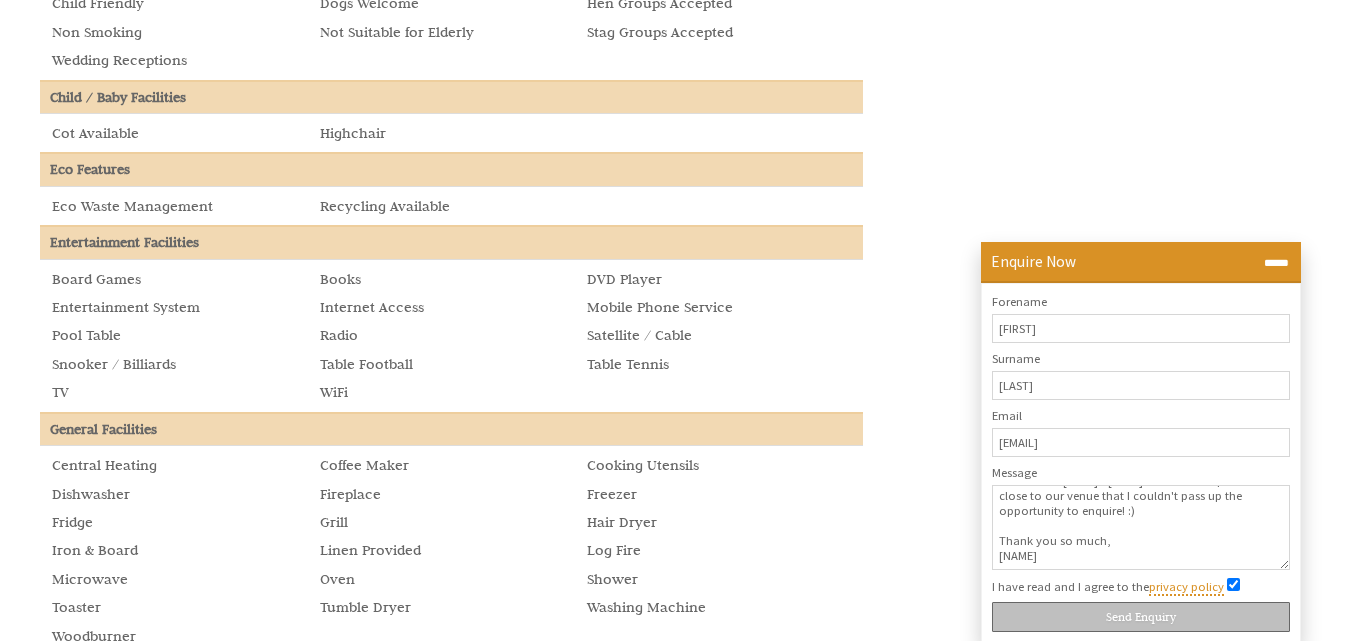 click on "Send Enquiry" at bounding box center [1141, 617] 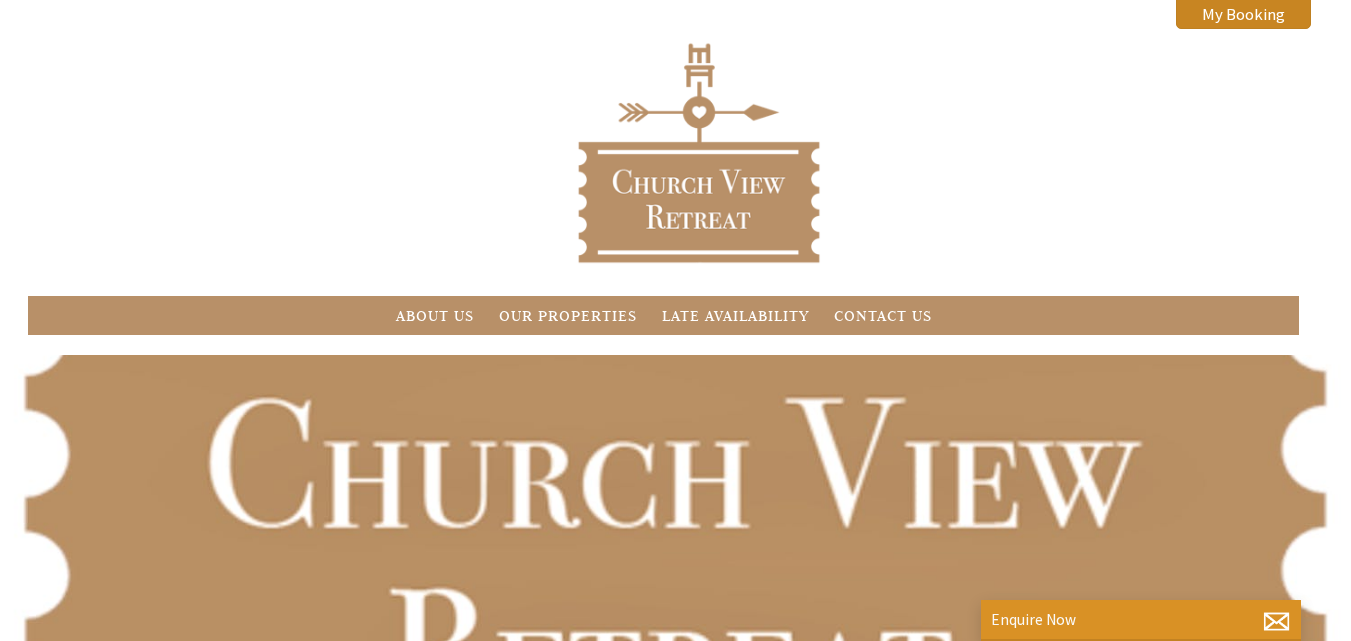 scroll, scrollTop: 0, scrollLeft: 0, axis: both 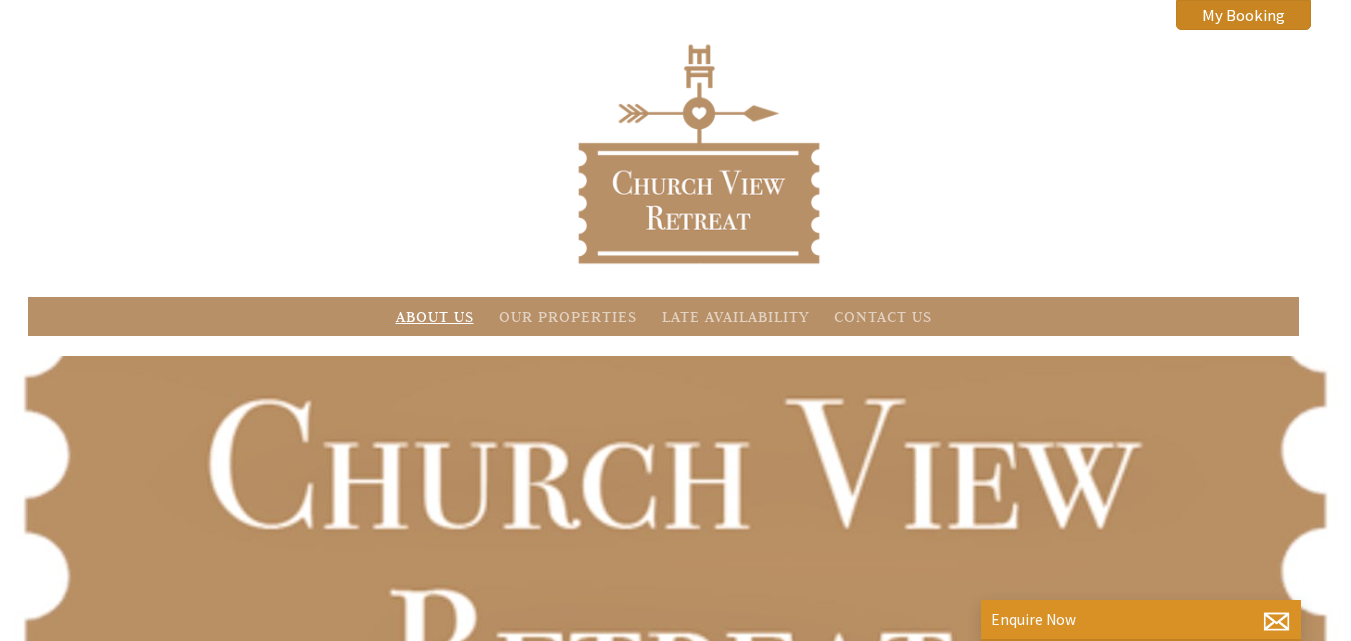 click on "About Us" at bounding box center (435, 316) 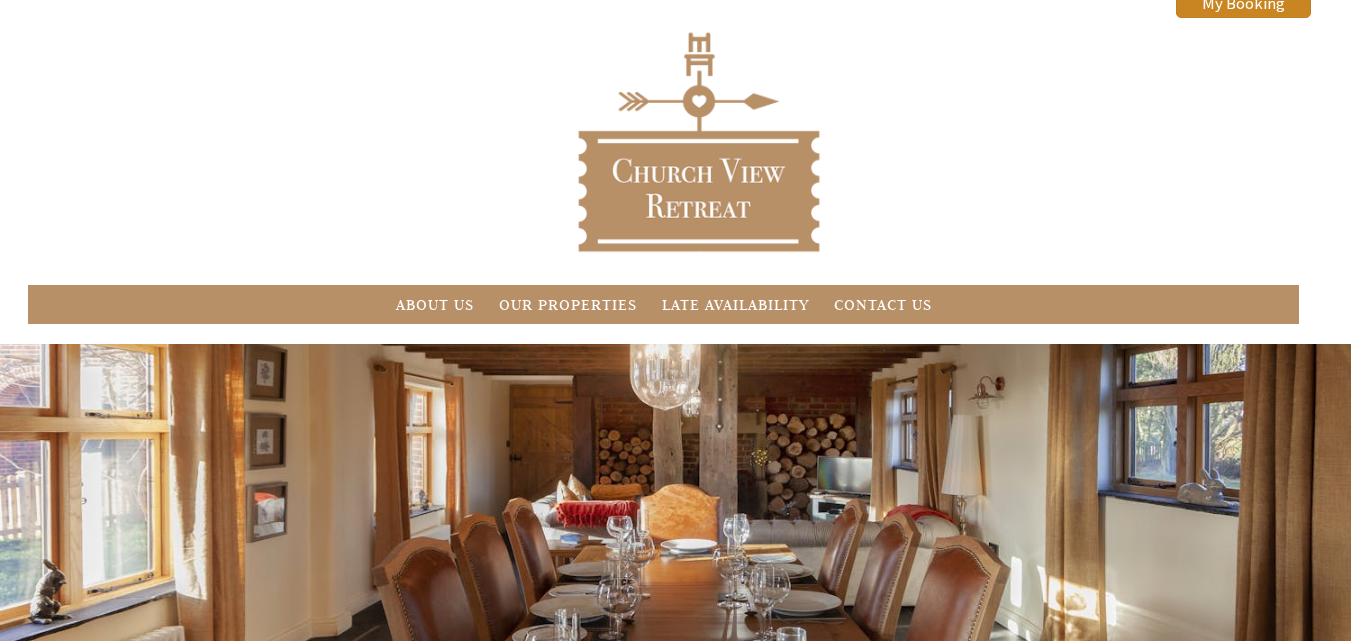 scroll, scrollTop: 0, scrollLeft: 0, axis: both 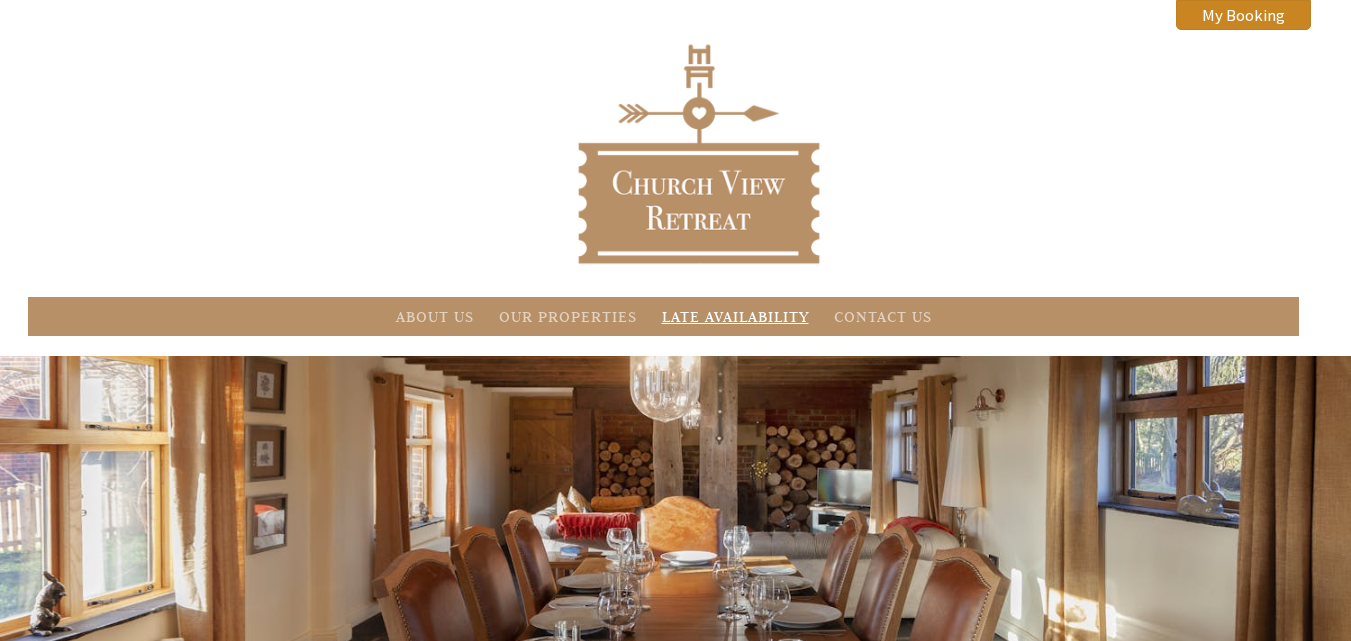 click on "Late Availability" at bounding box center [735, 316] 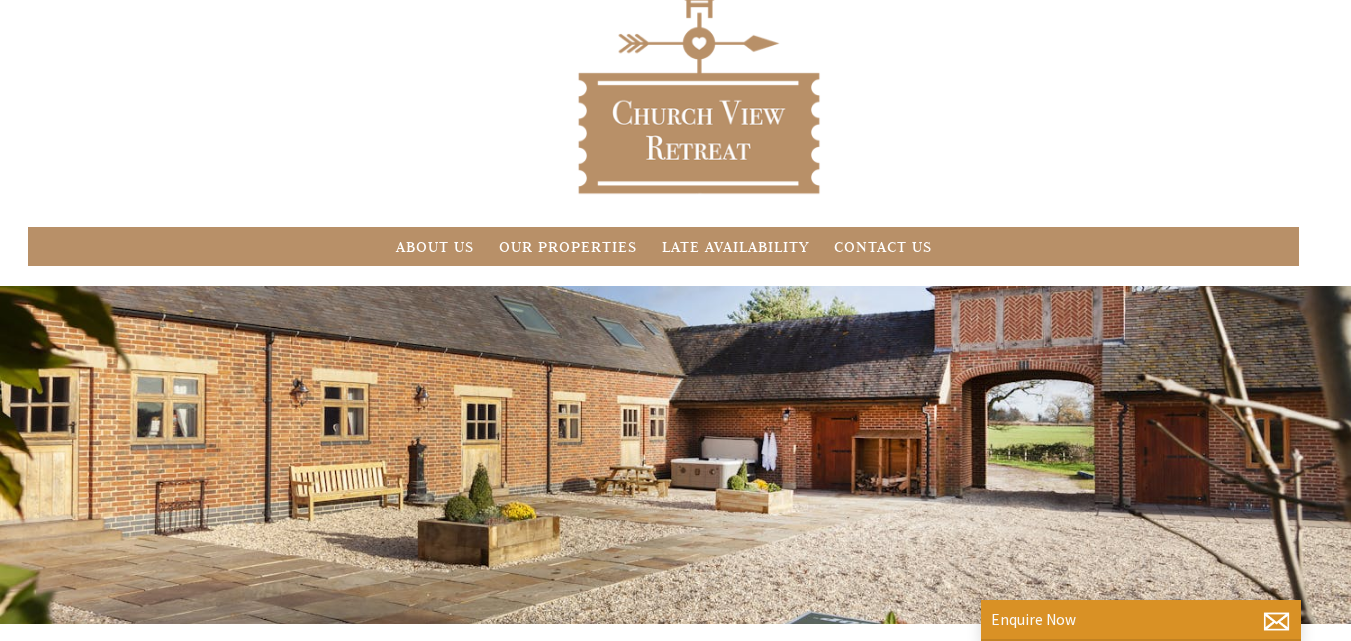 scroll, scrollTop: 0, scrollLeft: 0, axis: both 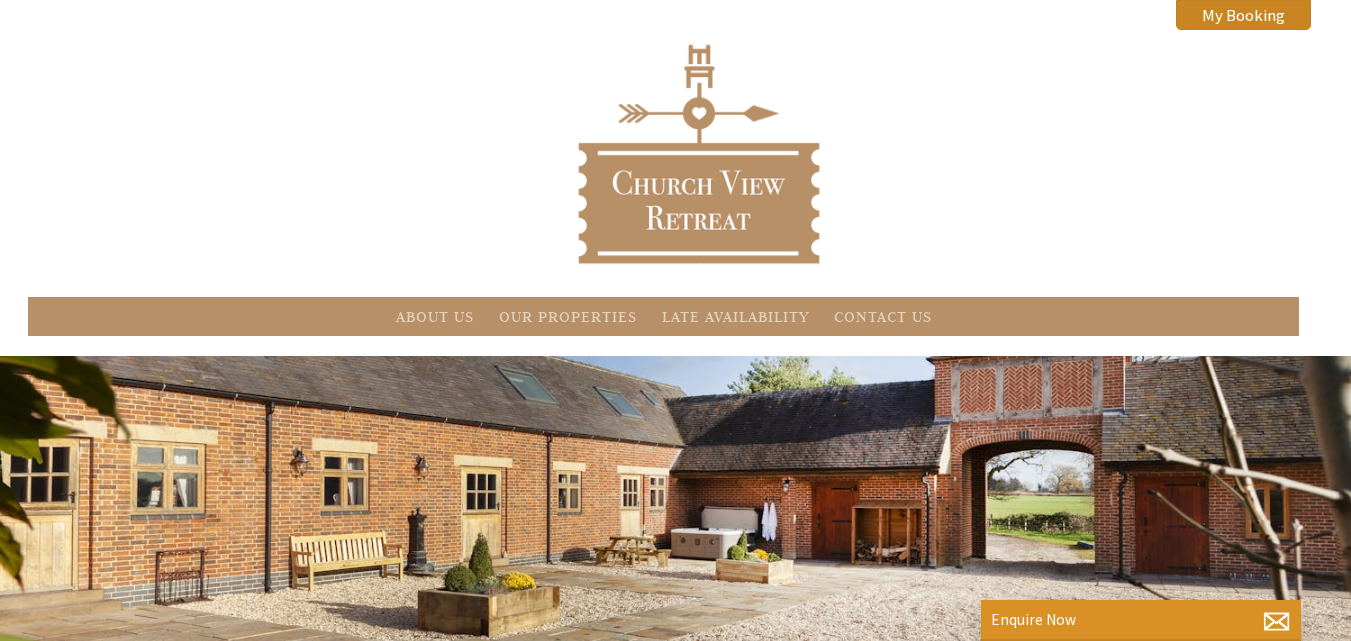 click on "About Us
Our Properties
Late Availability
Contact Us
My Booking" at bounding box center (663, 316) 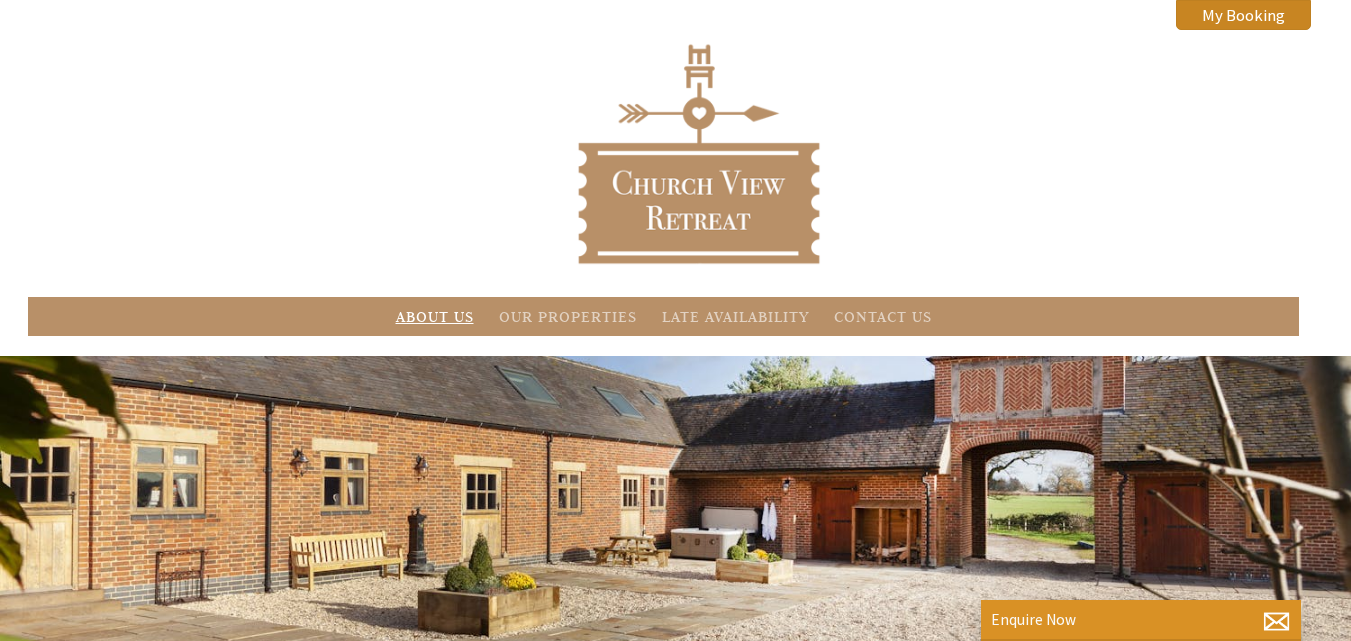 click on "About Us" at bounding box center [435, 316] 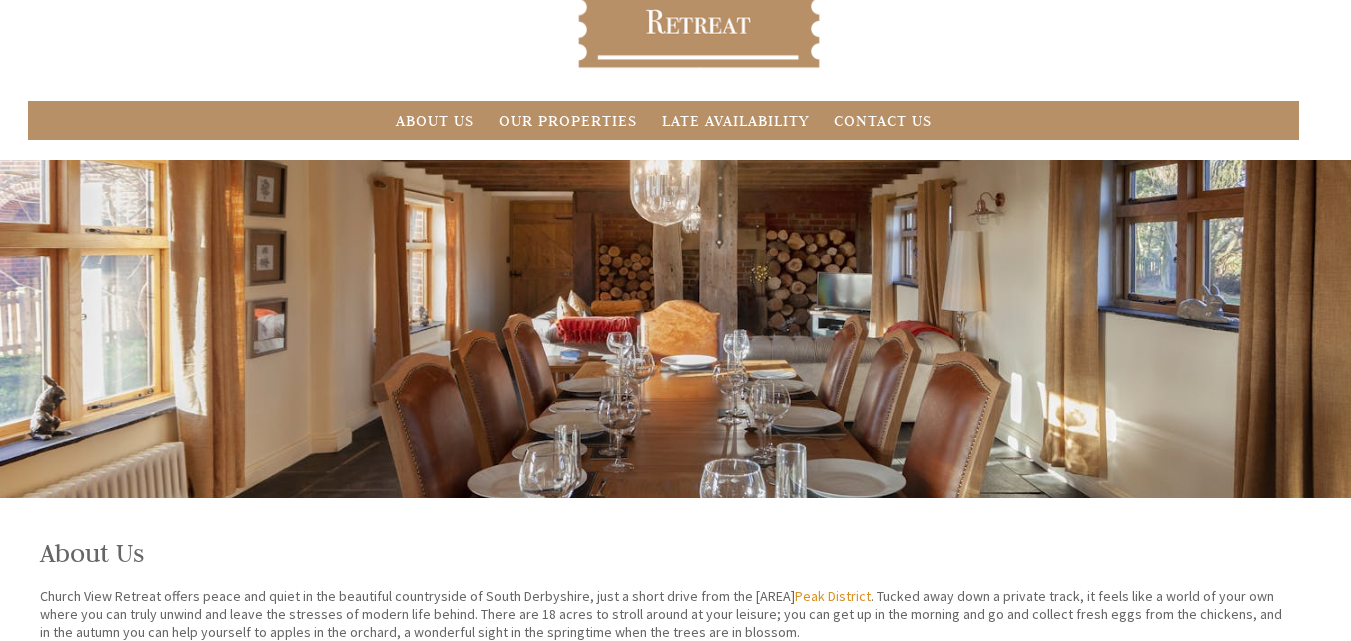 scroll, scrollTop: 103, scrollLeft: 0, axis: vertical 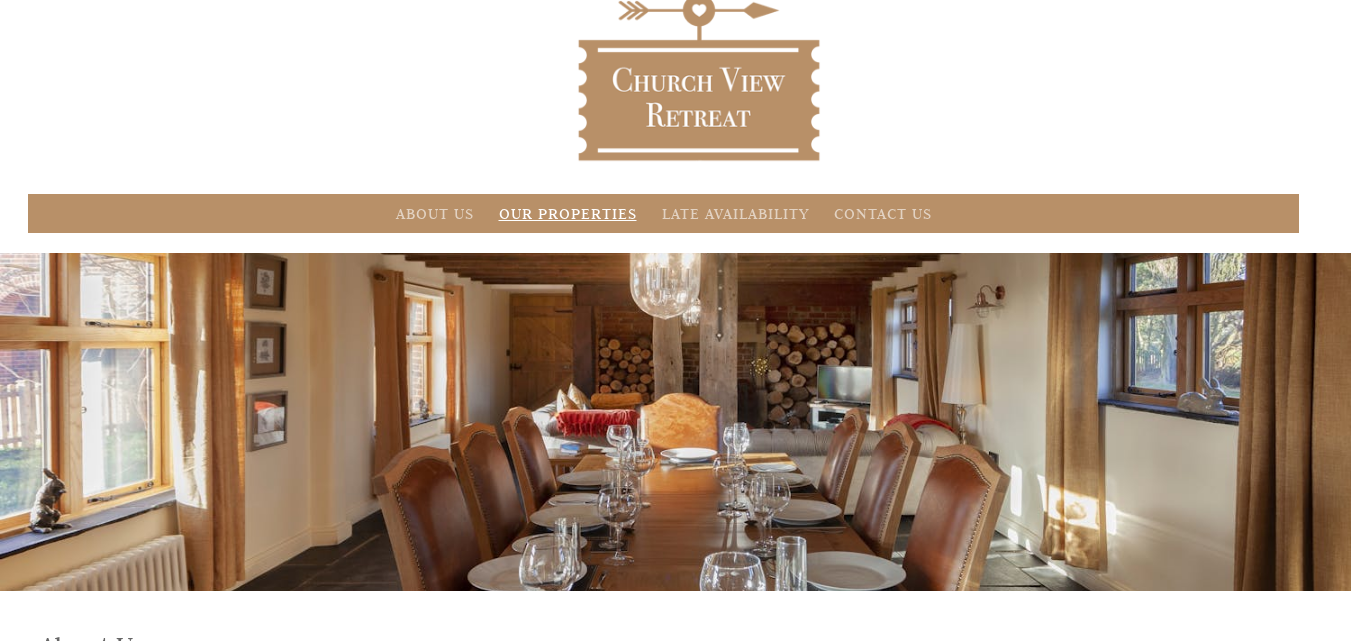 click on "Our Properties" at bounding box center (568, 213) 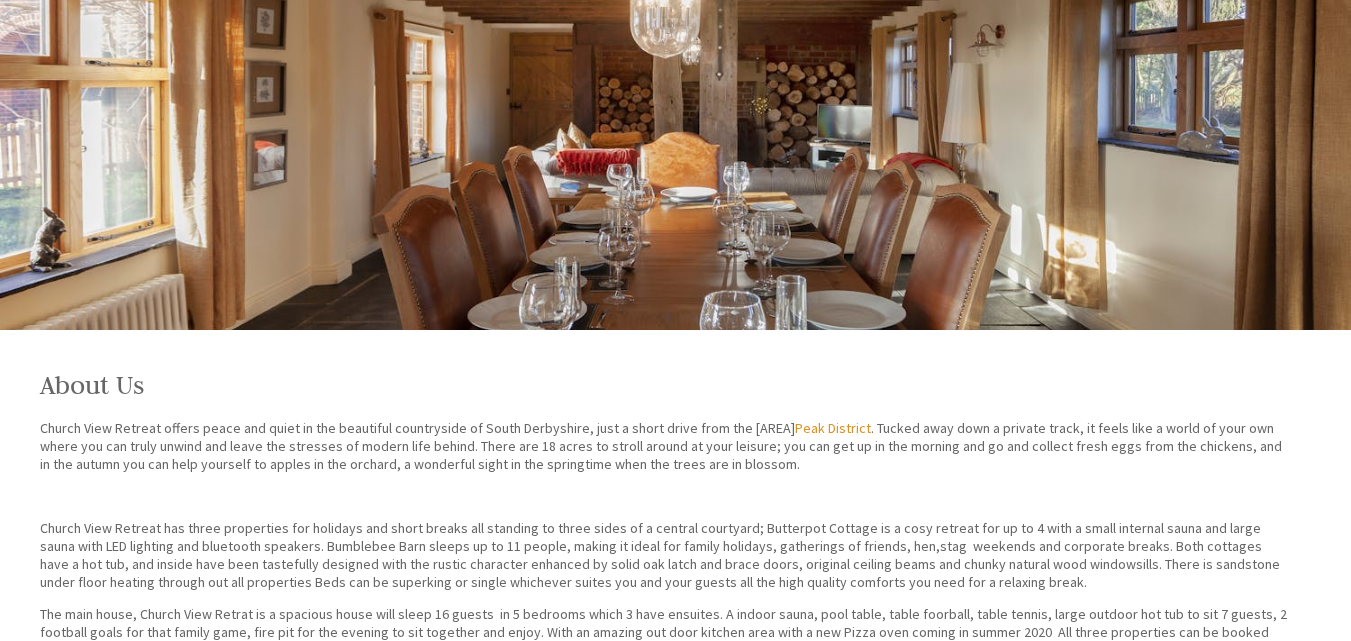 scroll, scrollTop: 303, scrollLeft: 0, axis: vertical 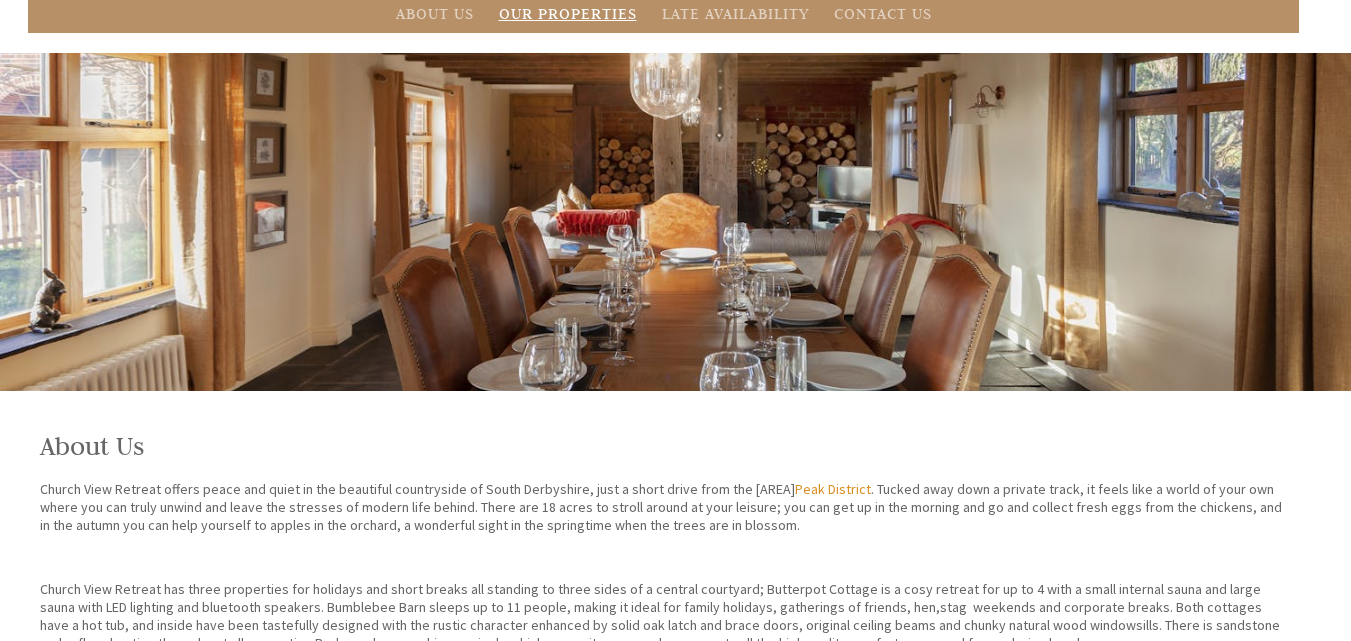 click on "Our Properties" at bounding box center [568, 13] 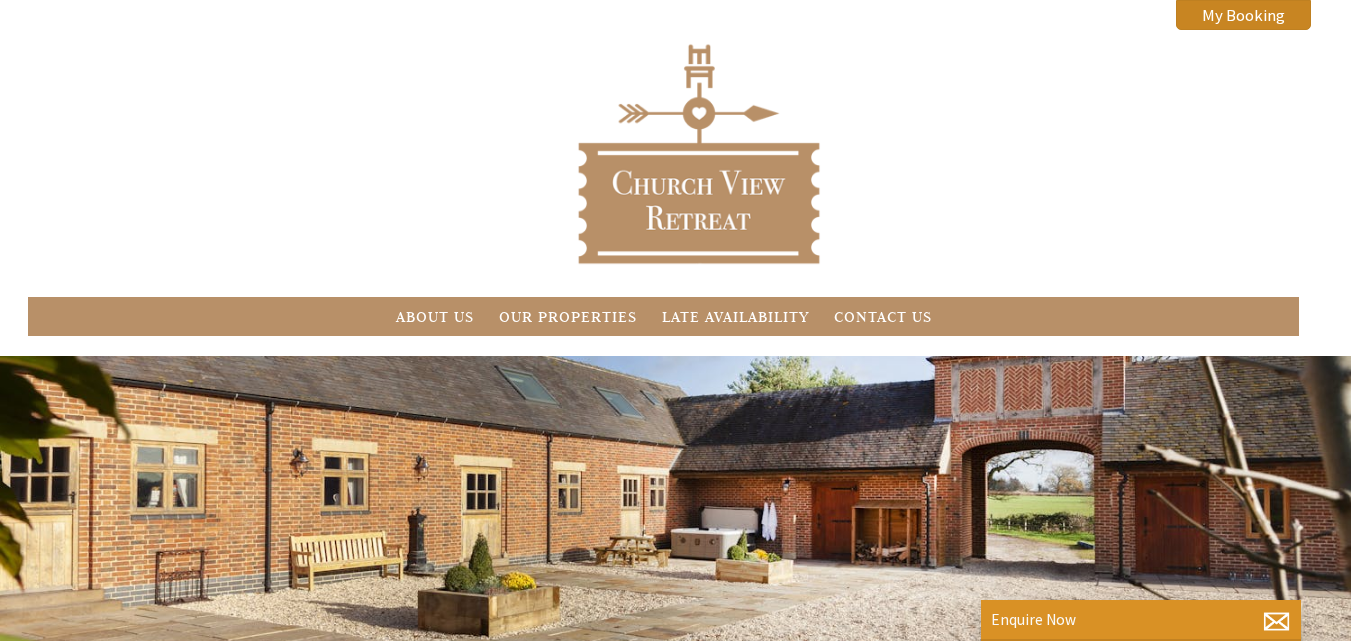 scroll, scrollTop: 29, scrollLeft: 0, axis: vertical 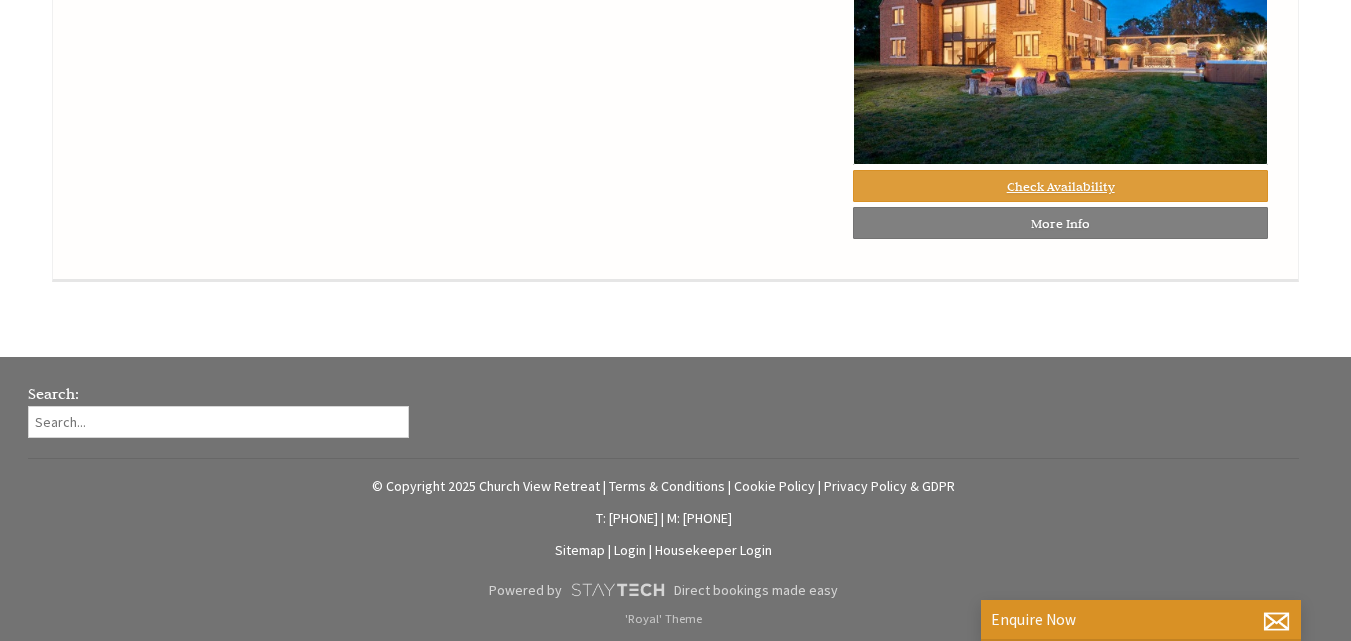 click on "Check Availability" at bounding box center [1060, 186] 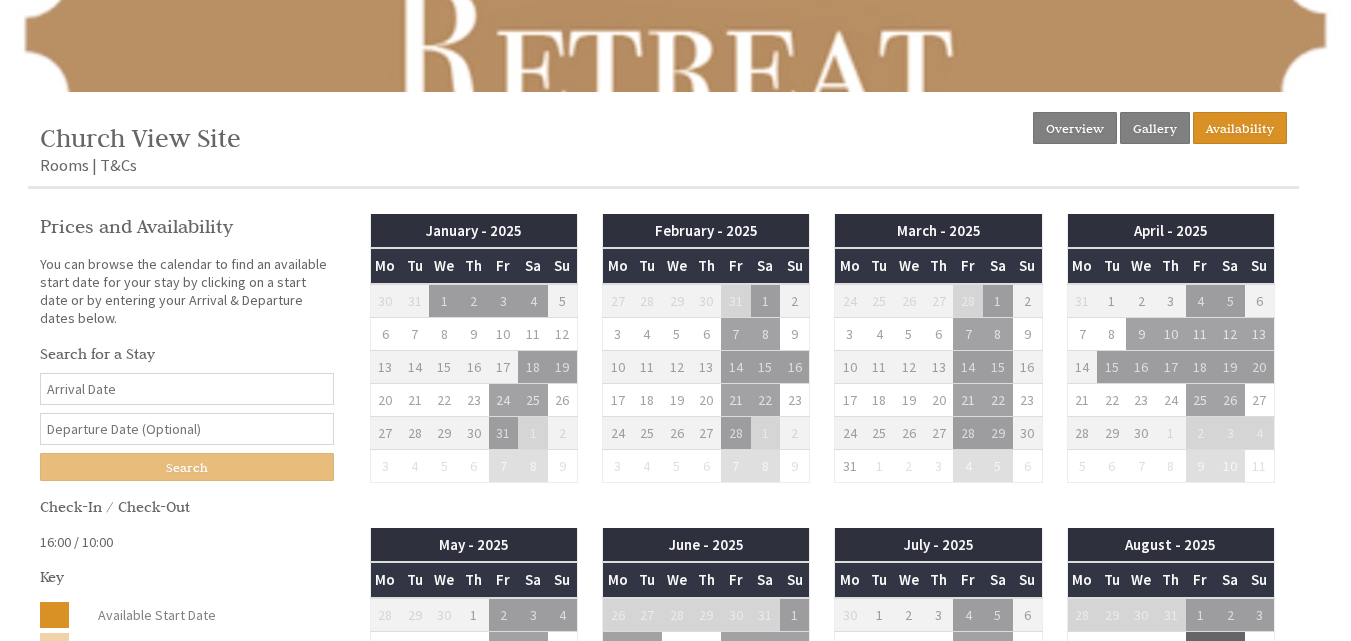 scroll, scrollTop: 600, scrollLeft: 0, axis: vertical 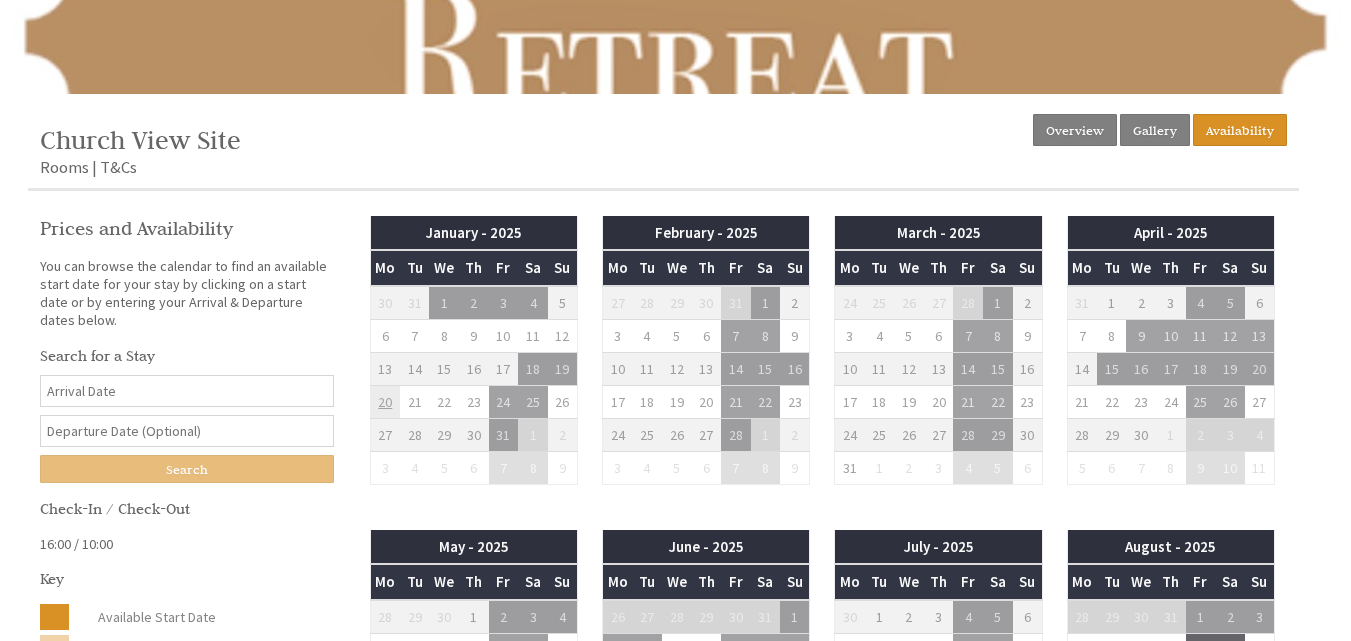 click on "20" at bounding box center (385, 401) 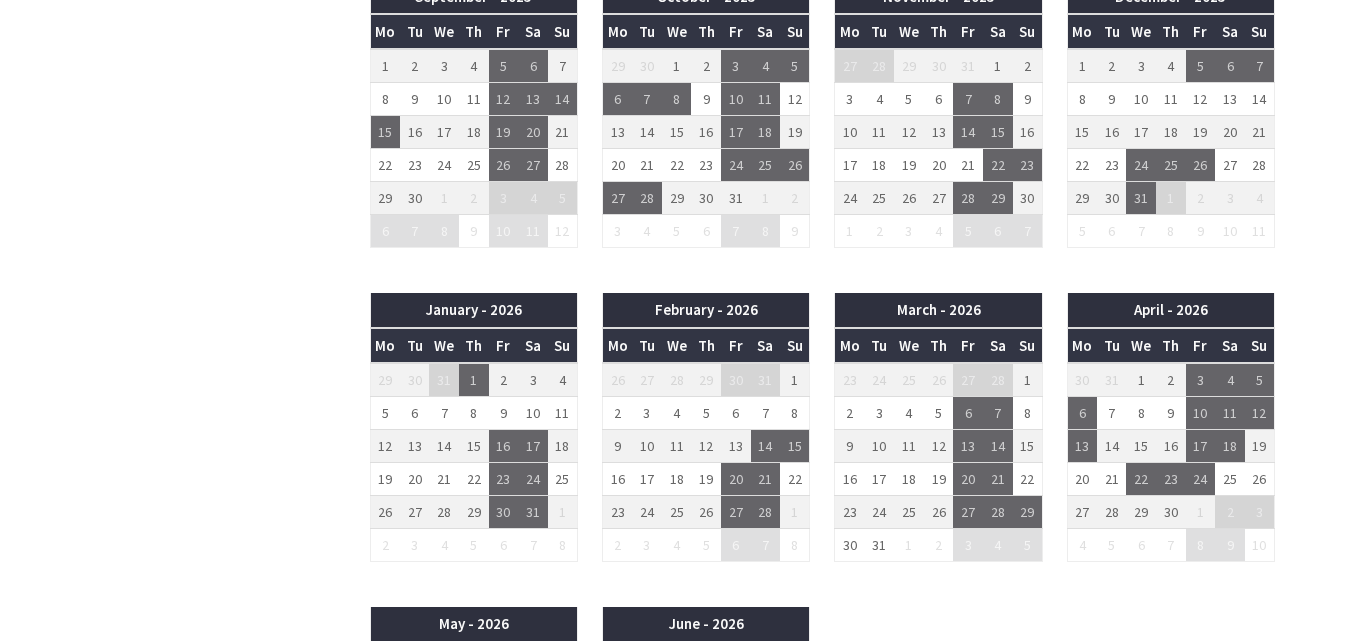 scroll, scrollTop: 1500, scrollLeft: 0, axis: vertical 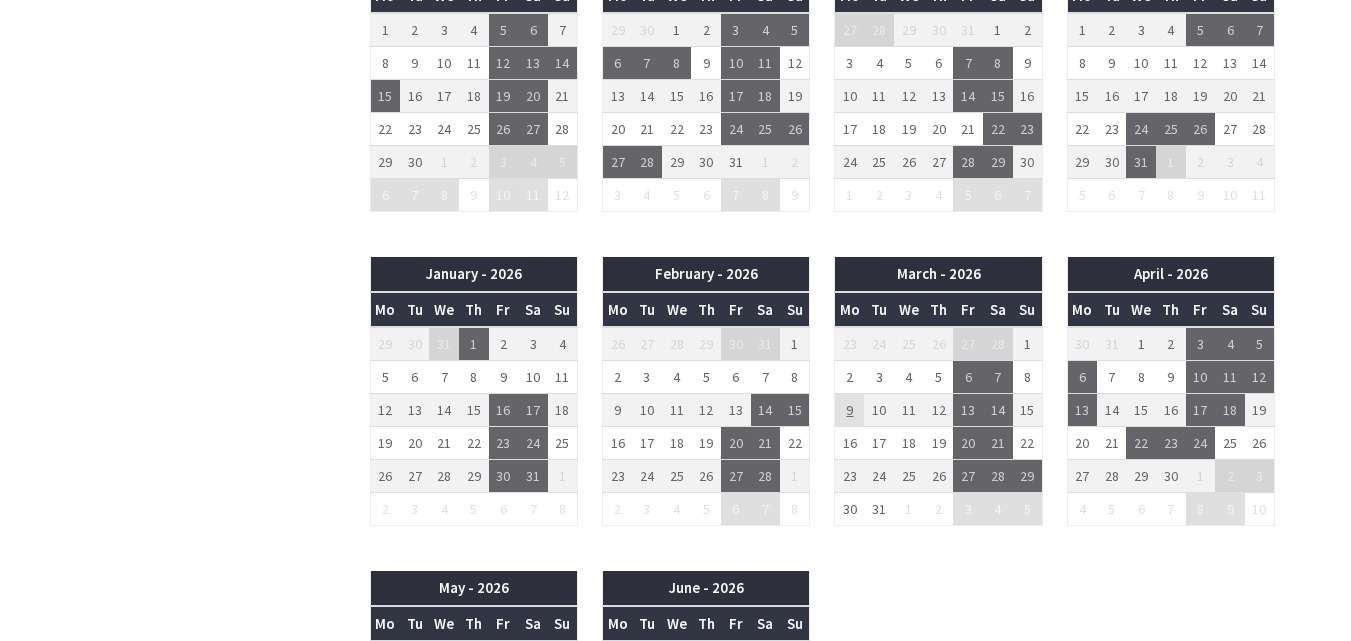 click on "9" at bounding box center (850, 410) 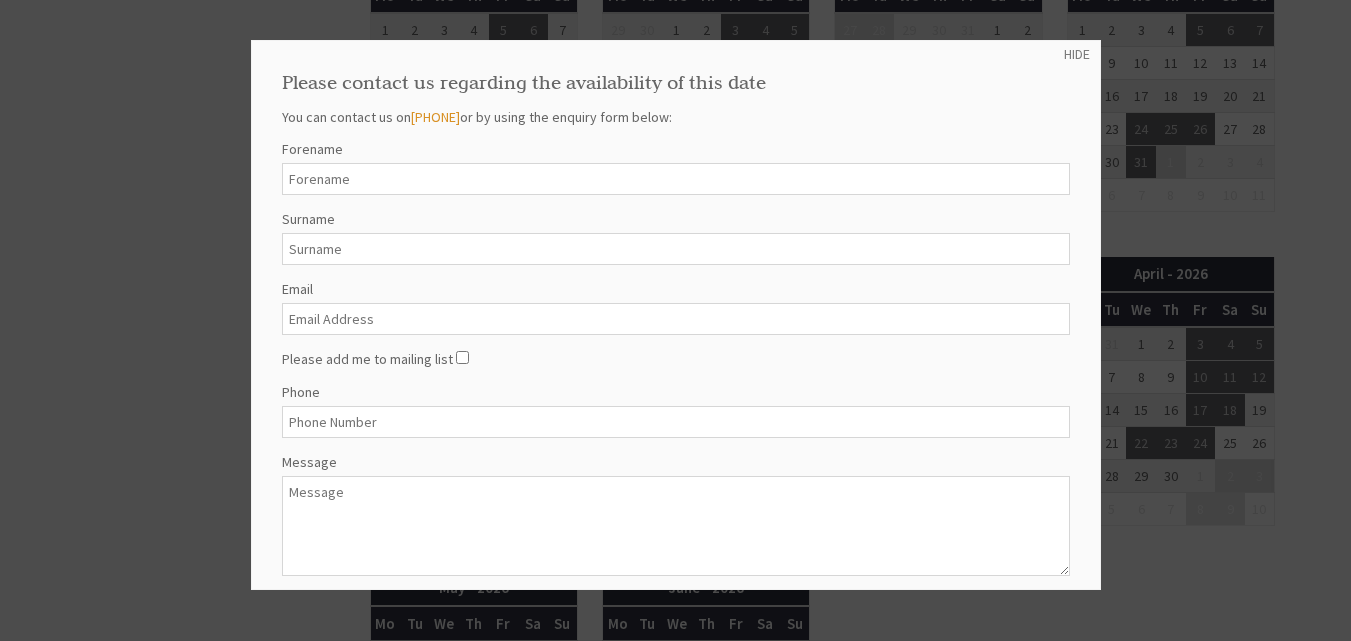 scroll, scrollTop: 0, scrollLeft: 0, axis: both 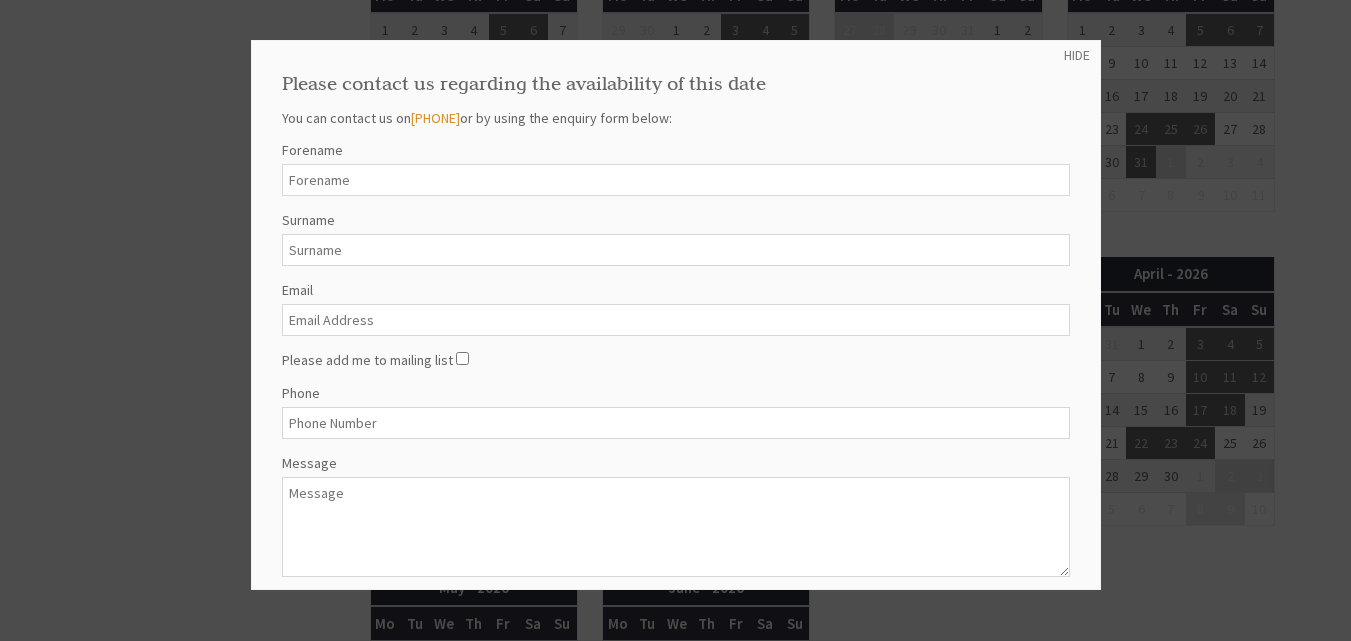 click on "HIDE
Please contact us regarding the availability of this date
You can contact us on  [PHONE]  or by using the enquiry form below:
Do not fill in this field
Forename
Surname
Email
[EMAIL]
Please add me to mailing list
Phone
Subject
General Enquiry
Bumblebee Barn
Butterpot Cottage
Church View Retreat
Church View Site
I have a specific date in mind
Date in mind
[DATE]
Message
I have read and I agree to the  privacy policy
Send Enquiry" at bounding box center (676, 315) 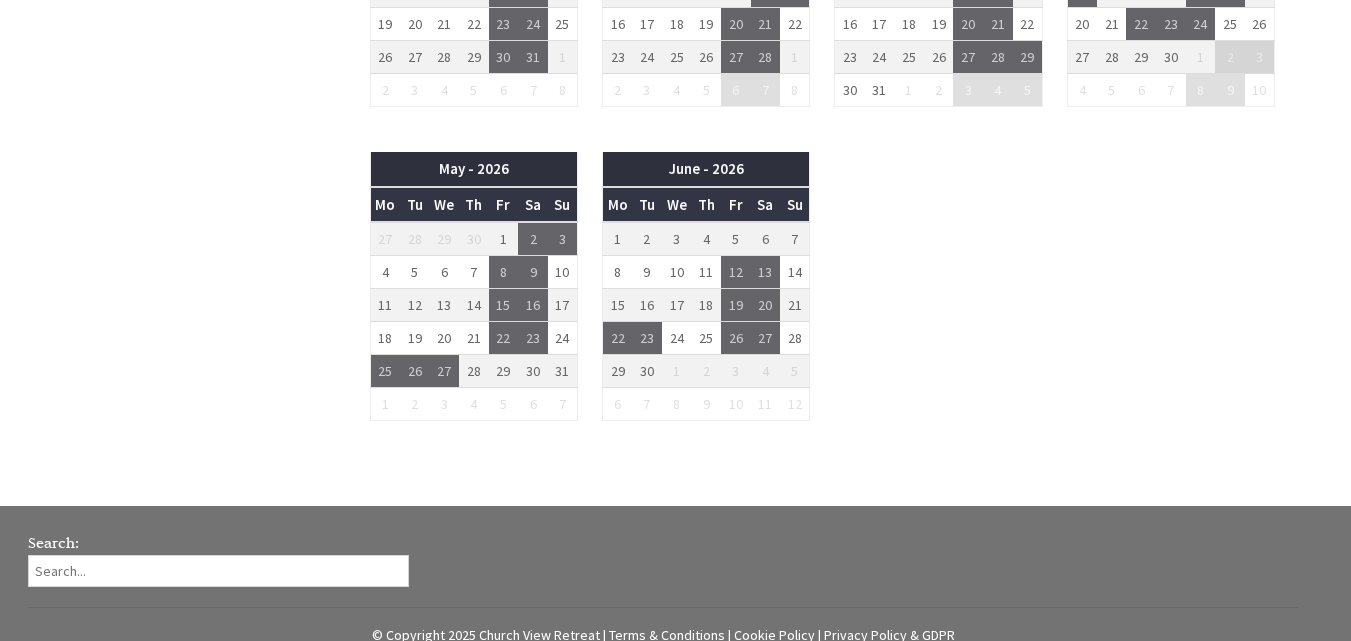 scroll, scrollTop: 2000, scrollLeft: 0, axis: vertical 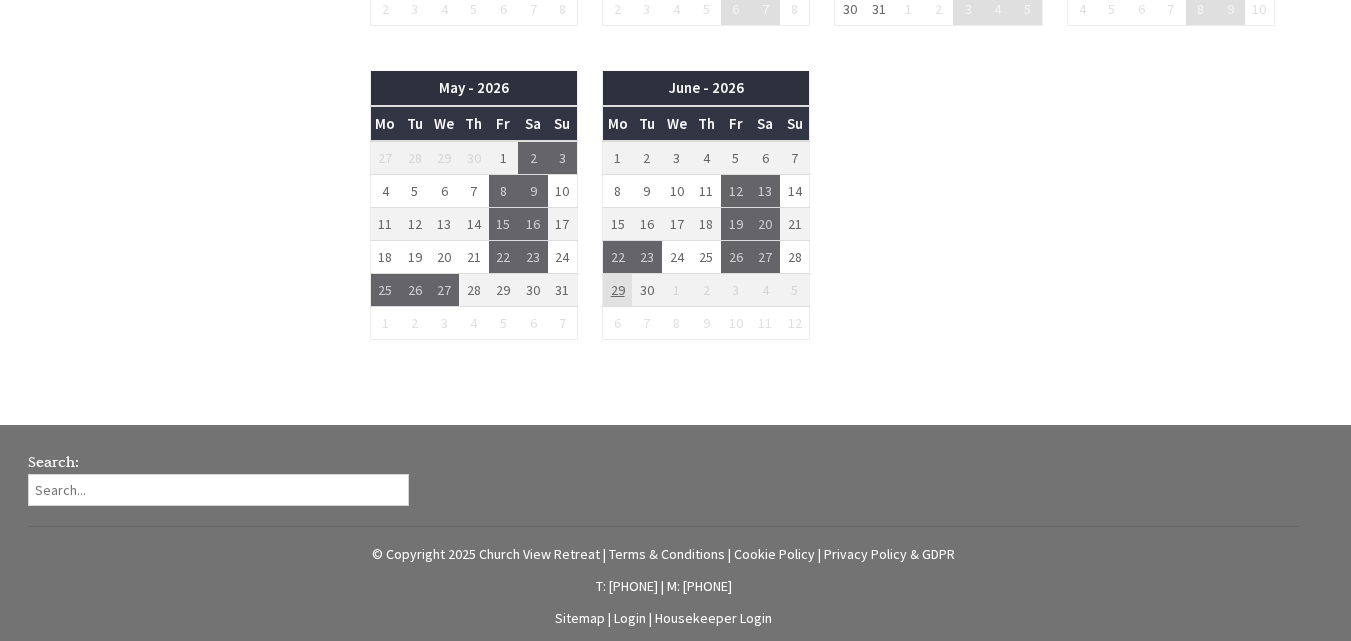 click on "29" at bounding box center (618, 290) 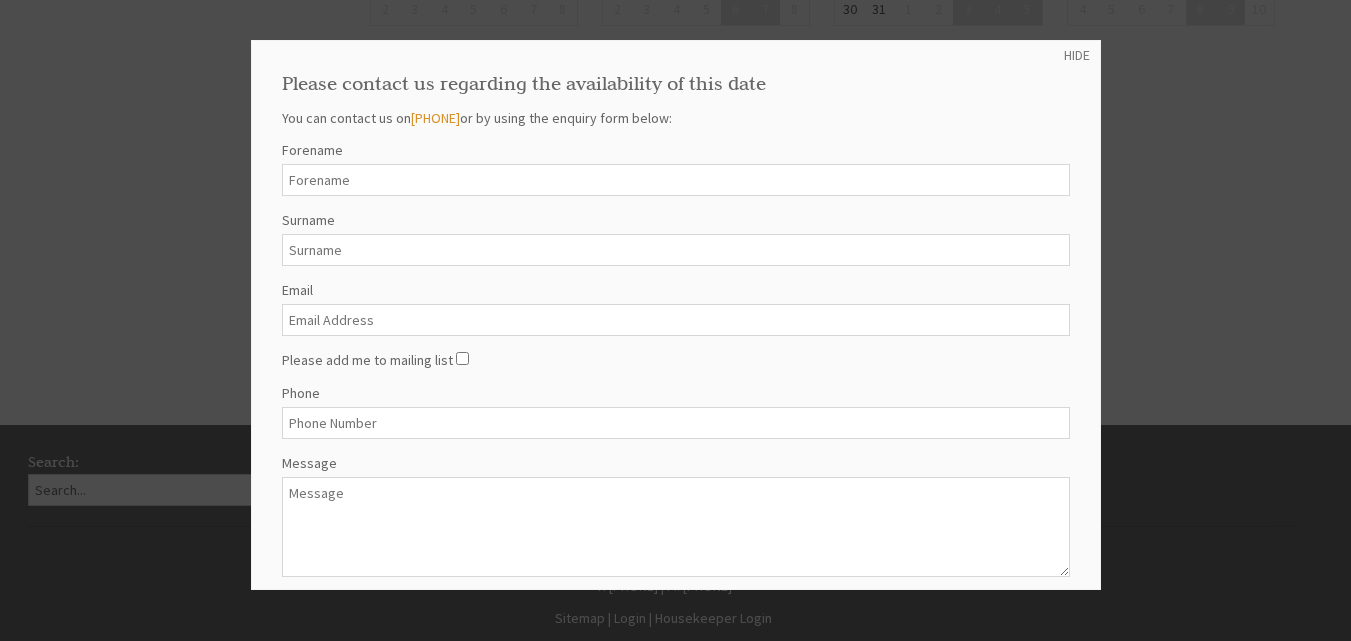 click on "HIDE" at bounding box center (1077, 55) 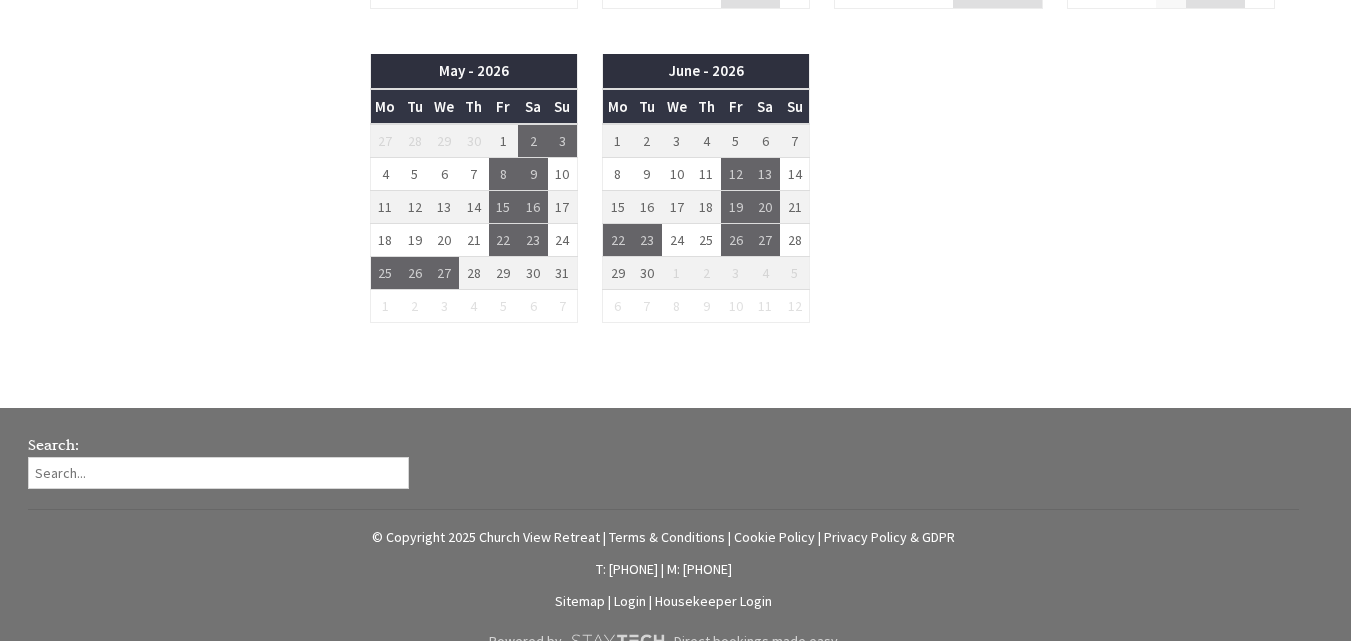scroll, scrollTop: 2068, scrollLeft: 0, axis: vertical 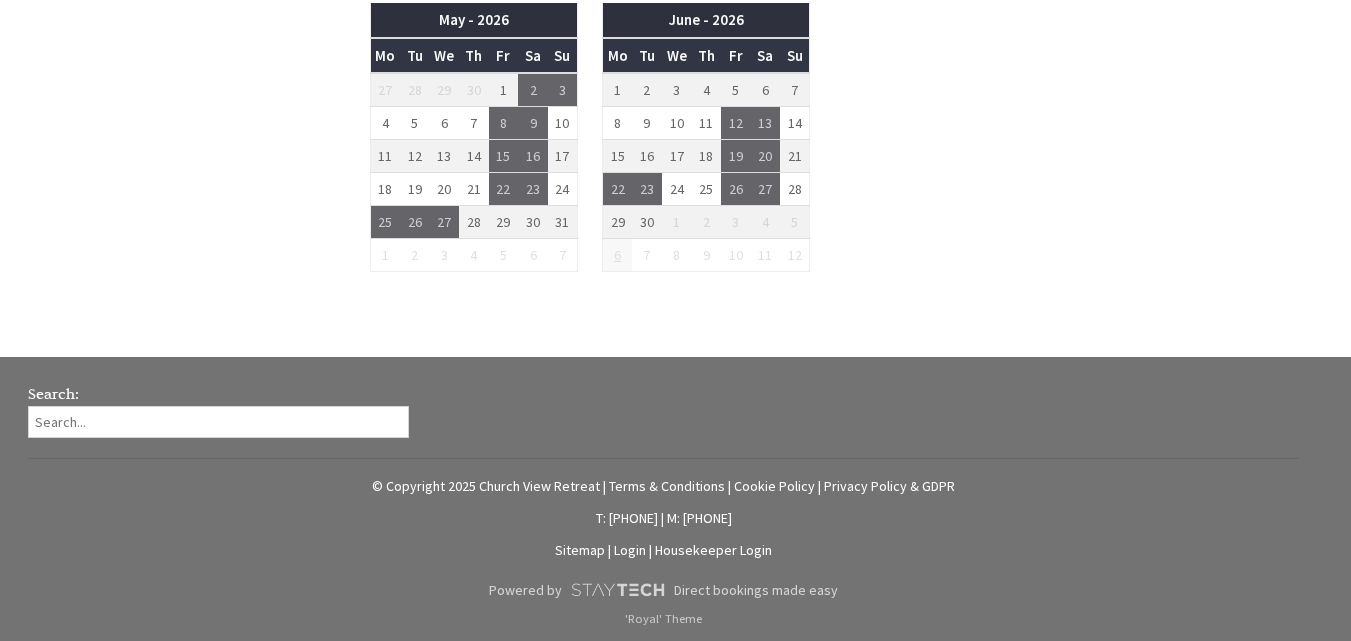 click on "6" at bounding box center [618, 255] 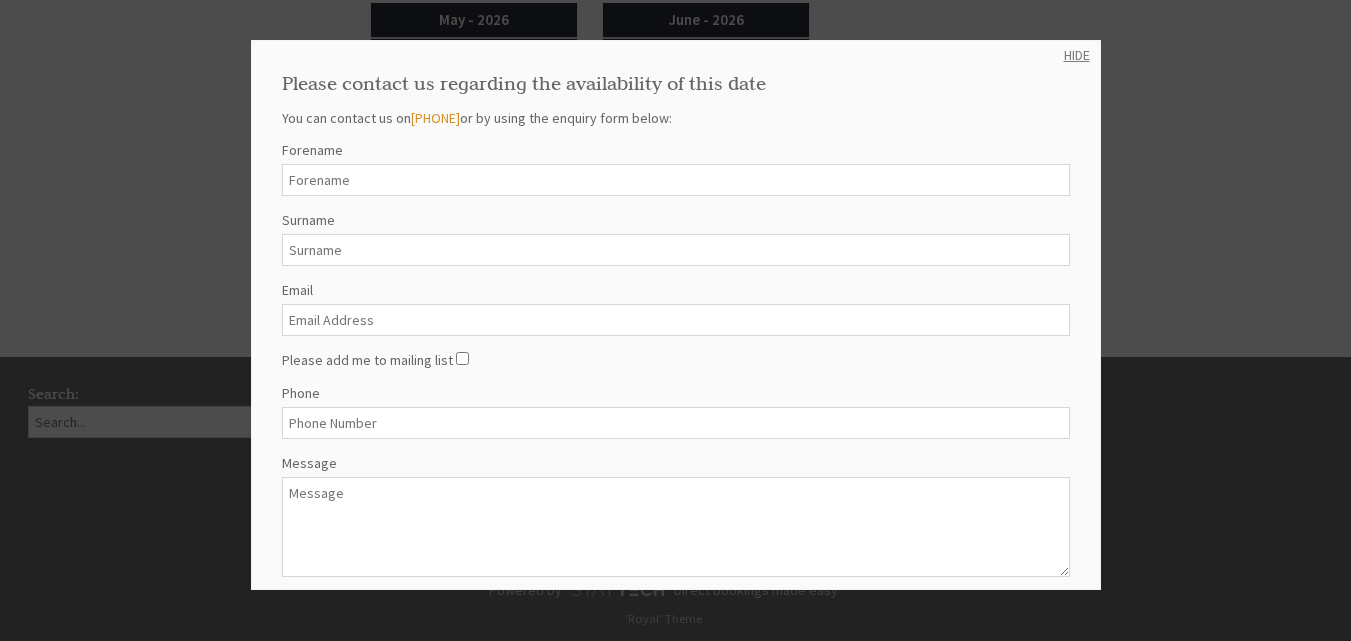 click on "HIDE" at bounding box center (1077, 55) 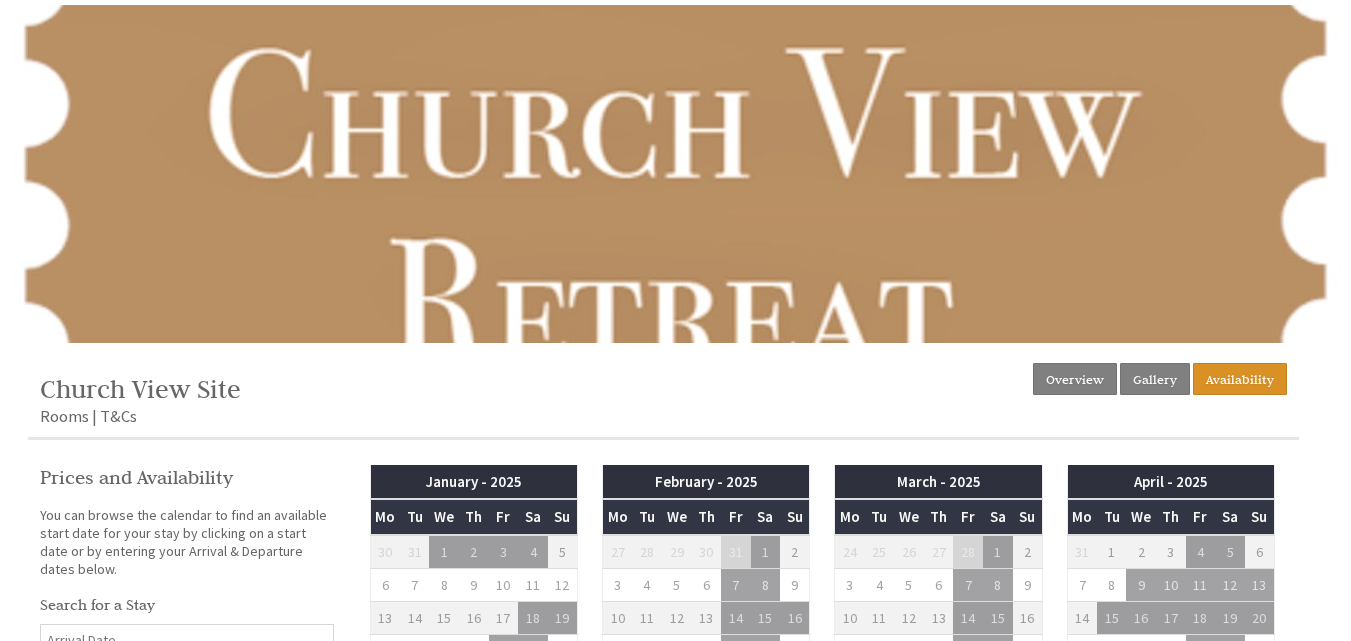 scroll, scrollTop: 268, scrollLeft: 0, axis: vertical 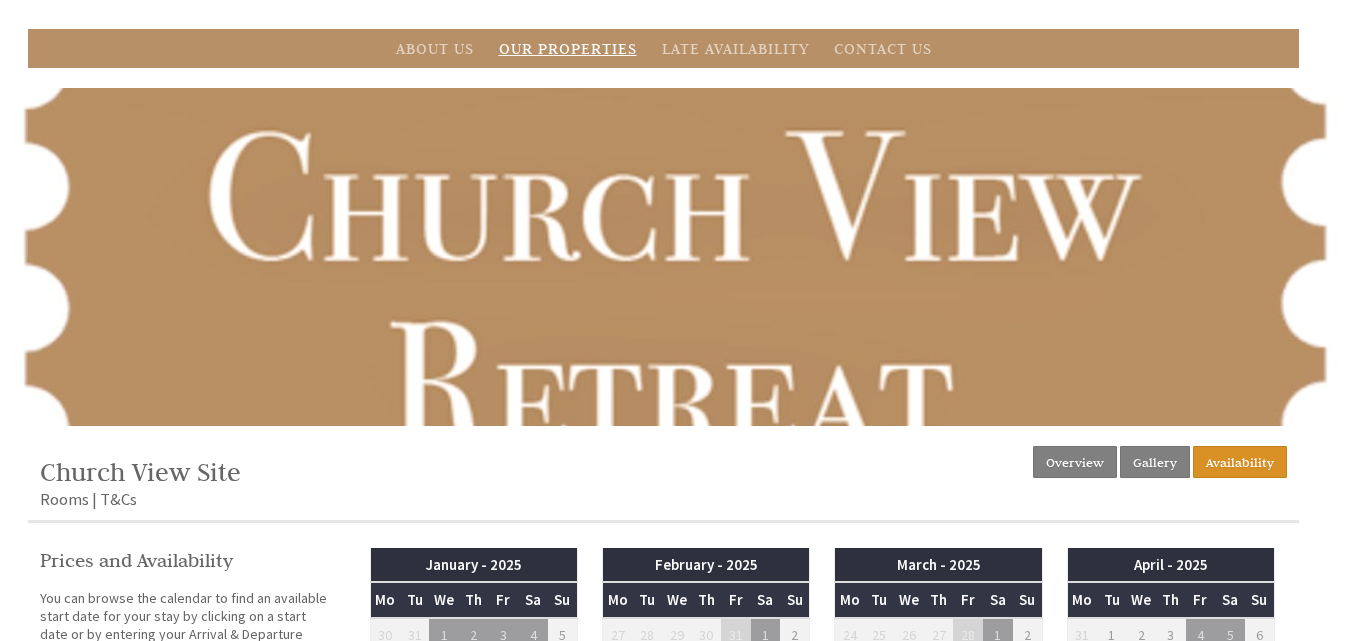 click on "Our Properties" at bounding box center [568, 48] 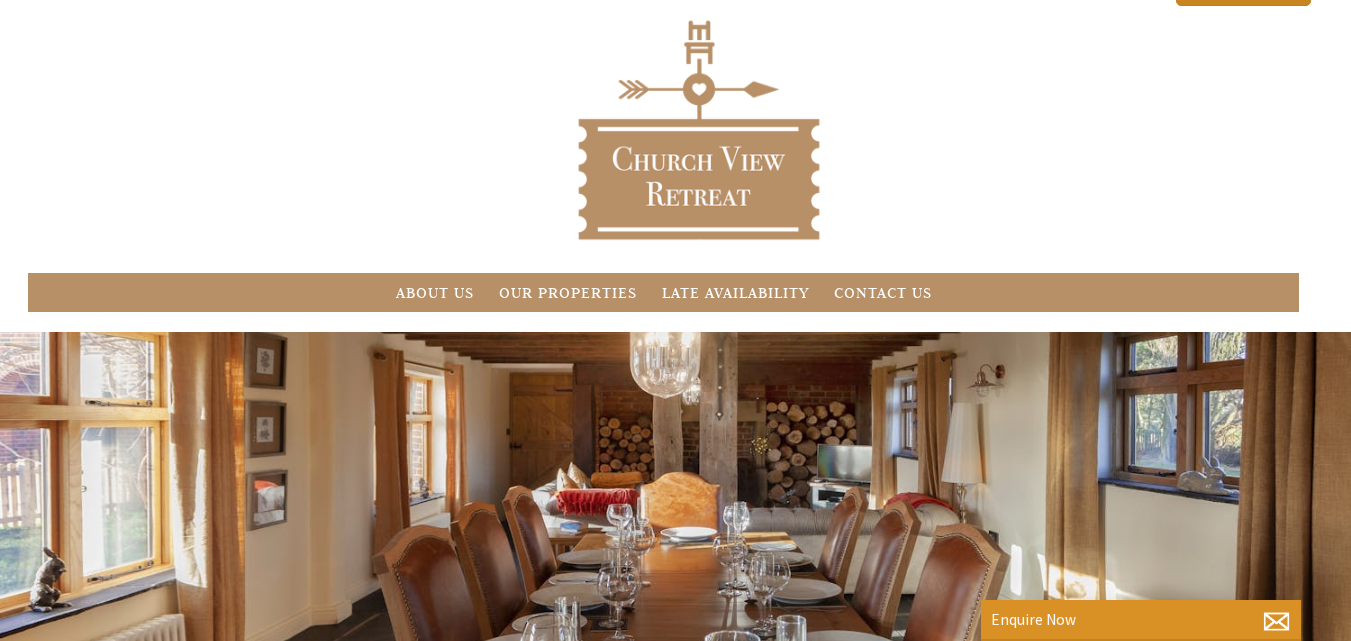 scroll, scrollTop: 568, scrollLeft: 0, axis: vertical 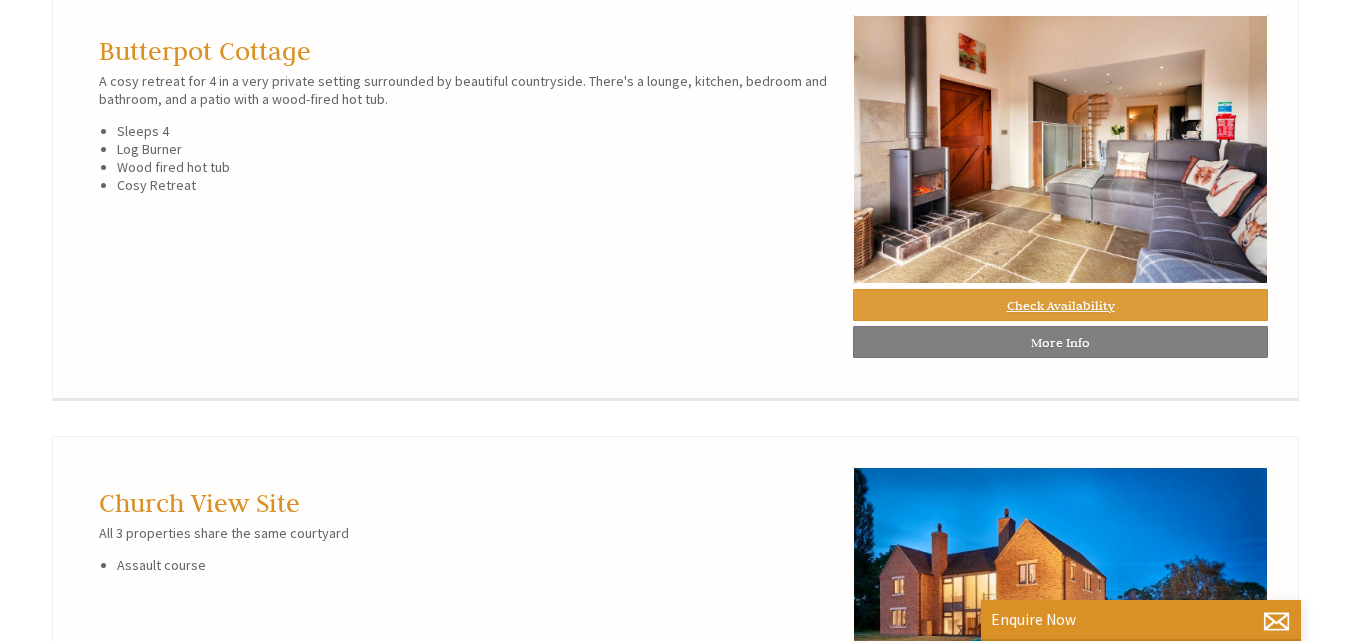 click on "Check Availability" at bounding box center [1060, 305] 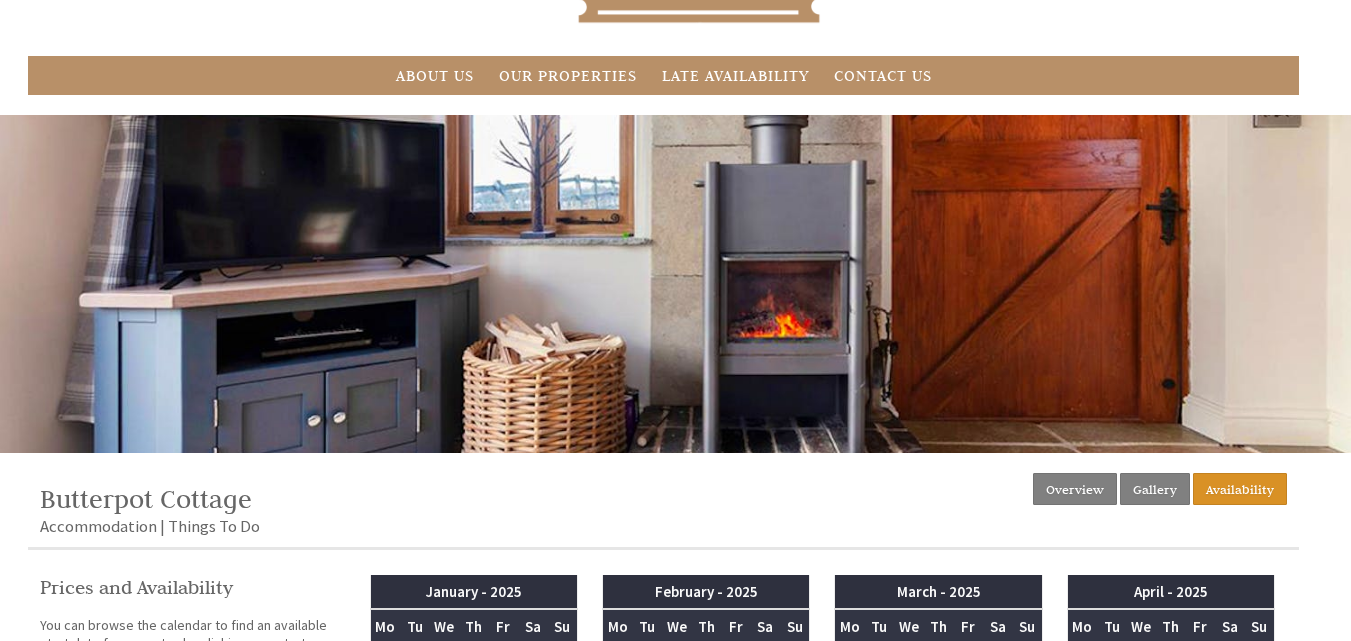 scroll, scrollTop: 100, scrollLeft: 0, axis: vertical 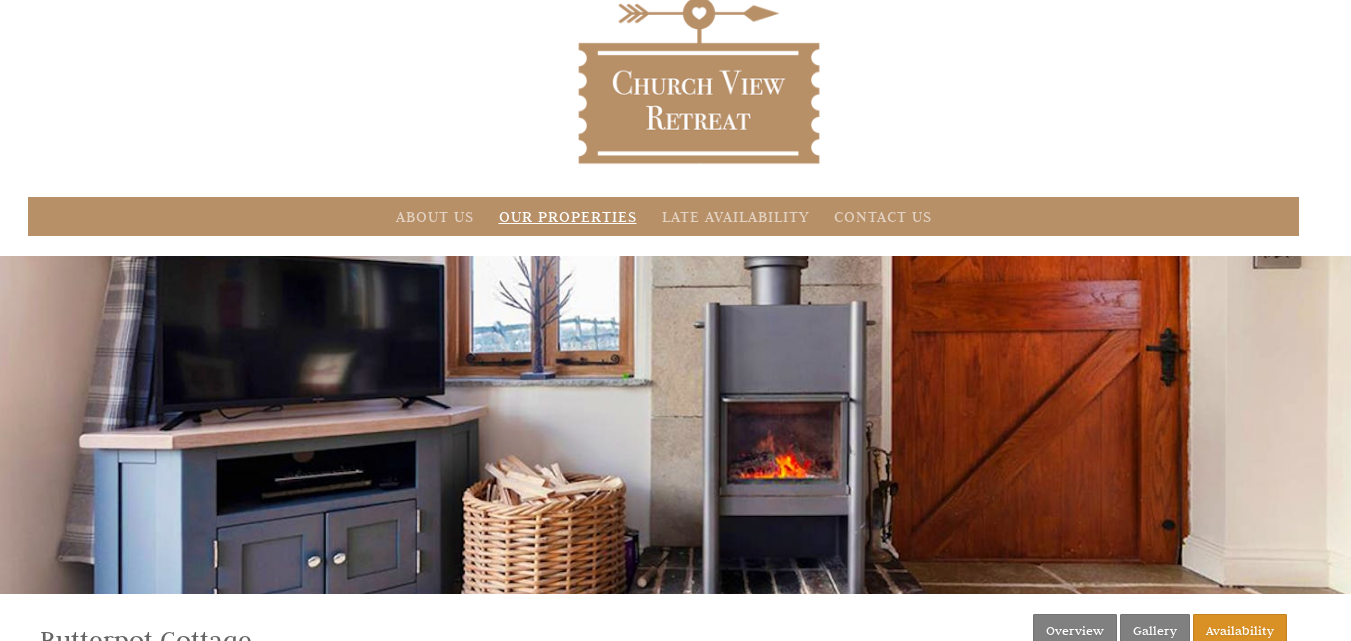 click on "Our Properties" at bounding box center [568, 216] 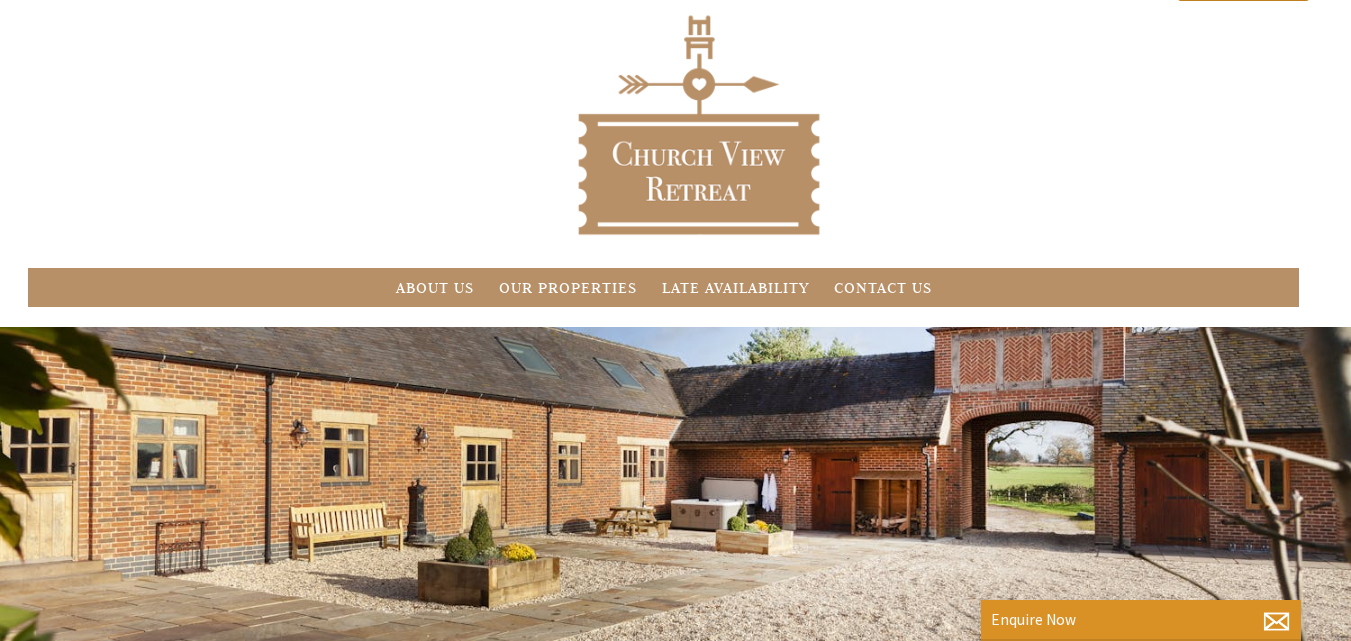 scroll, scrollTop: 200, scrollLeft: 0, axis: vertical 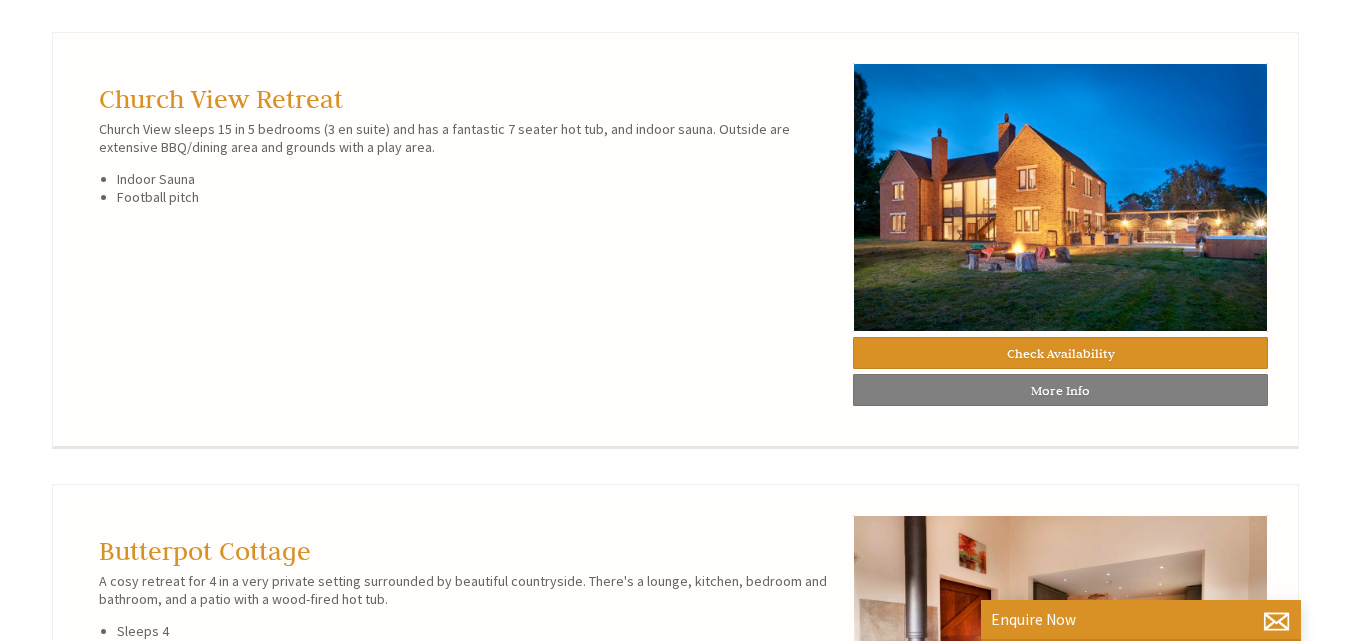 drag, startPoint x: 613, startPoint y: 506, endPoint x: 396, endPoint y: 481, distance: 218.43535 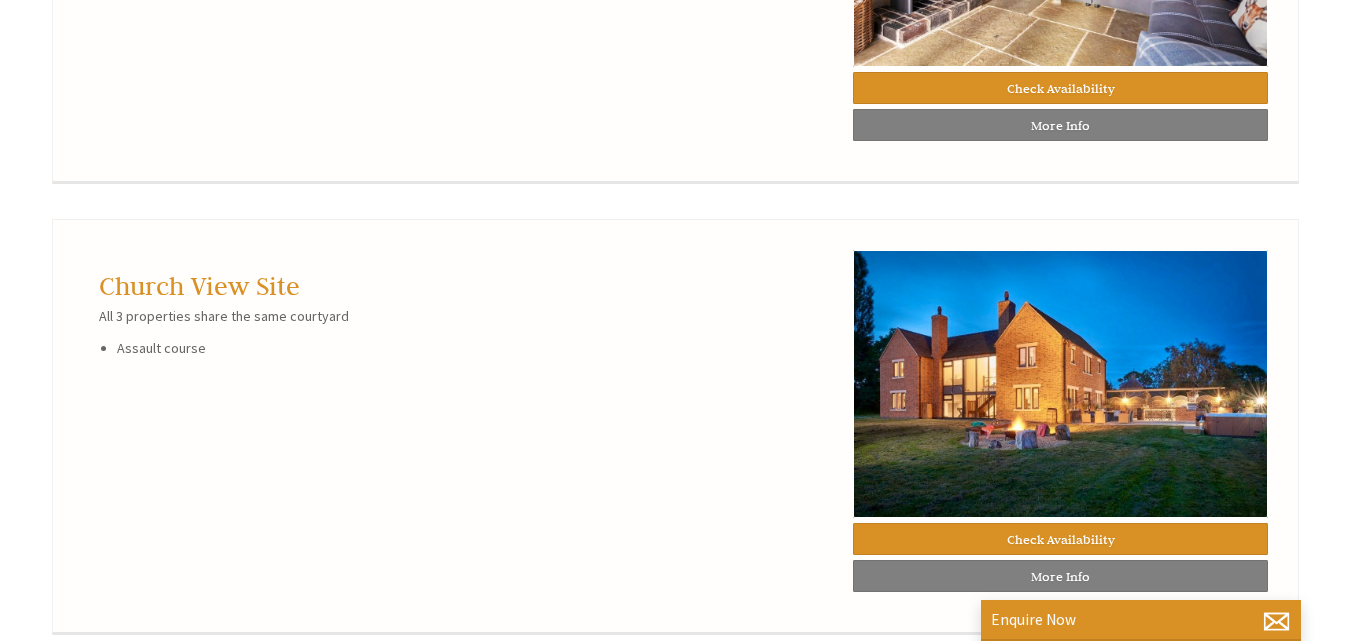 scroll, scrollTop: 2300, scrollLeft: 0, axis: vertical 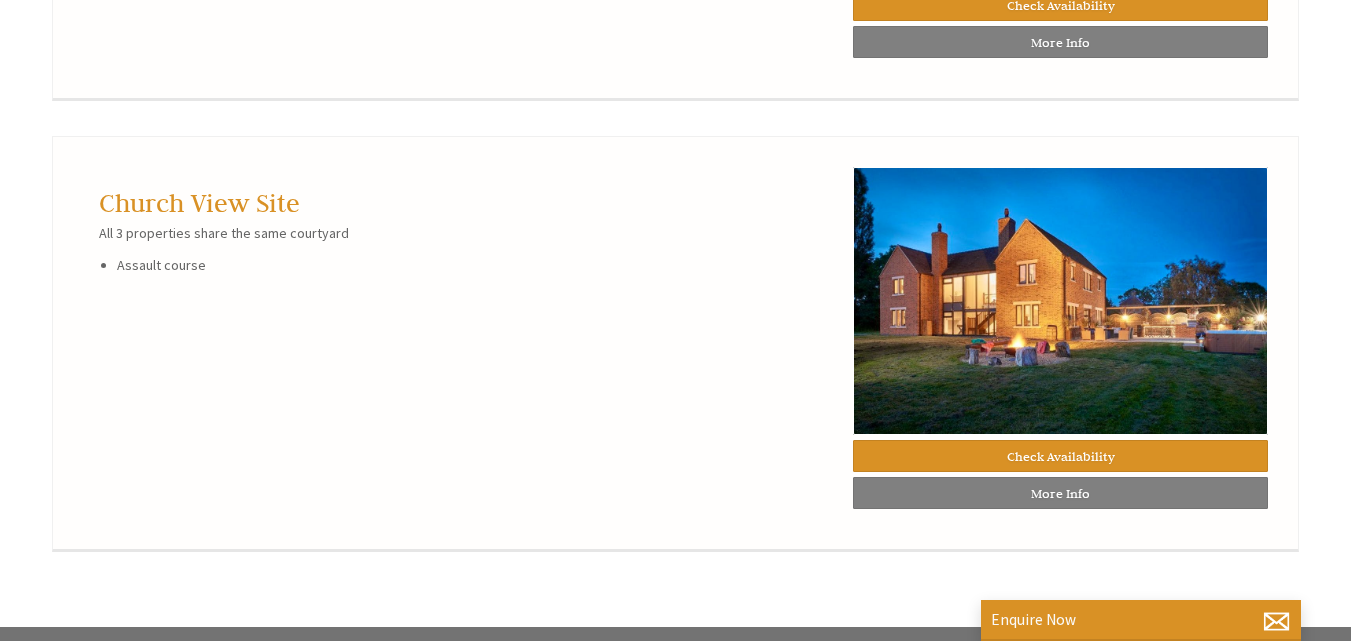 click at bounding box center (675, 341) 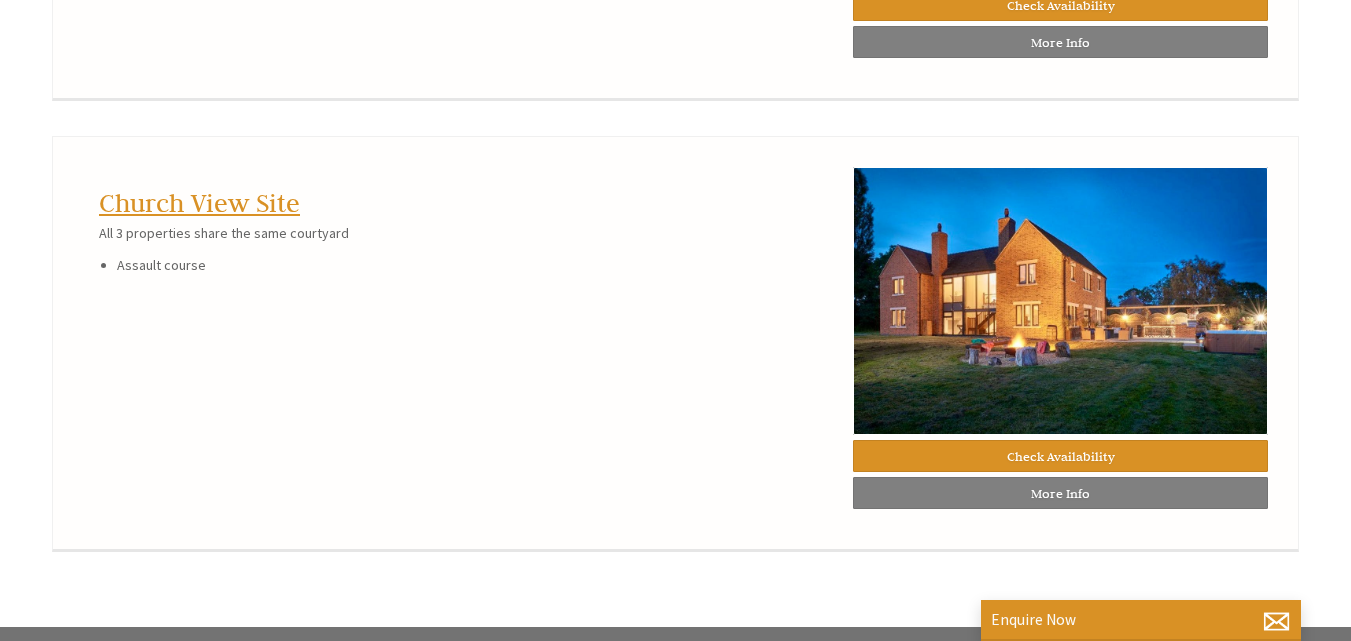 click on "Church View Site" at bounding box center (199, 203) 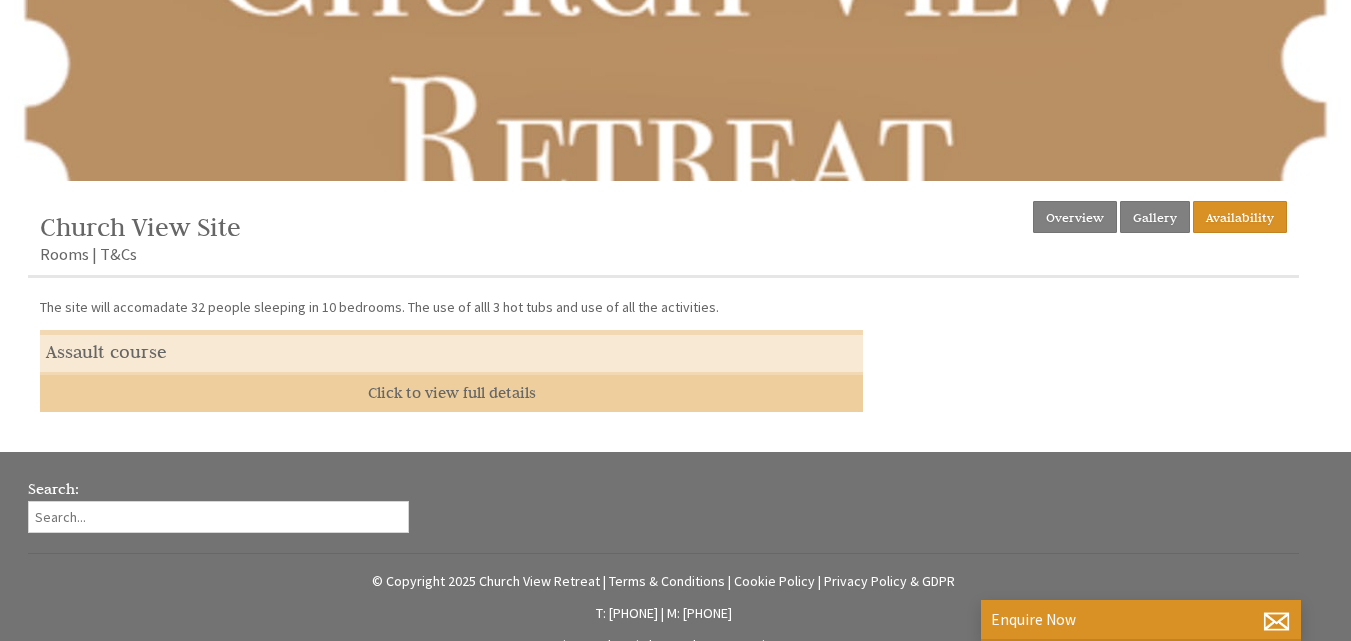 scroll, scrollTop: 600, scrollLeft: 0, axis: vertical 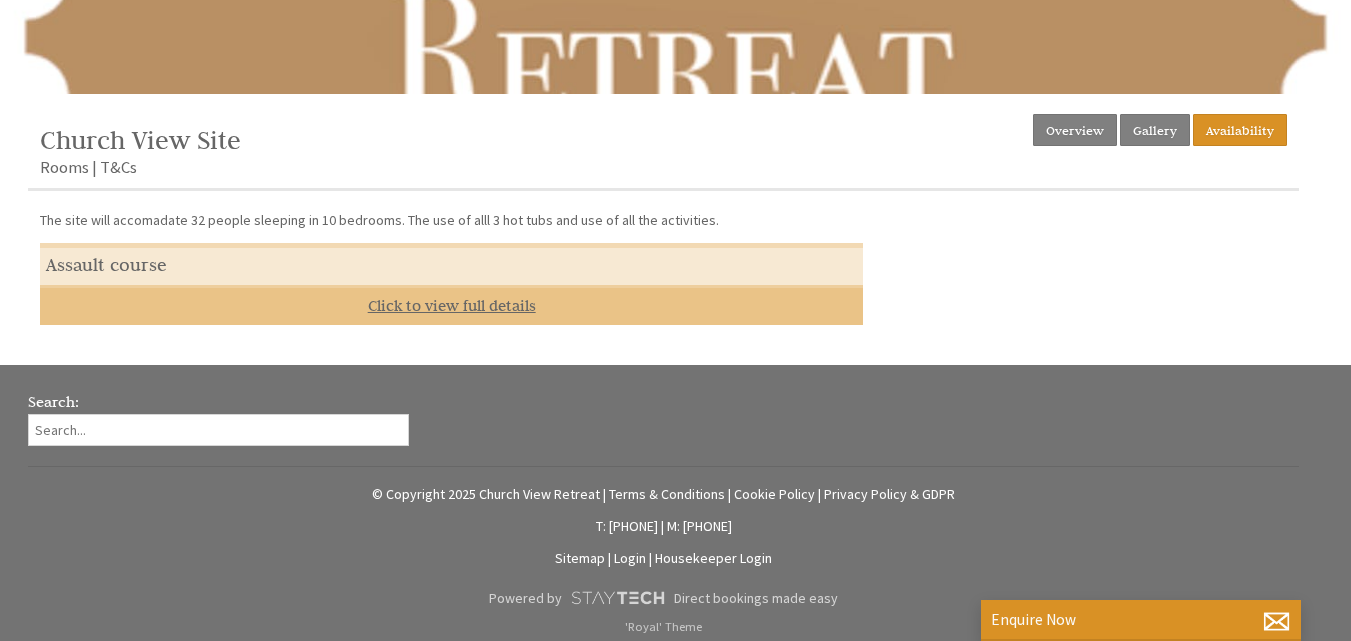 click on "Click to view full details" at bounding box center (451, 305) 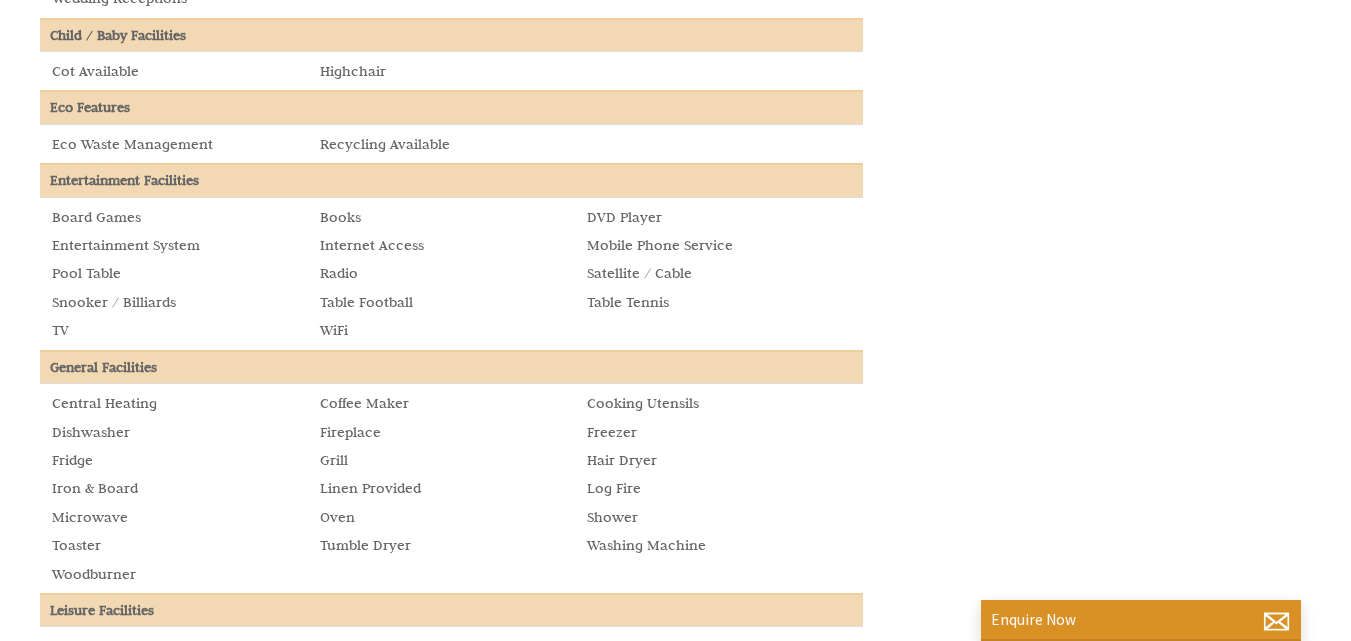 scroll, scrollTop: 1000, scrollLeft: 0, axis: vertical 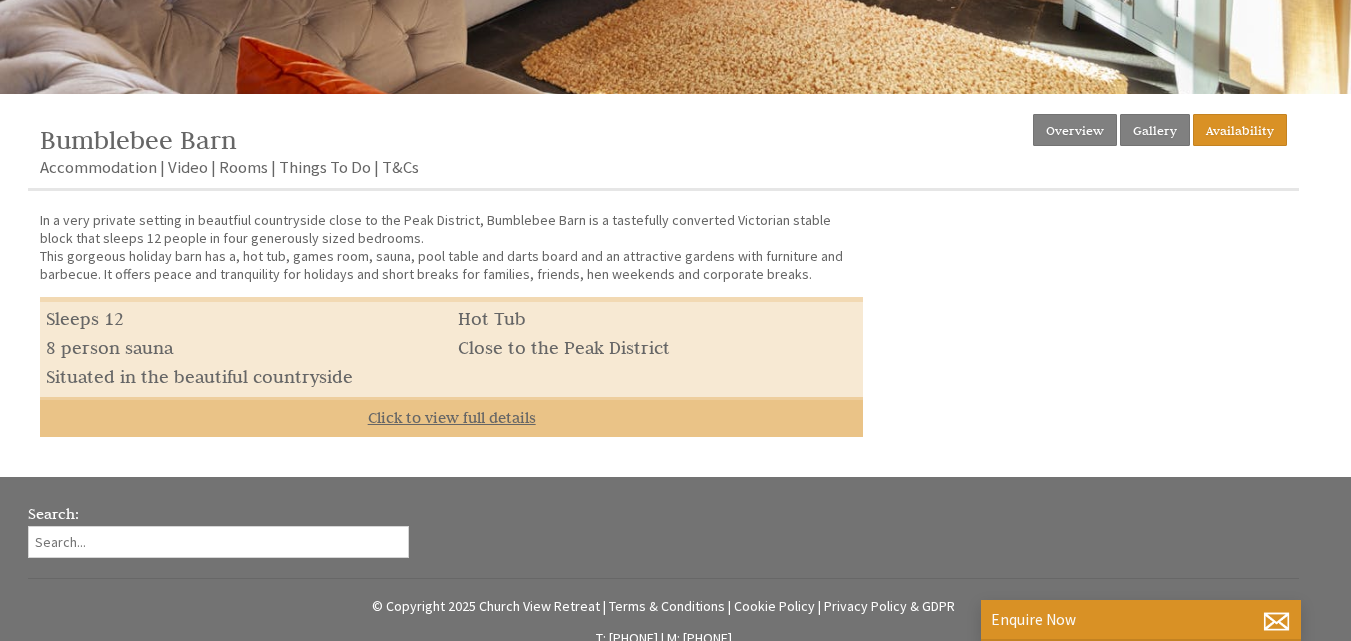 click on "Click to view full details" at bounding box center [451, 417] 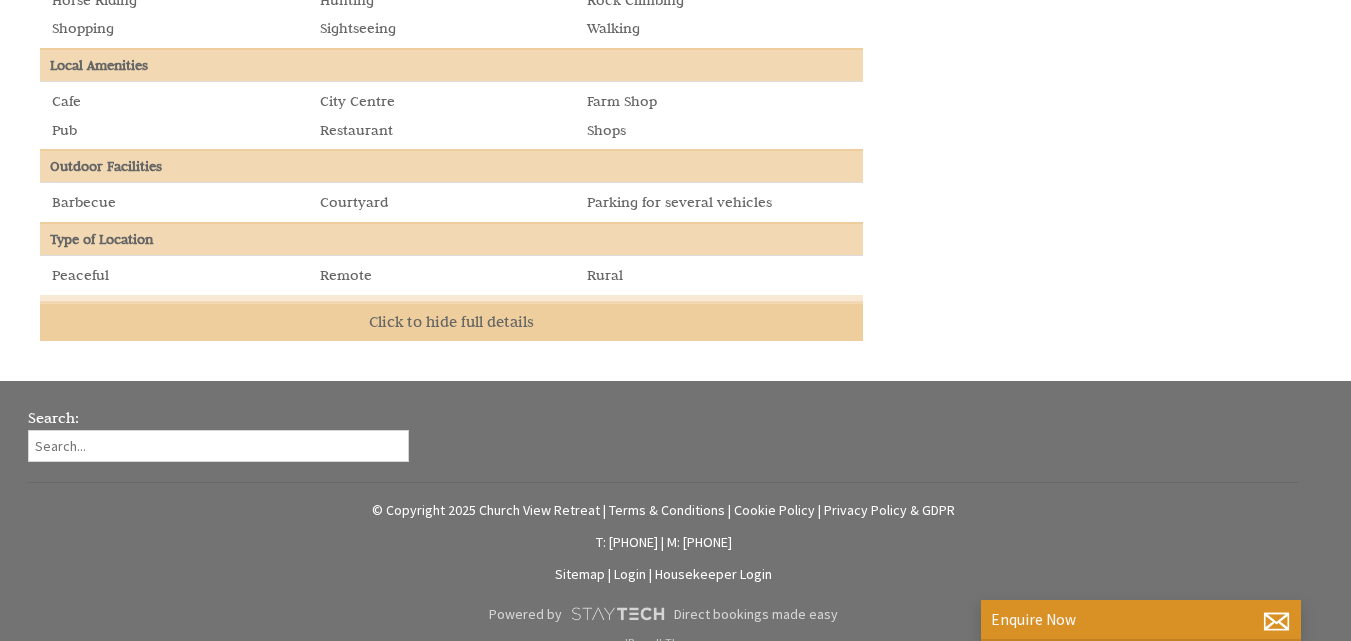 scroll, scrollTop: 1798, scrollLeft: 0, axis: vertical 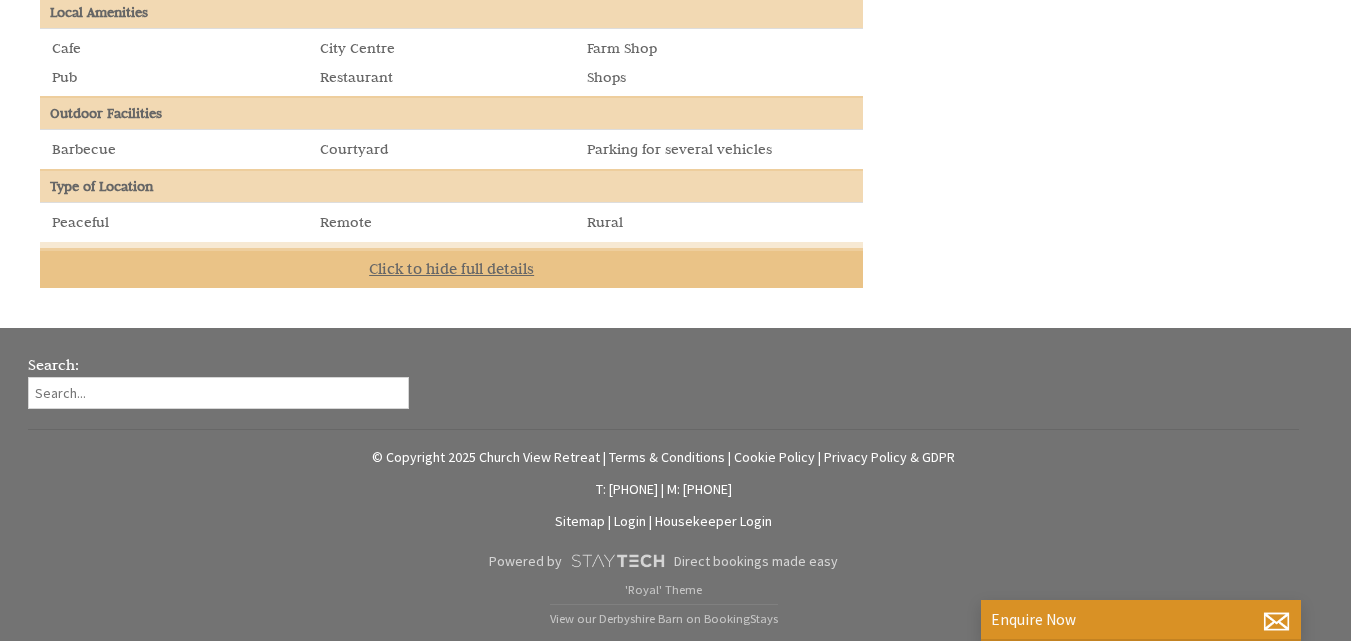 click on "Click to hide full details" at bounding box center (451, 268) 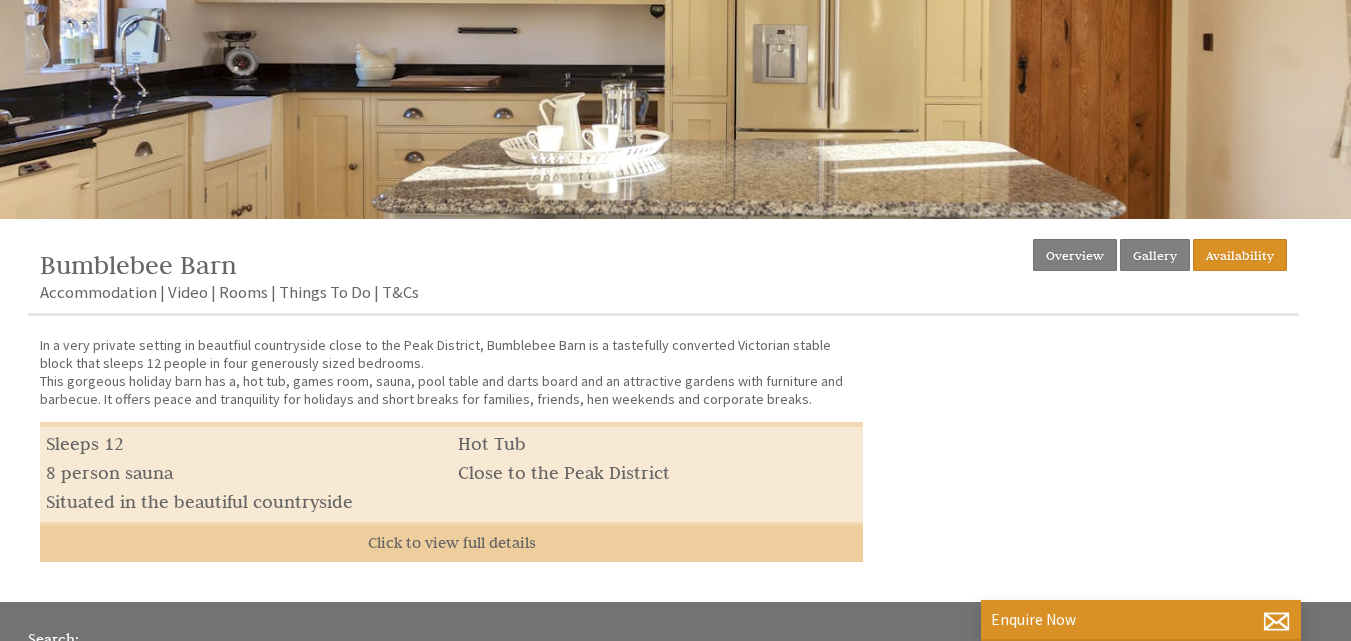 scroll, scrollTop: 449, scrollLeft: 0, axis: vertical 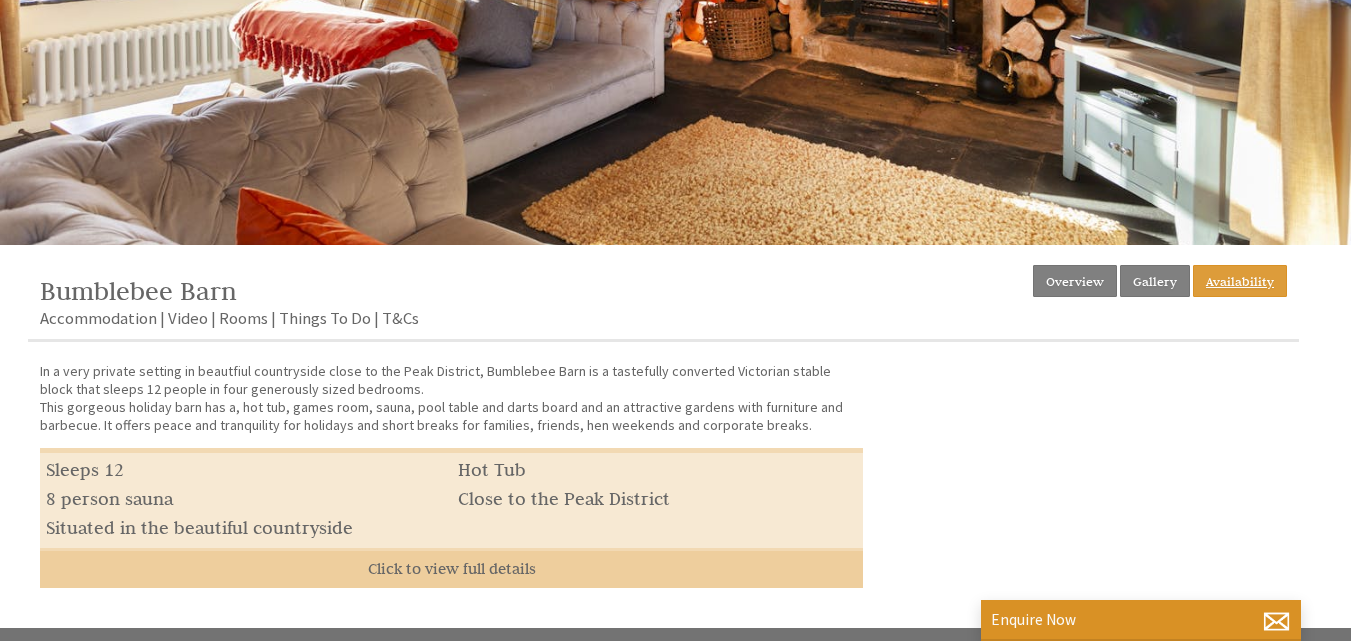 drag, startPoint x: 1245, startPoint y: 281, endPoint x: 1097, endPoint y: 418, distance: 201.67548 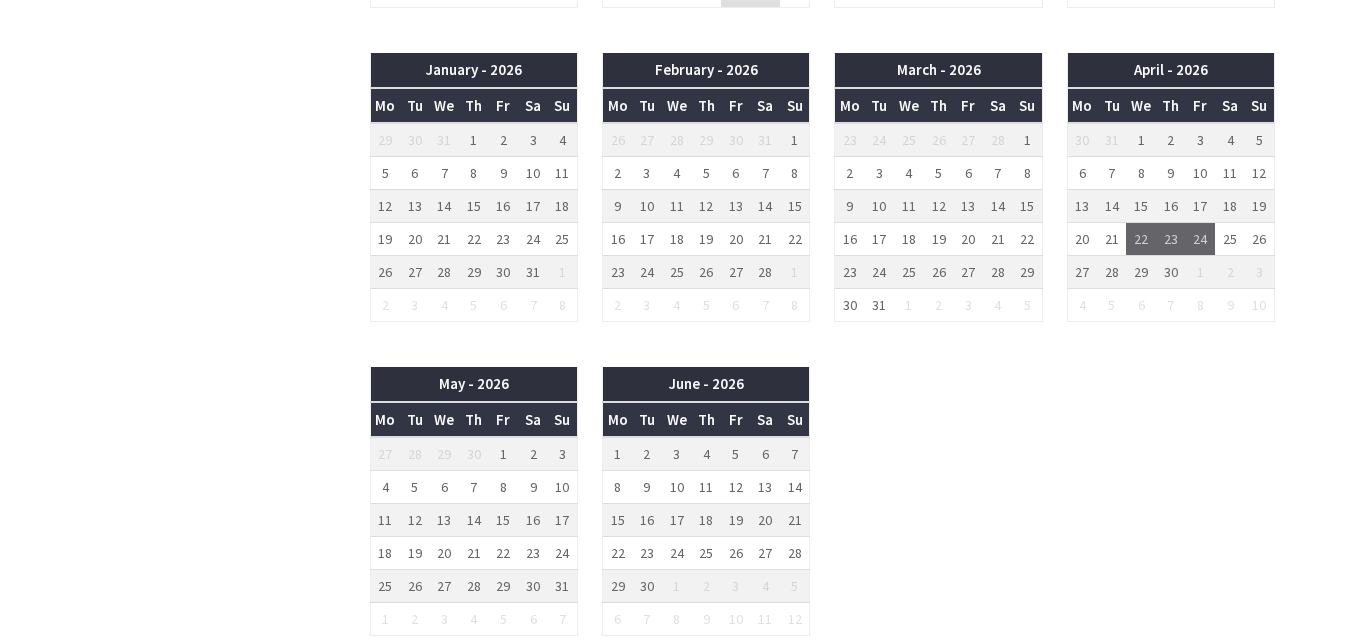 scroll, scrollTop: 1800, scrollLeft: 0, axis: vertical 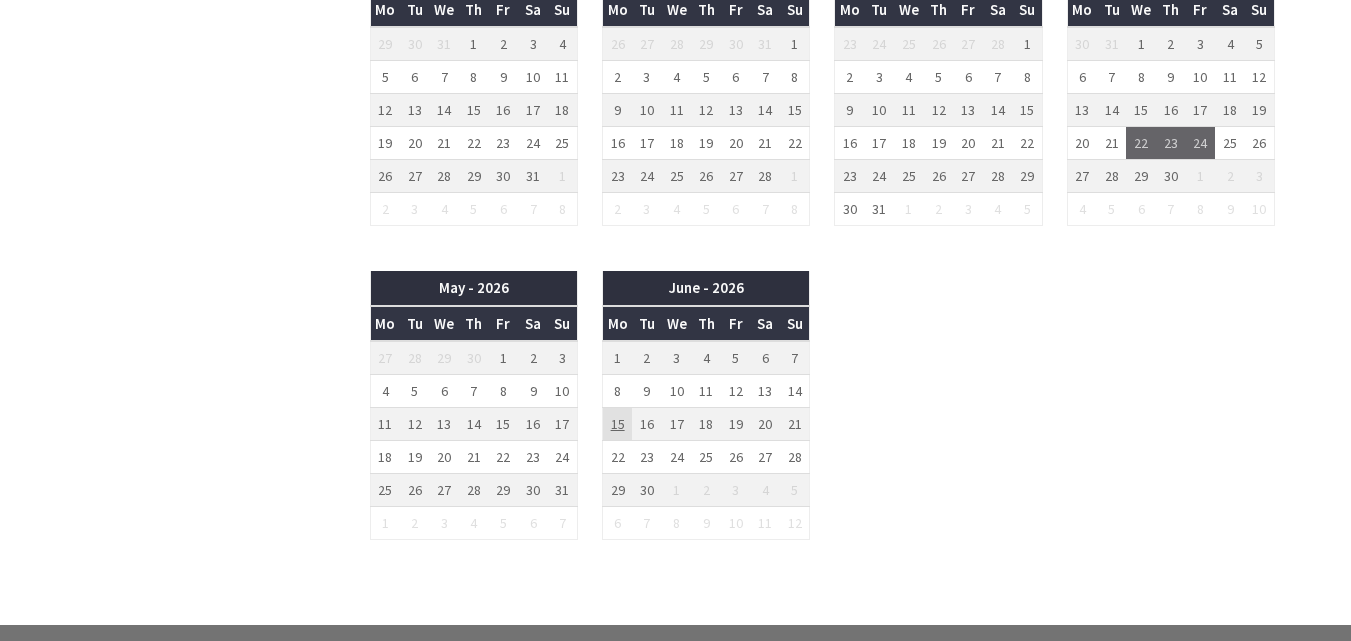 click on "15" at bounding box center (618, 424) 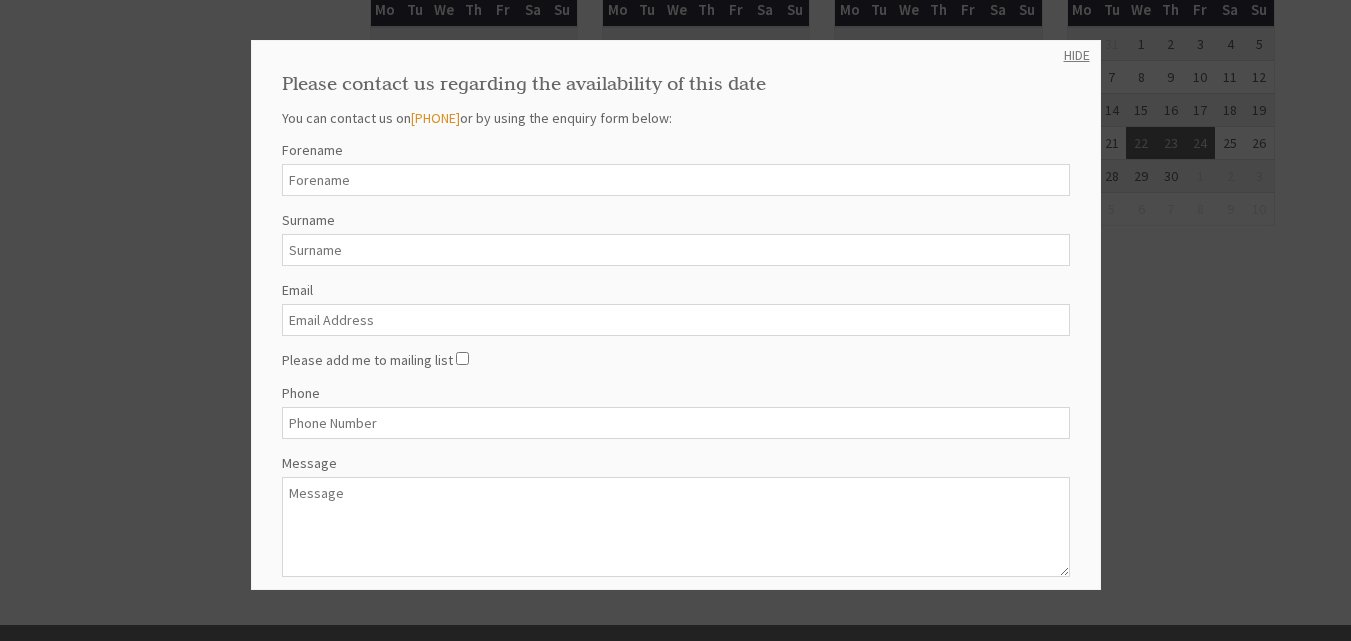click on "HIDE" at bounding box center (1077, 55) 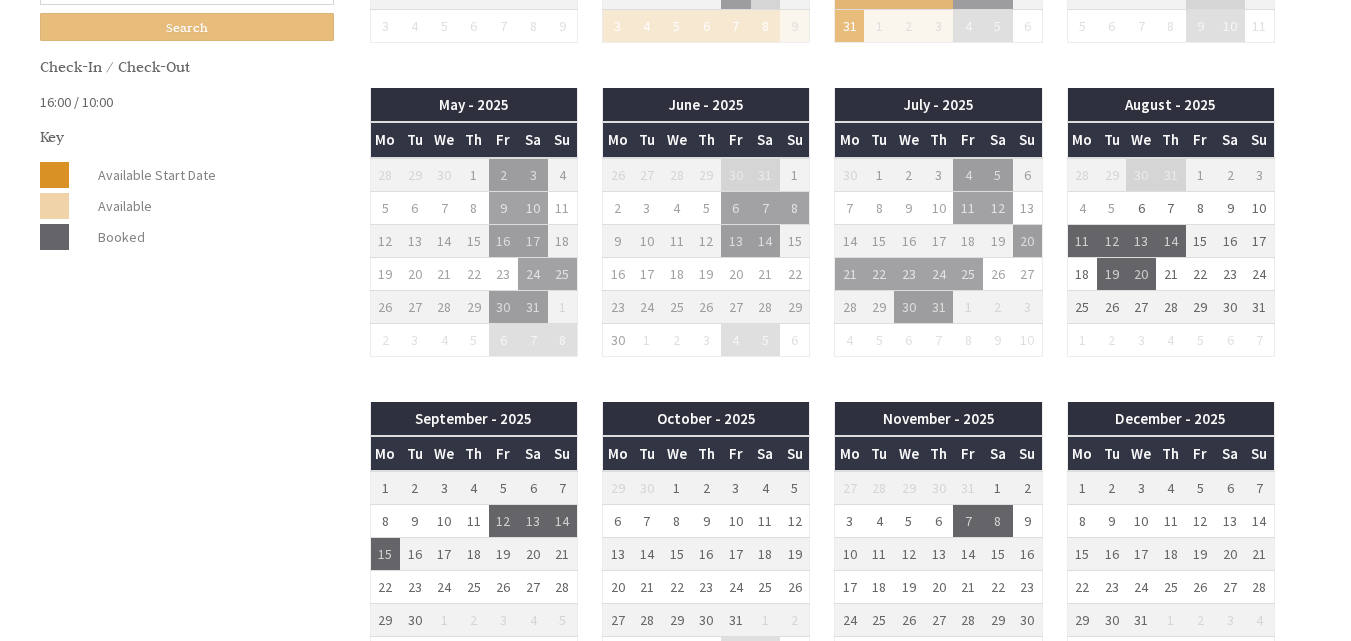 scroll, scrollTop: 800, scrollLeft: 0, axis: vertical 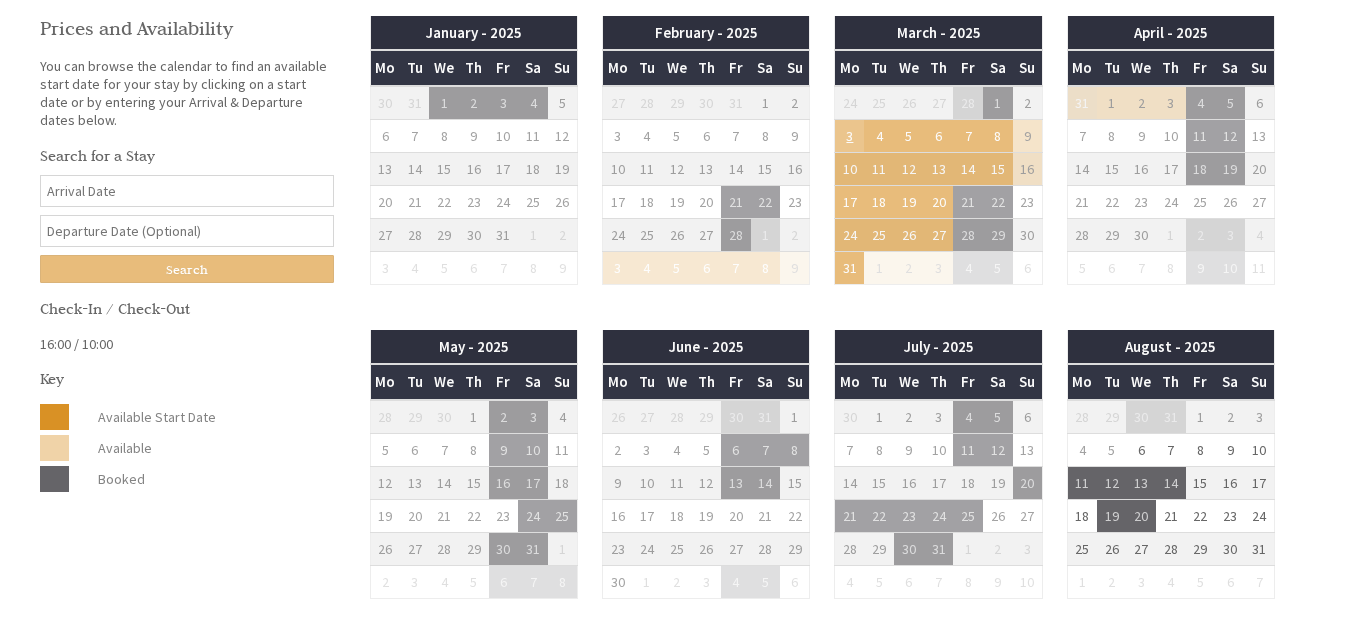 click on "3" at bounding box center [850, 135] 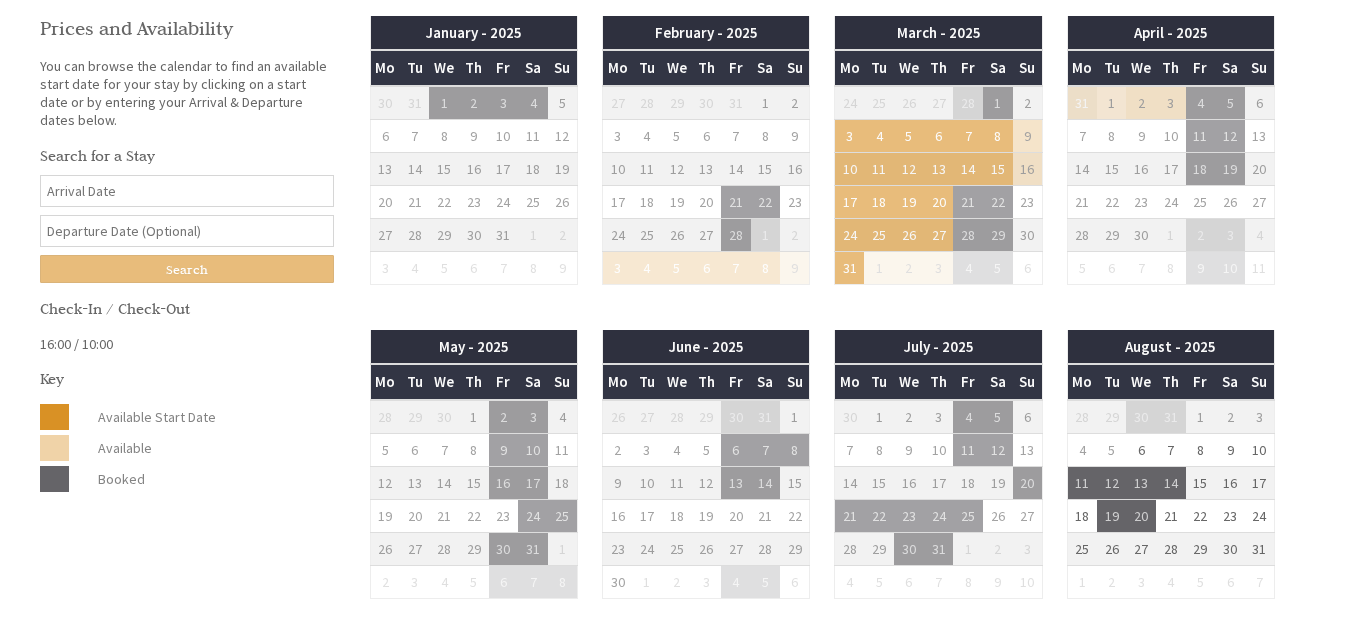 click on "1" at bounding box center (1112, 103) 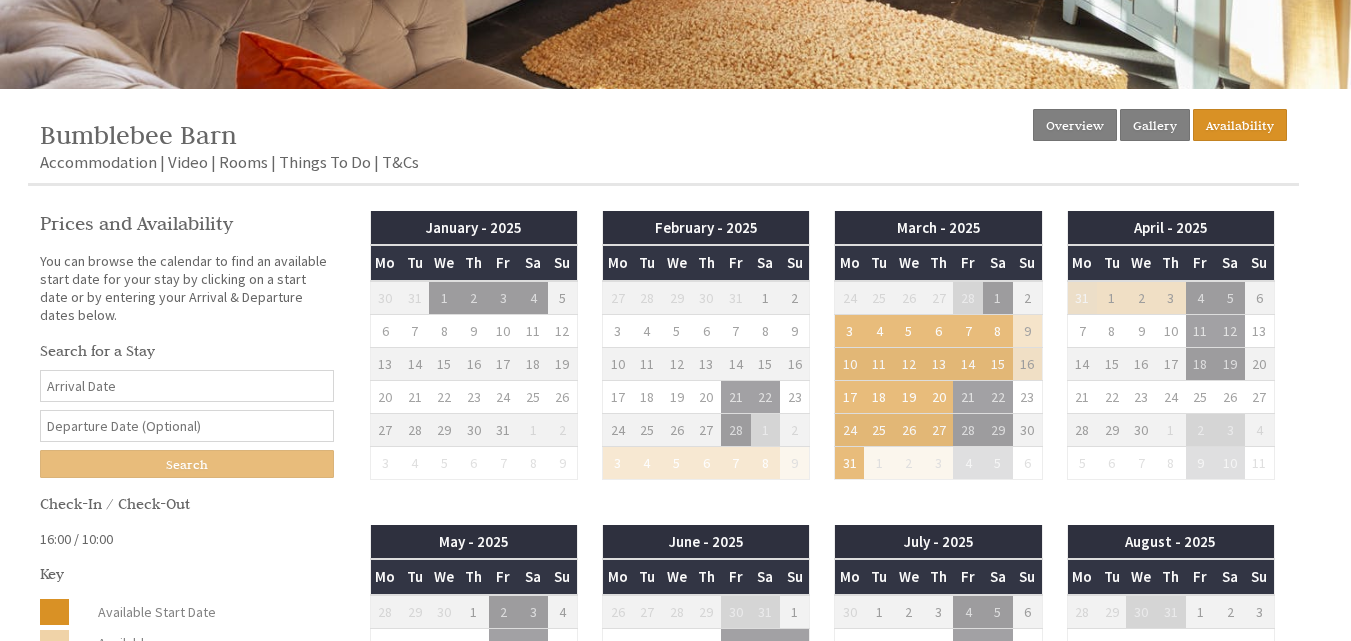 scroll, scrollTop: 400, scrollLeft: 0, axis: vertical 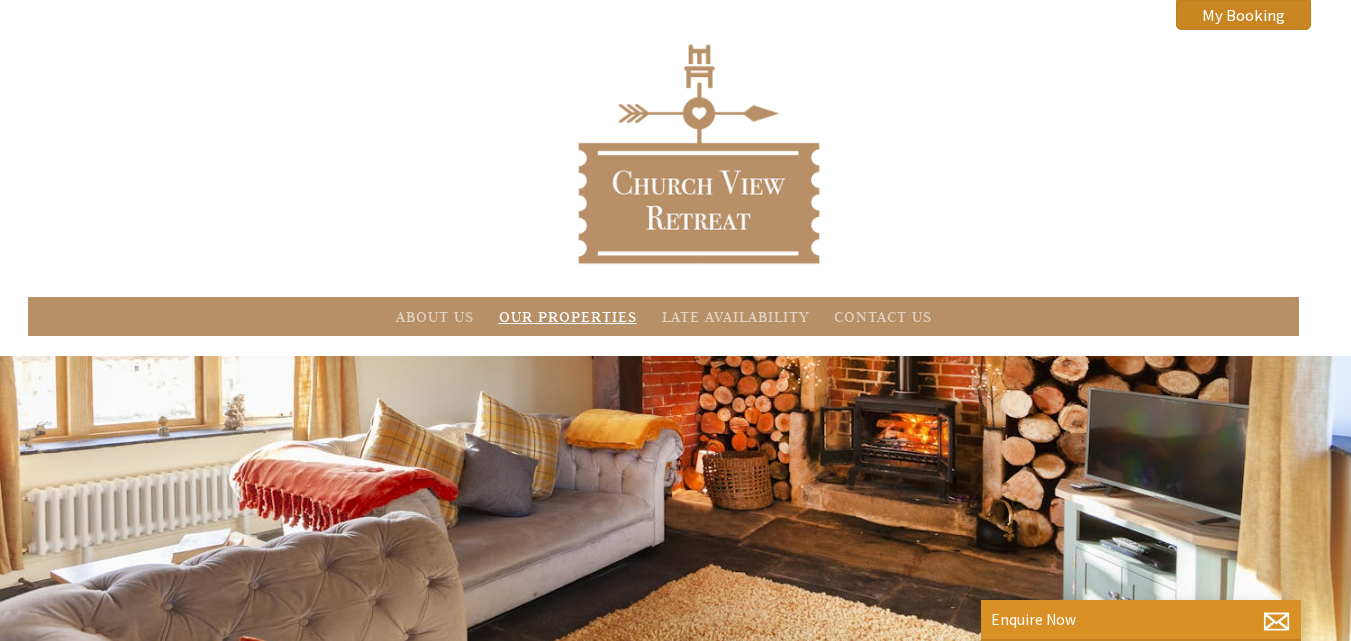 click on "Our Properties" at bounding box center (568, 316) 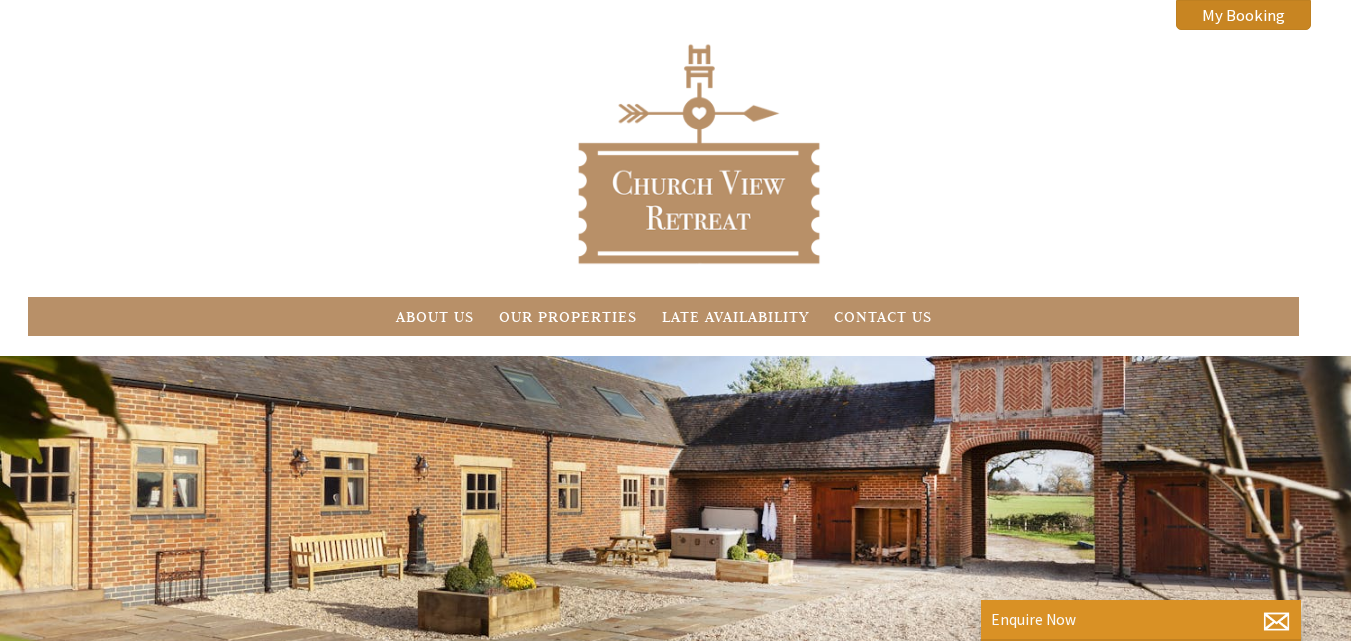 scroll, scrollTop: 0, scrollLeft: 18, axis: horizontal 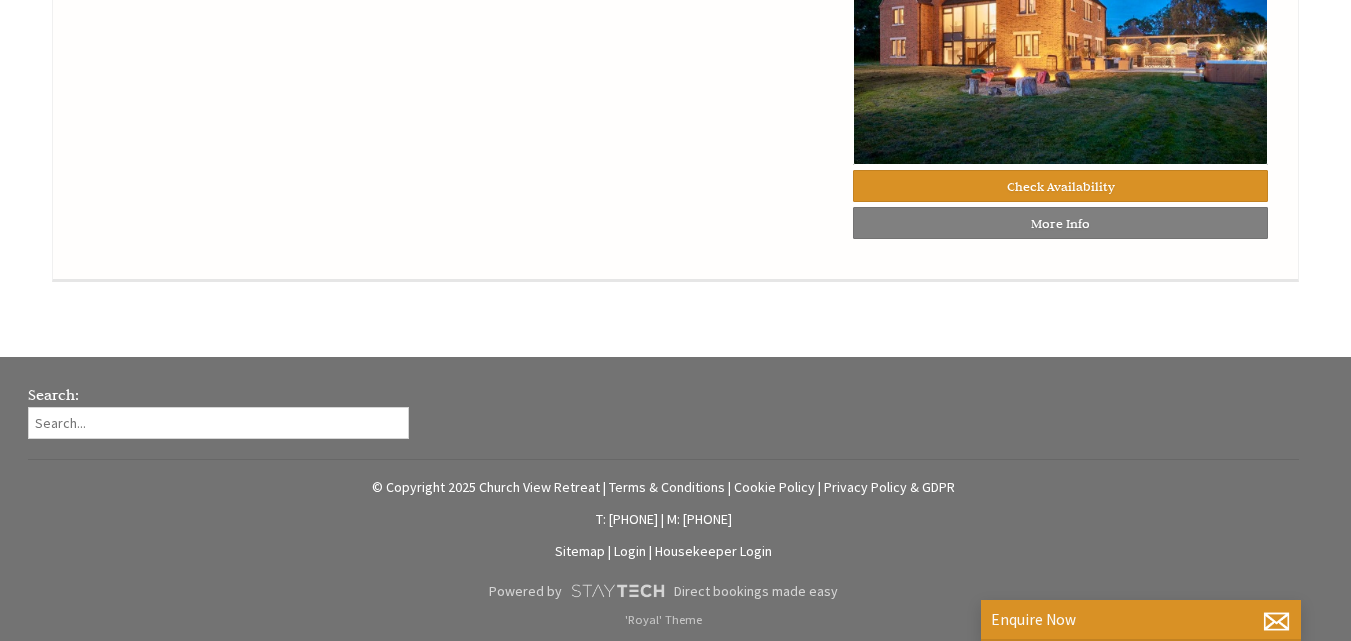click on "Church View Site" at bounding box center (199, -67) 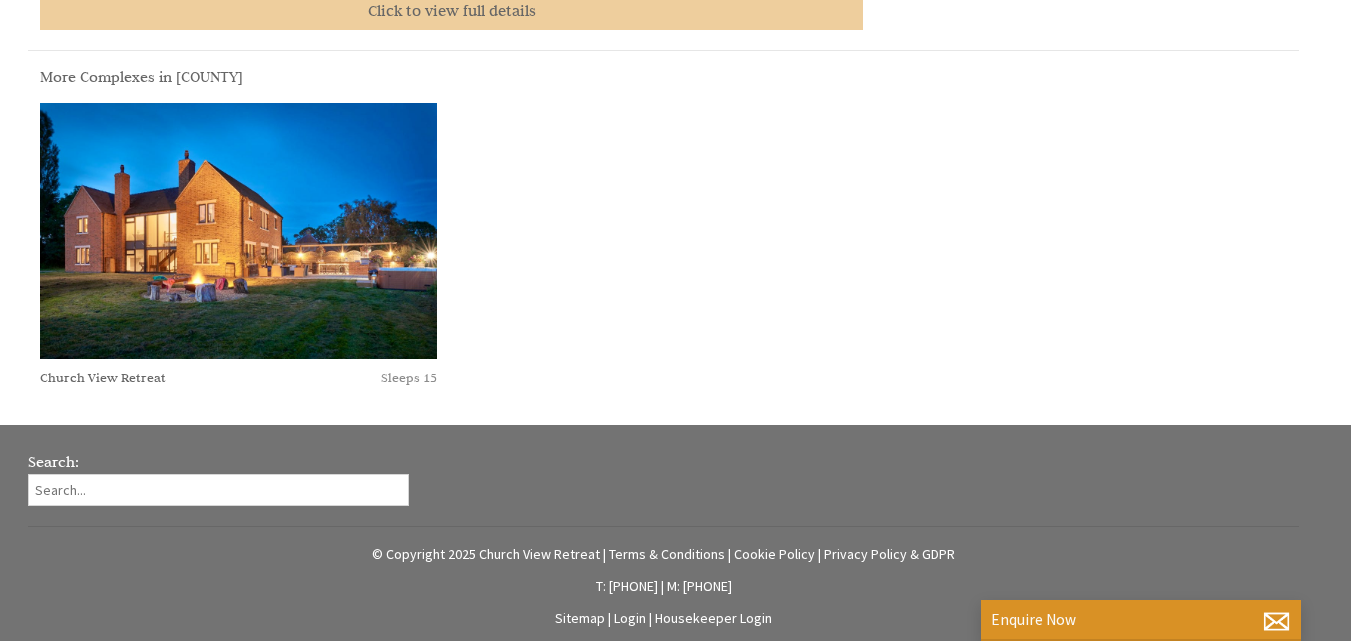 scroll, scrollTop: 900, scrollLeft: 0, axis: vertical 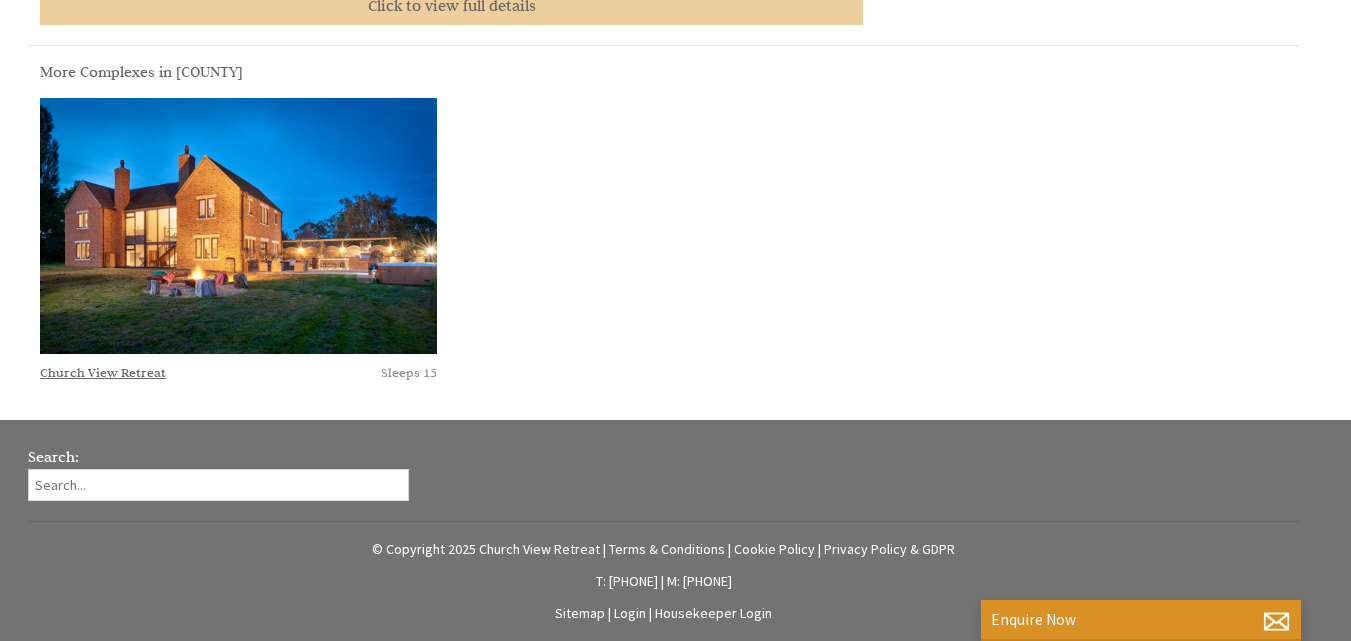 click on "Church View Retreat" at bounding box center [103, 372] 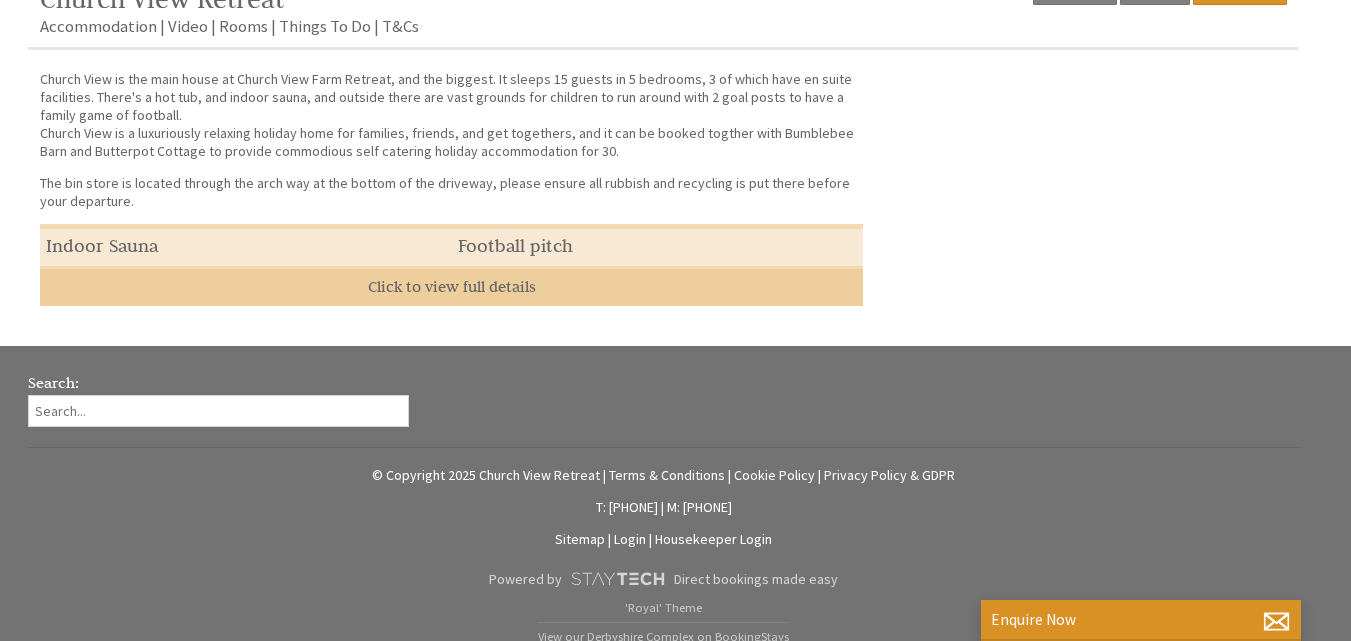 scroll, scrollTop: 759, scrollLeft: 0, axis: vertical 